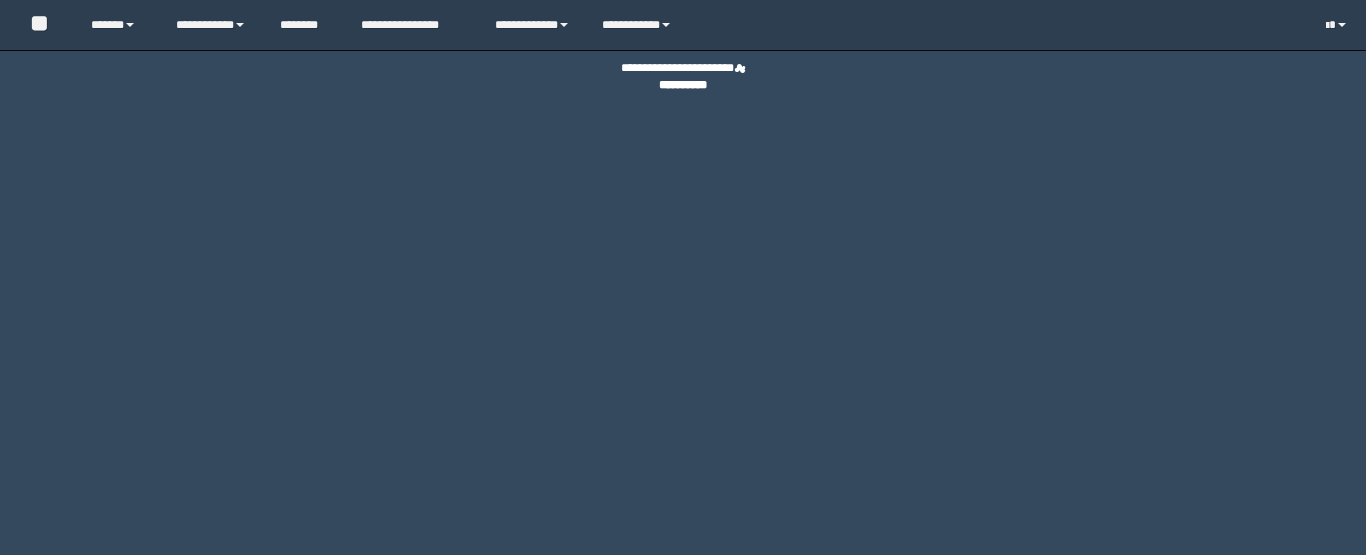 scroll, scrollTop: 0, scrollLeft: 0, axis: both 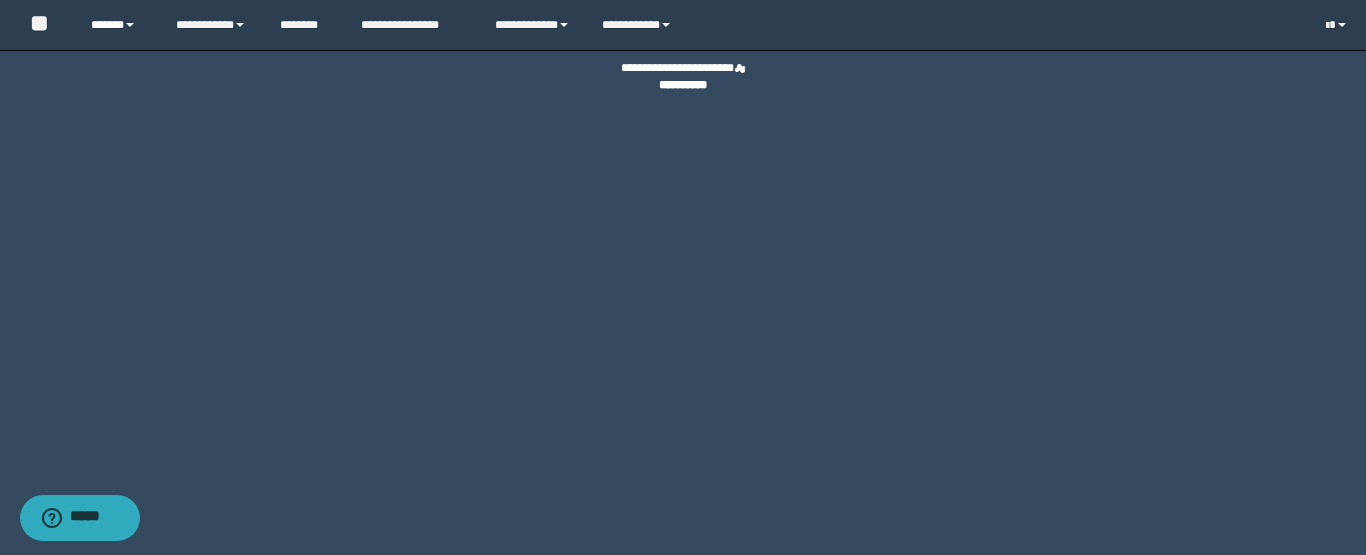 click on "******" at bounding box center [118, 25] 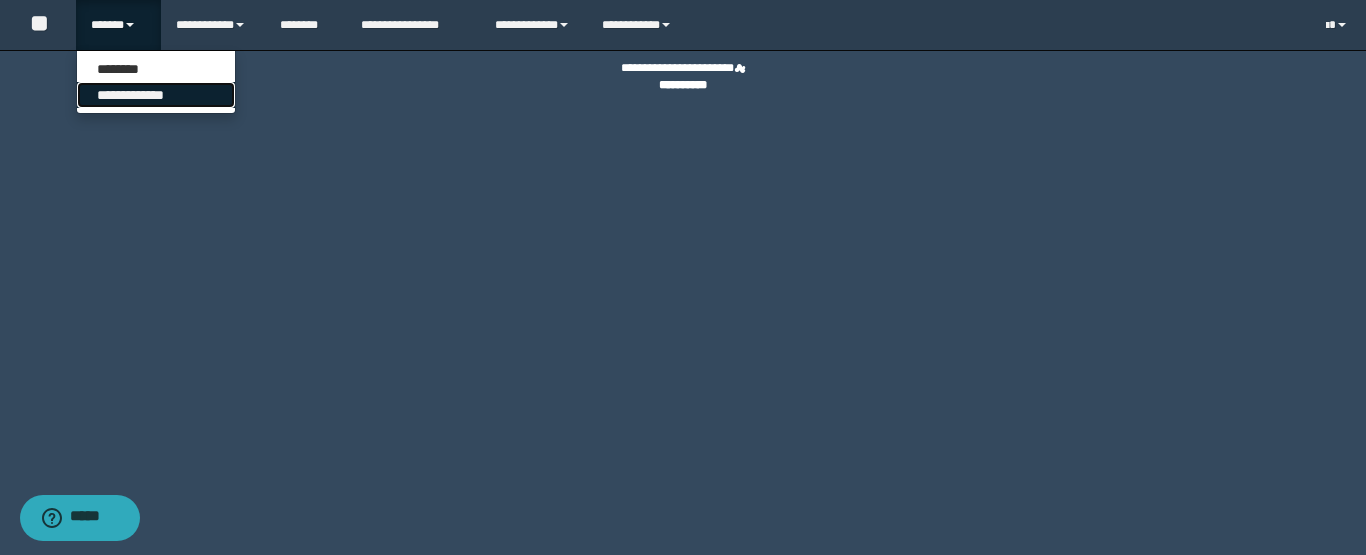 click on "**********" at bounding box center (156, 95) 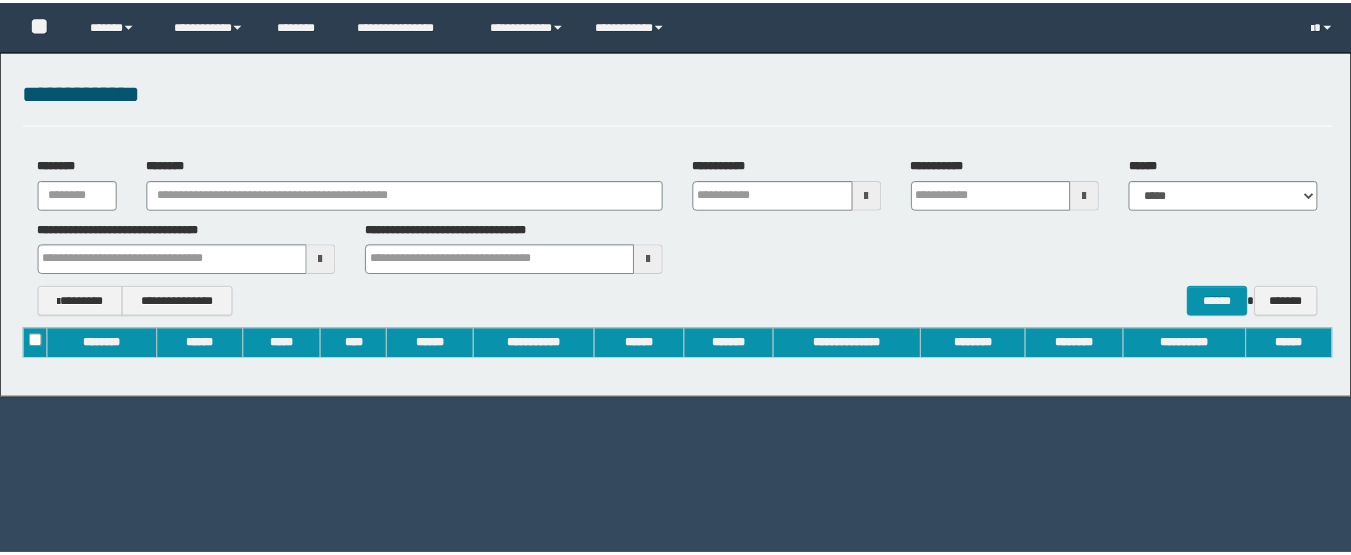 scroll, scrollTop: 0, scrollLeft: 0, axis: both 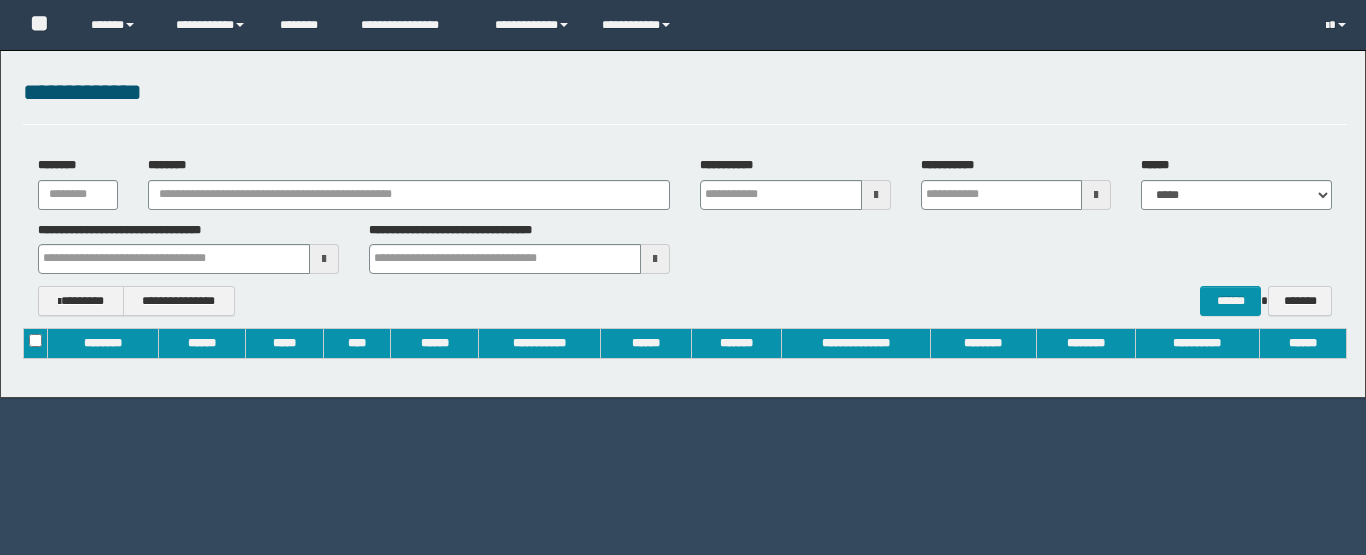 type on "**********" 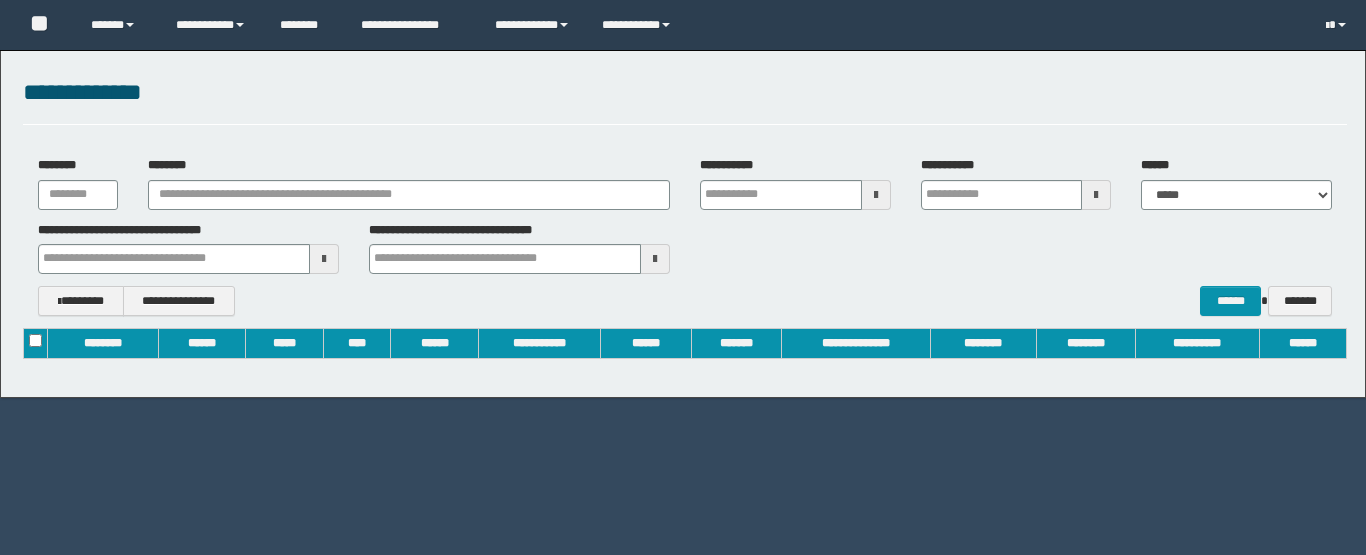 type on "**********" 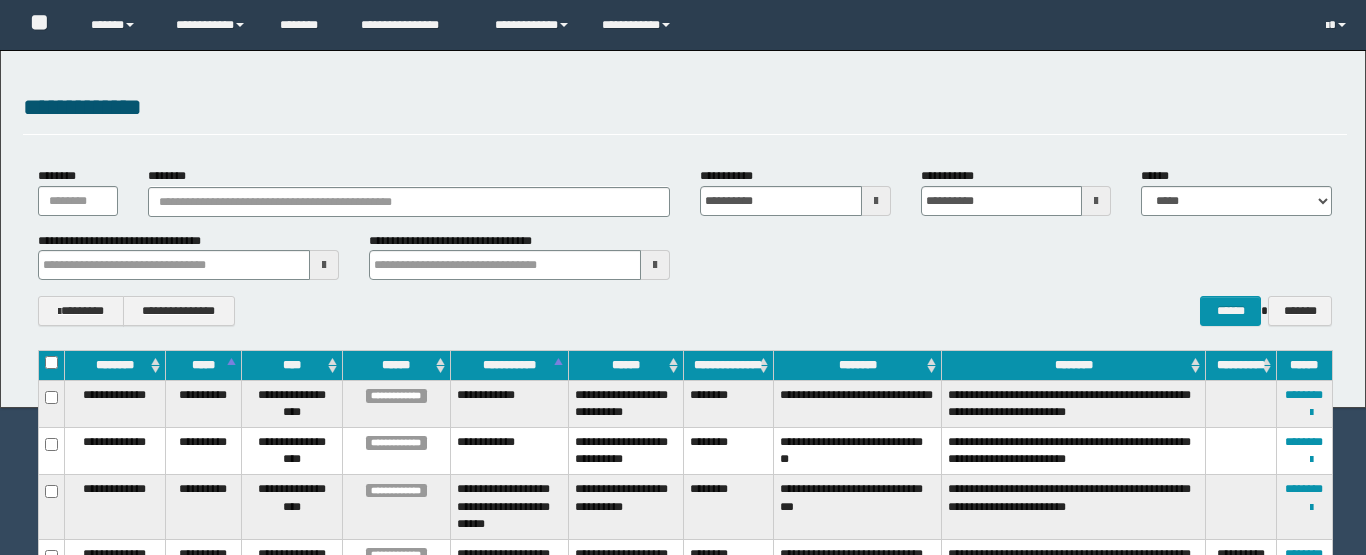 type 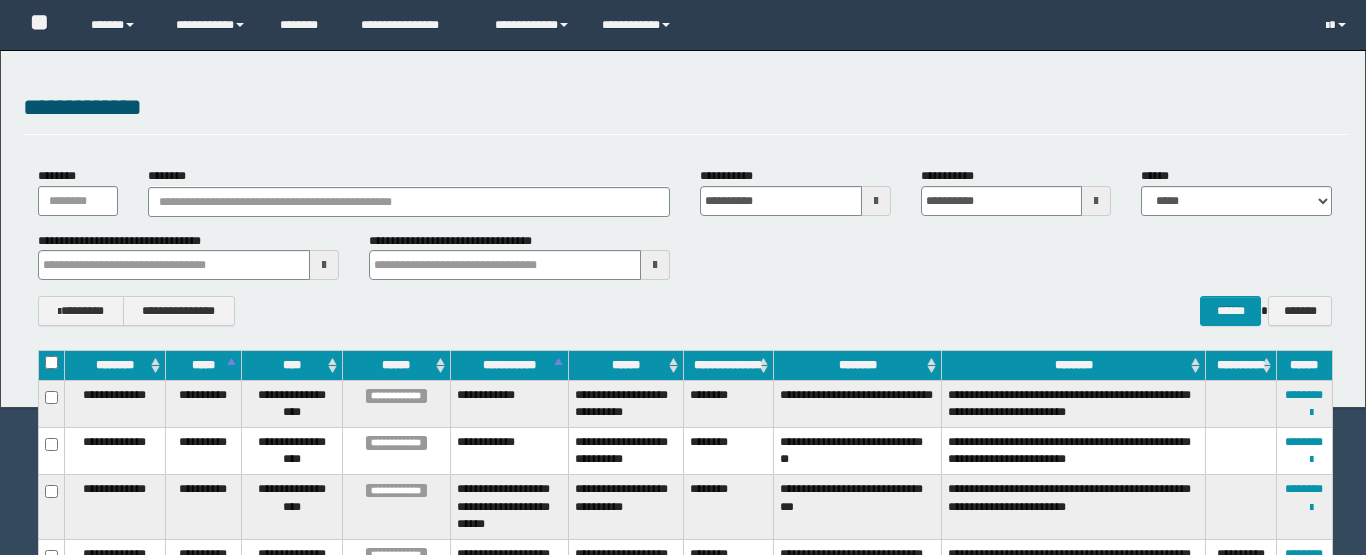 type 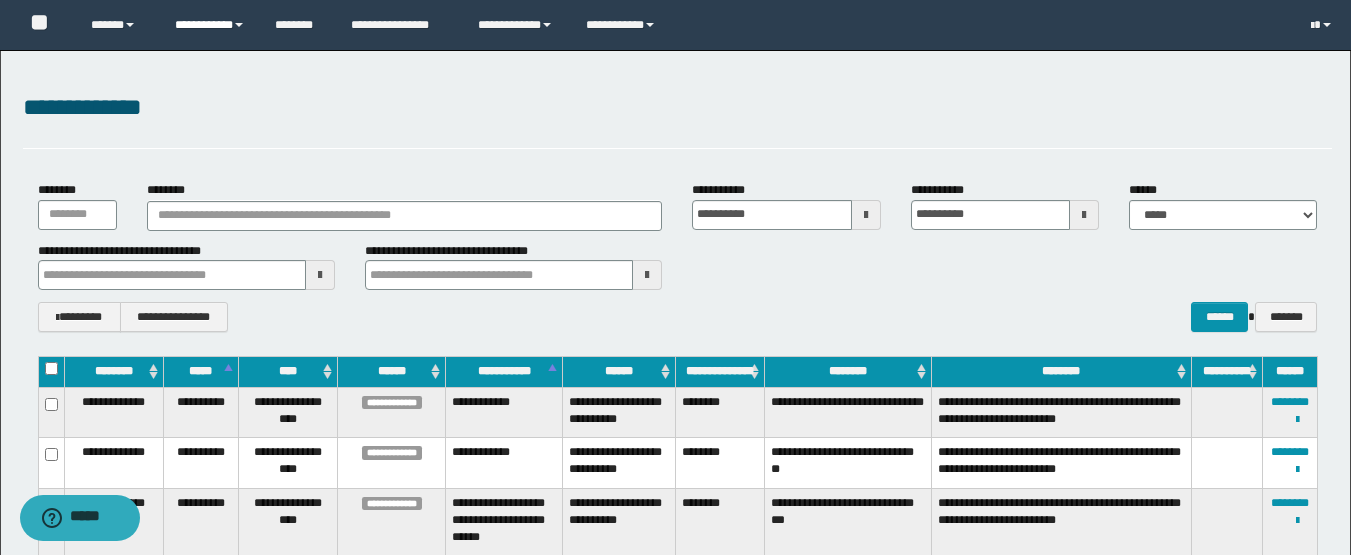 scroll, scrollTop: 0, scrollLeft: 0, axis: both 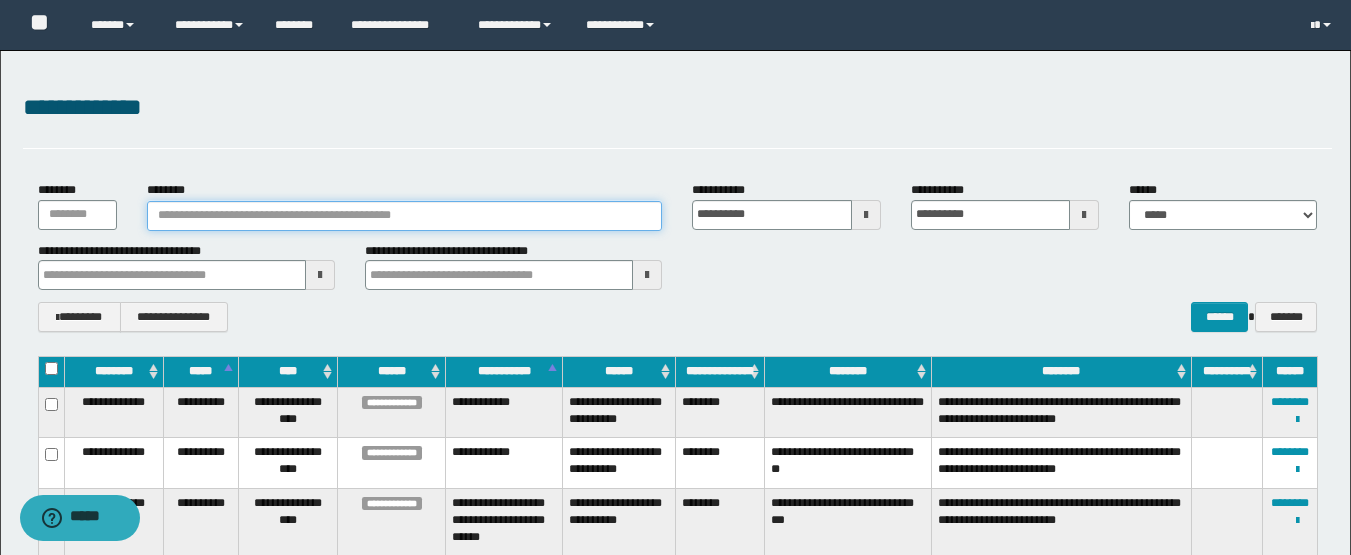 click on "********" at bounding box center [405, 216] 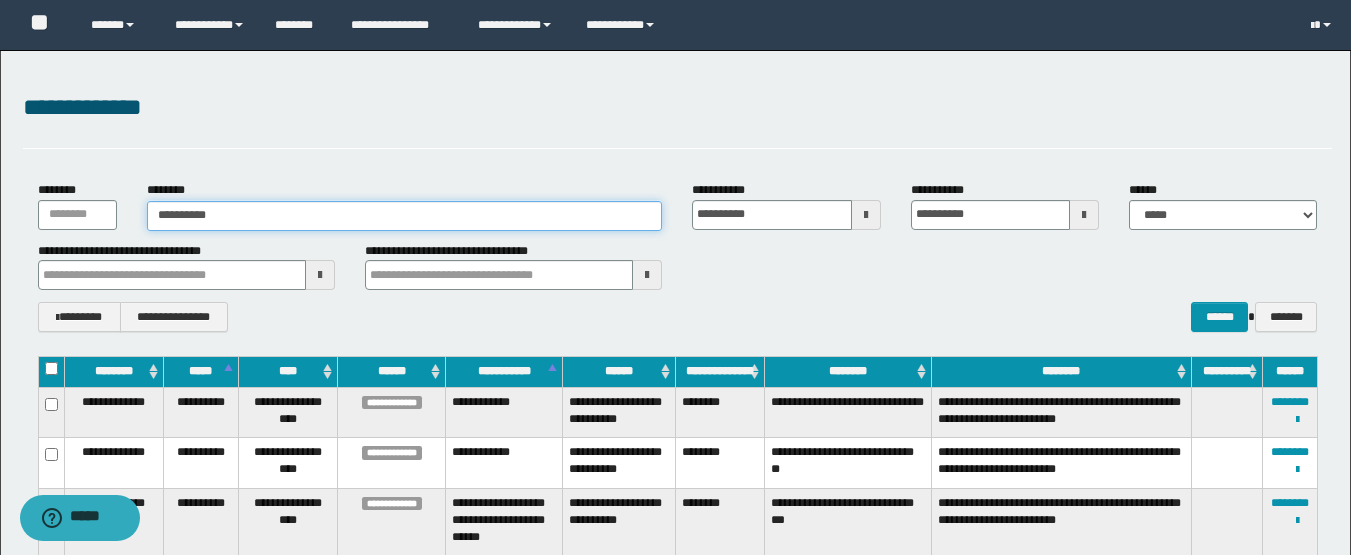 type on "**********" 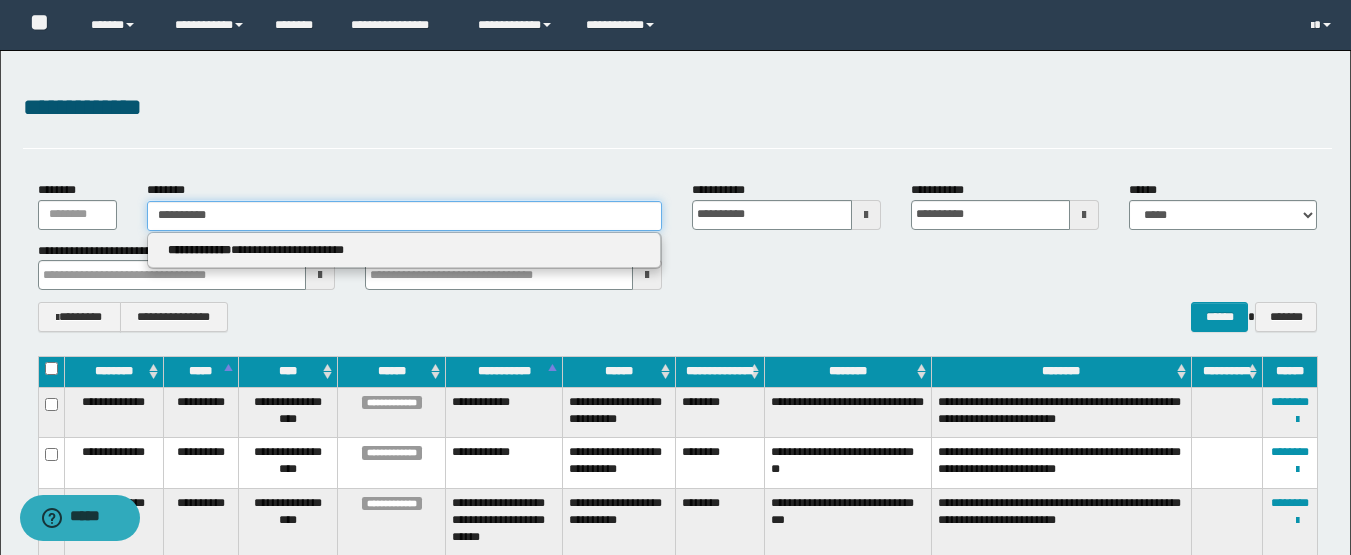 type on "**********" 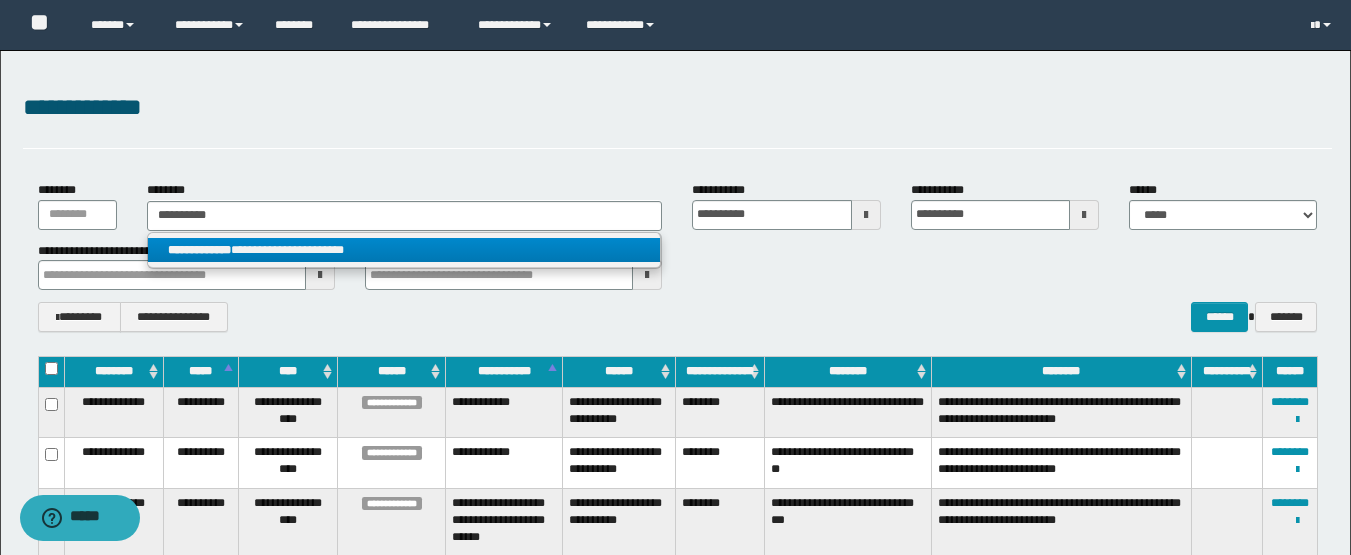 click on "**********" at bounding box center (404, 250) 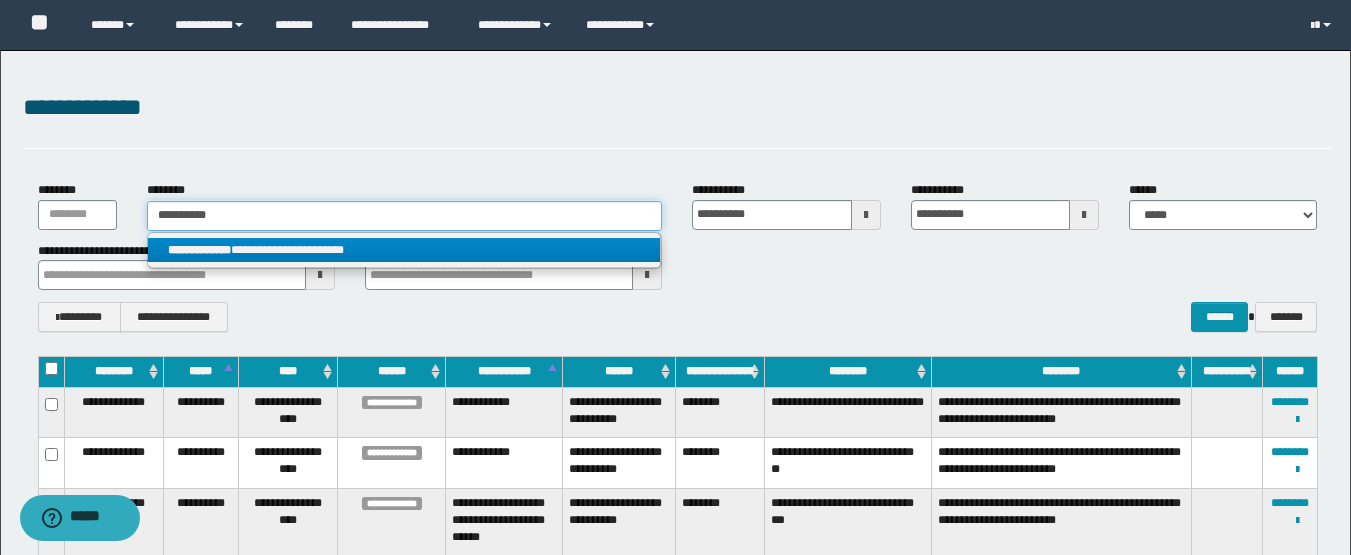 type 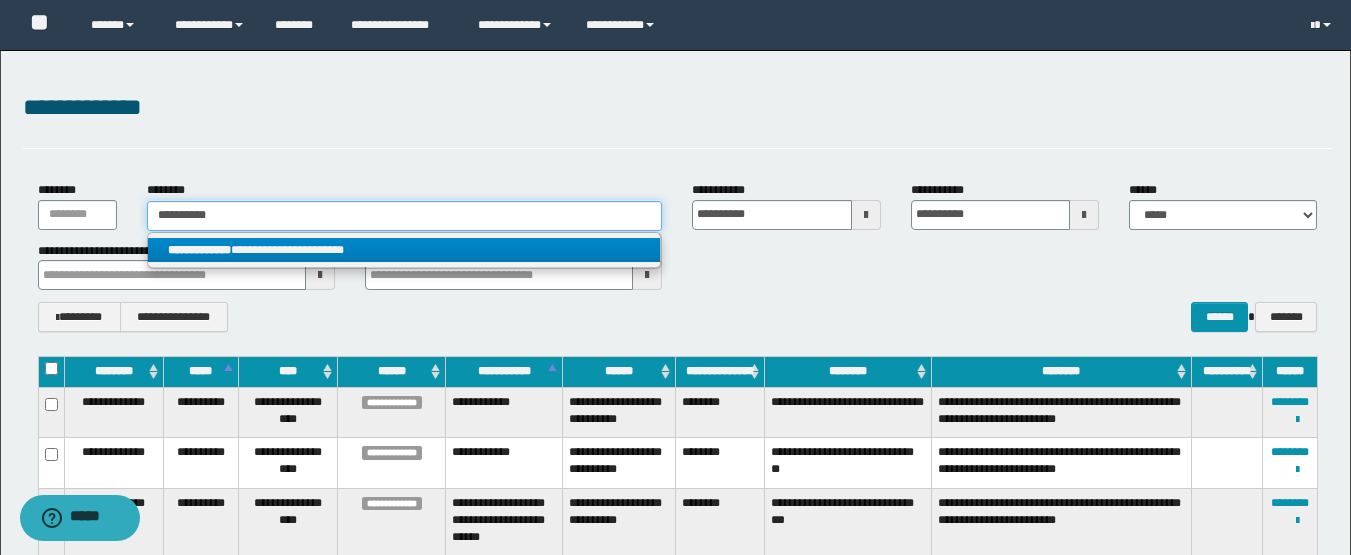 type 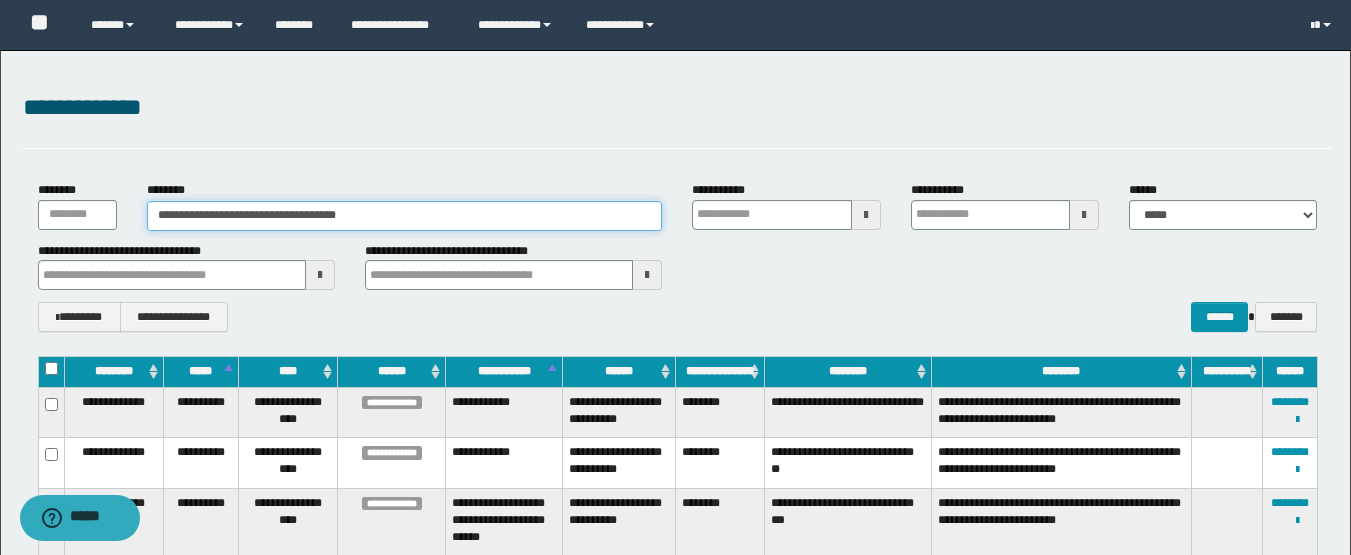 type 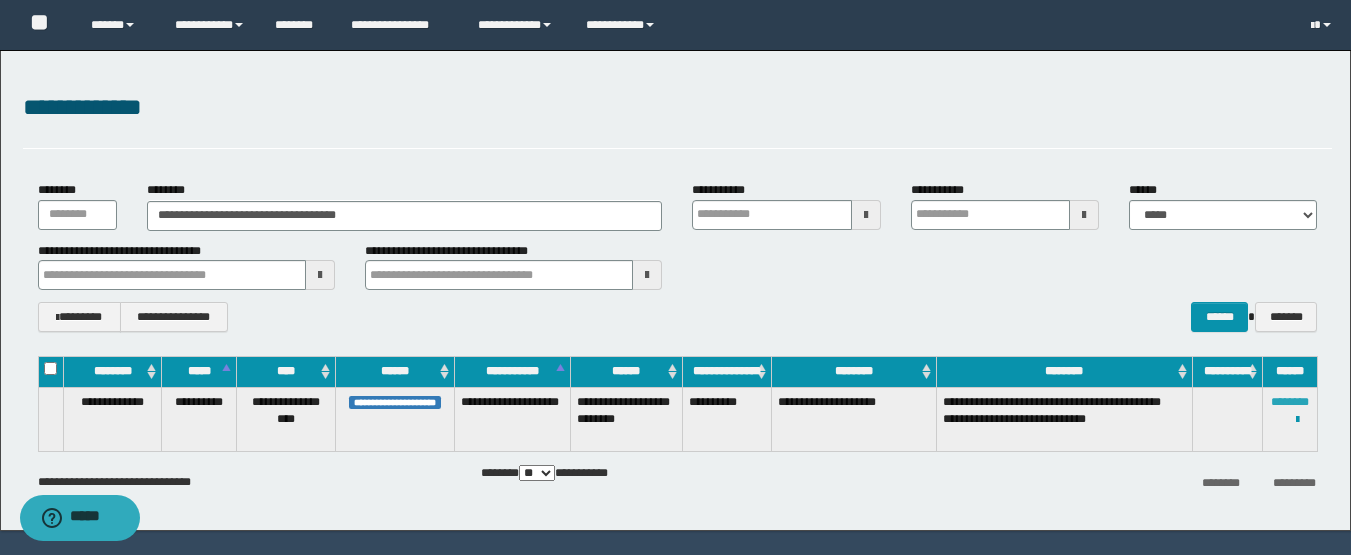 click on "********" at bounding box center (1290, 402) 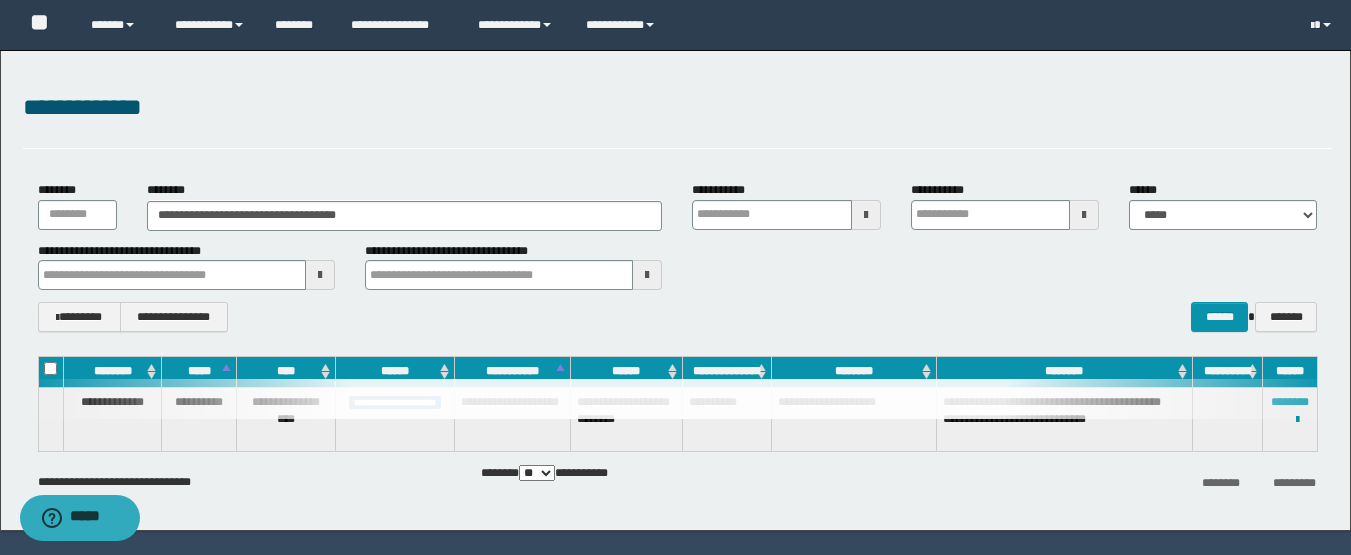 type 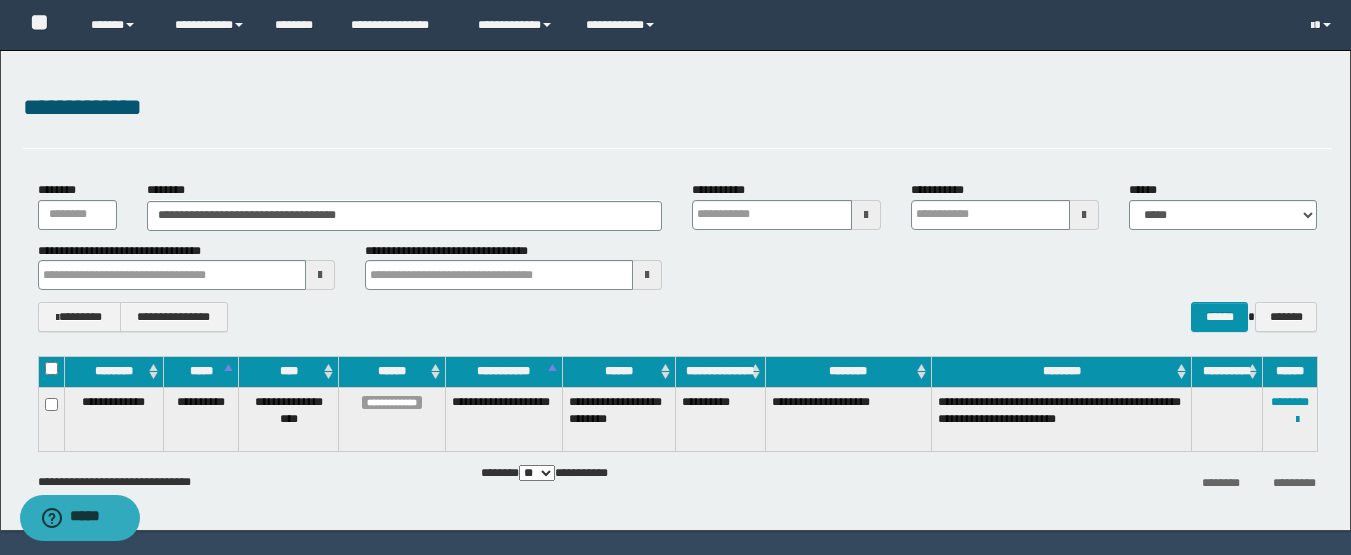type 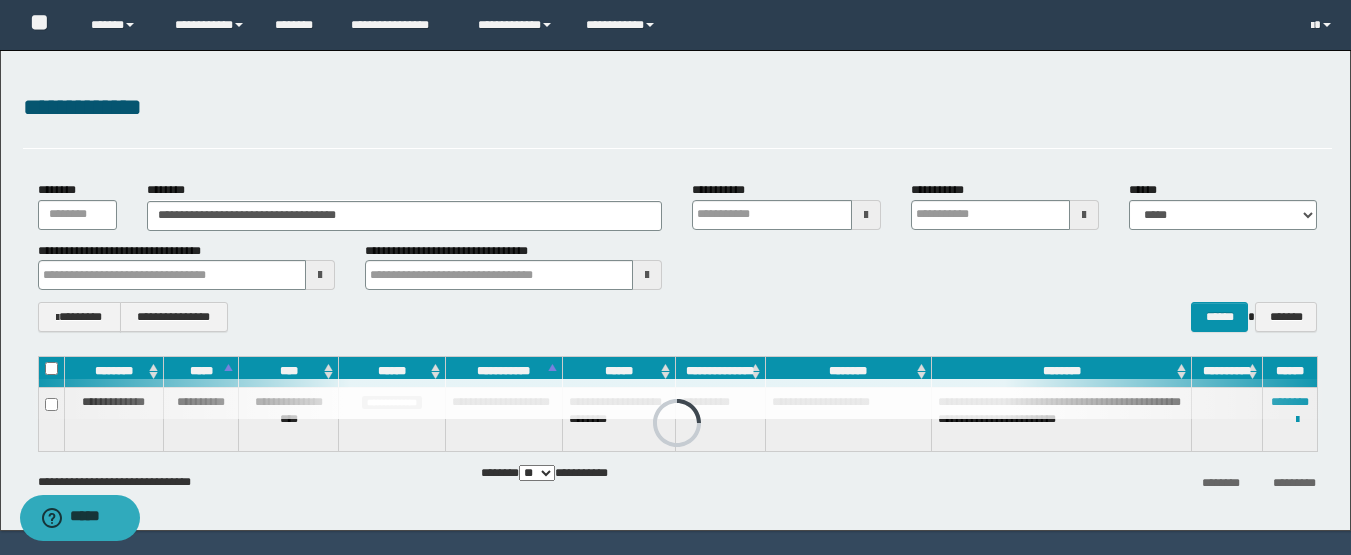 type 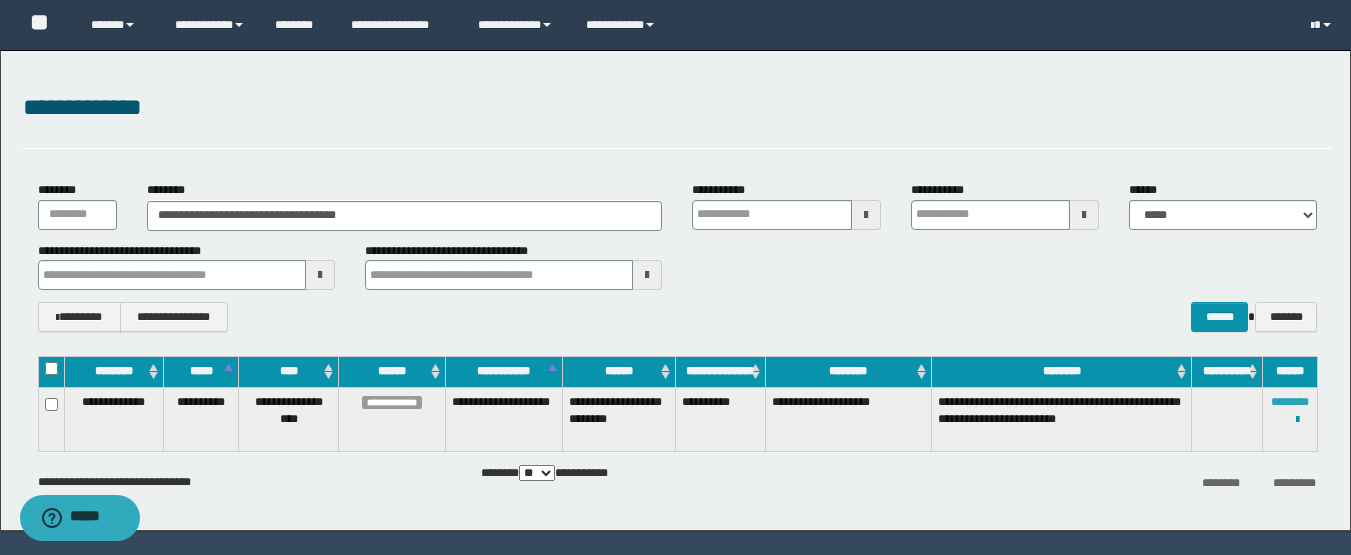 click on "********" at bounding box center [1290, 402] 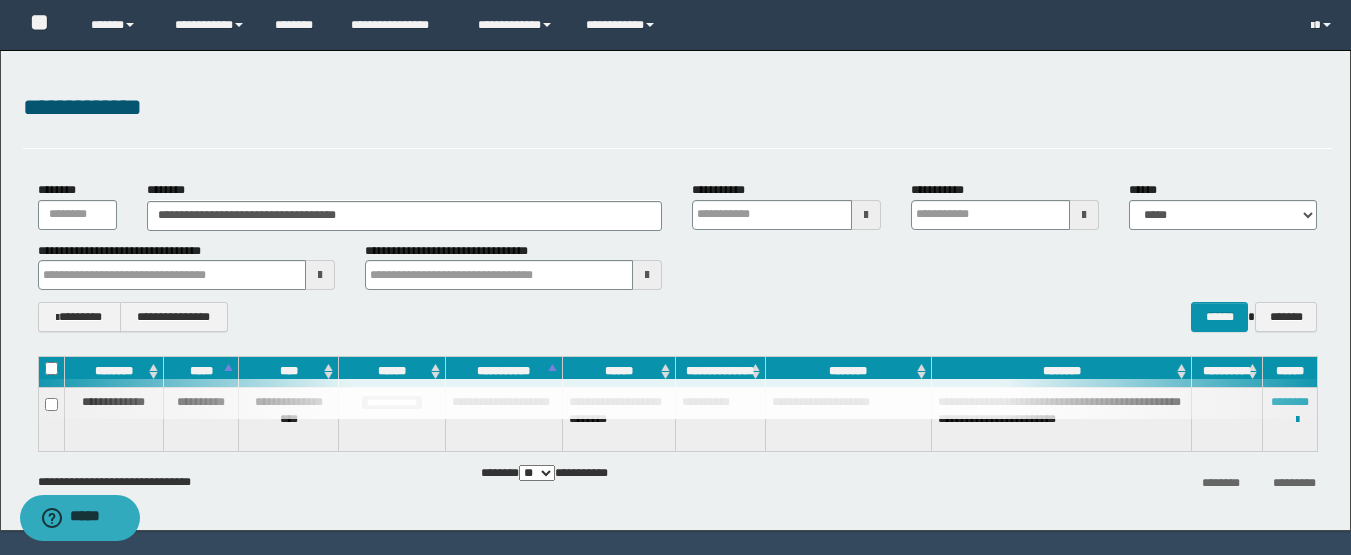 type 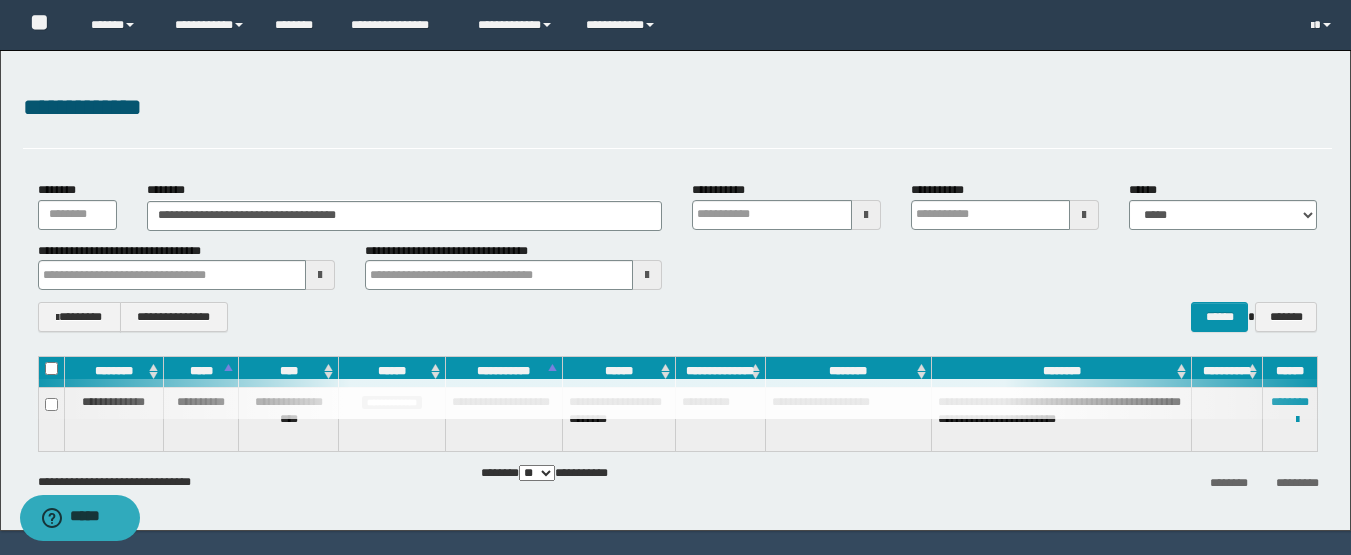 type 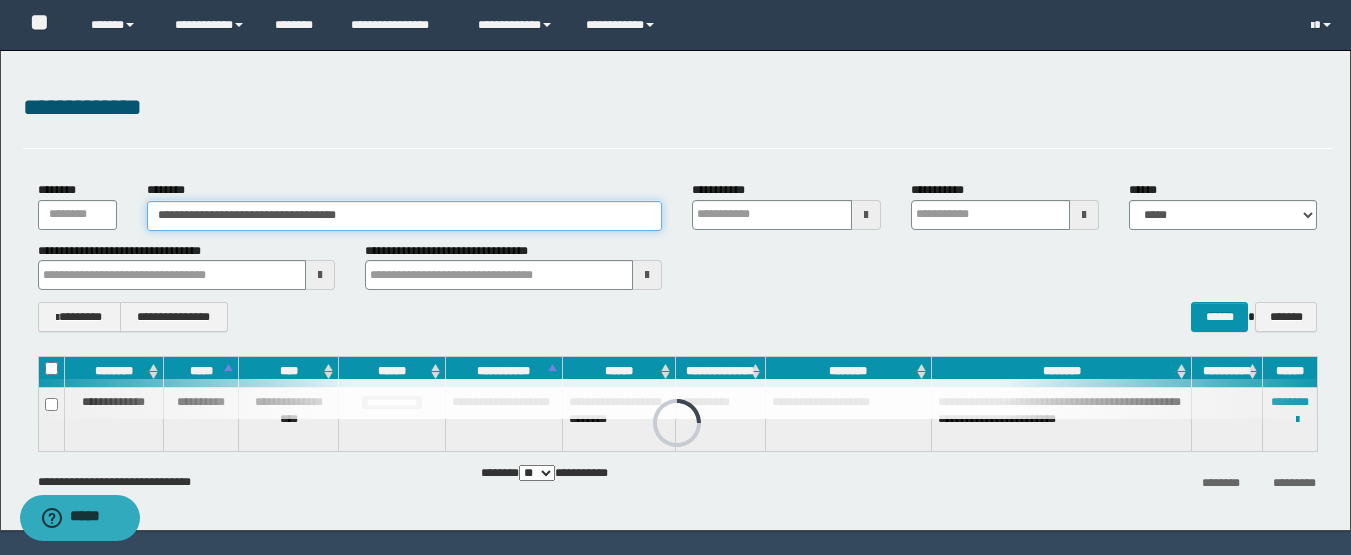 click on "**********" at bounding box center [405, 216] 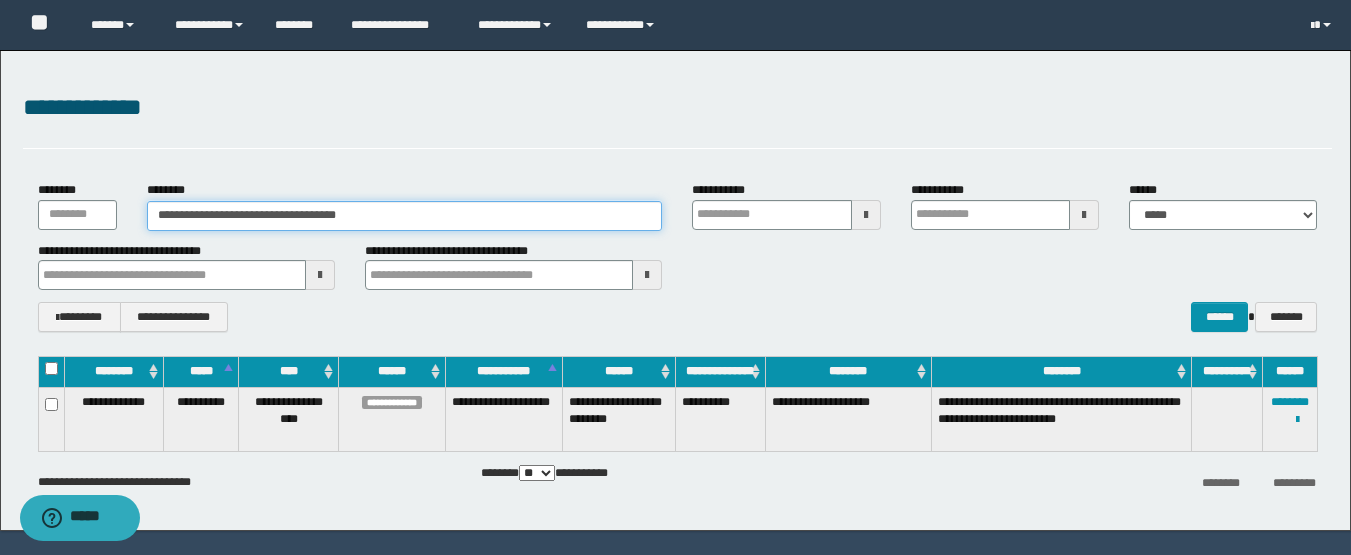 paste 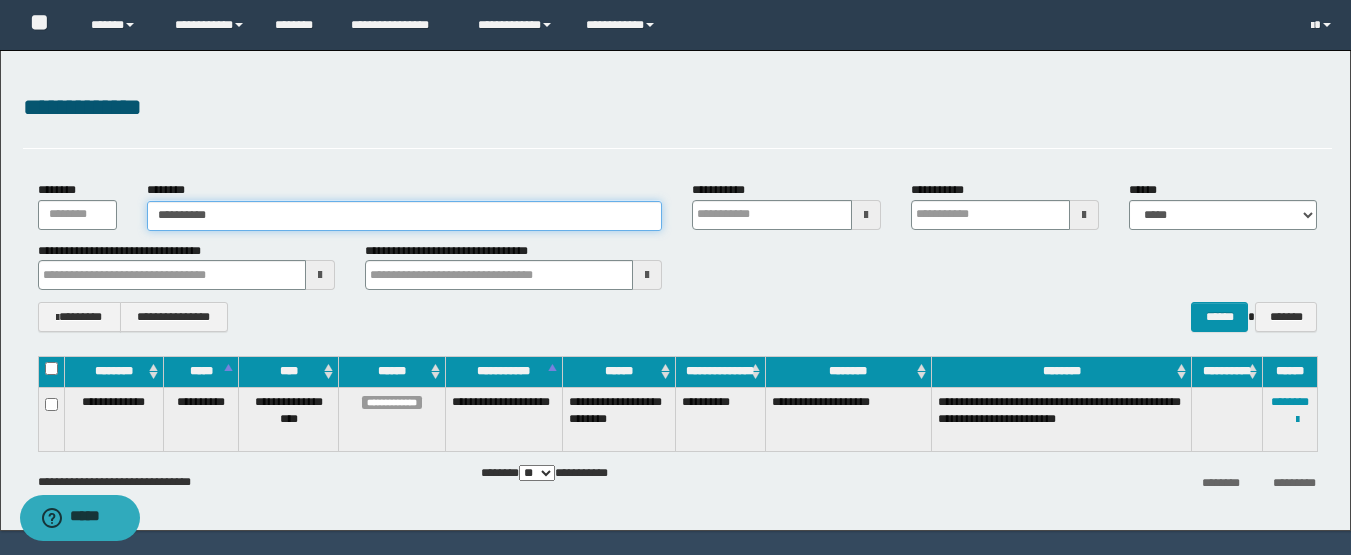 type 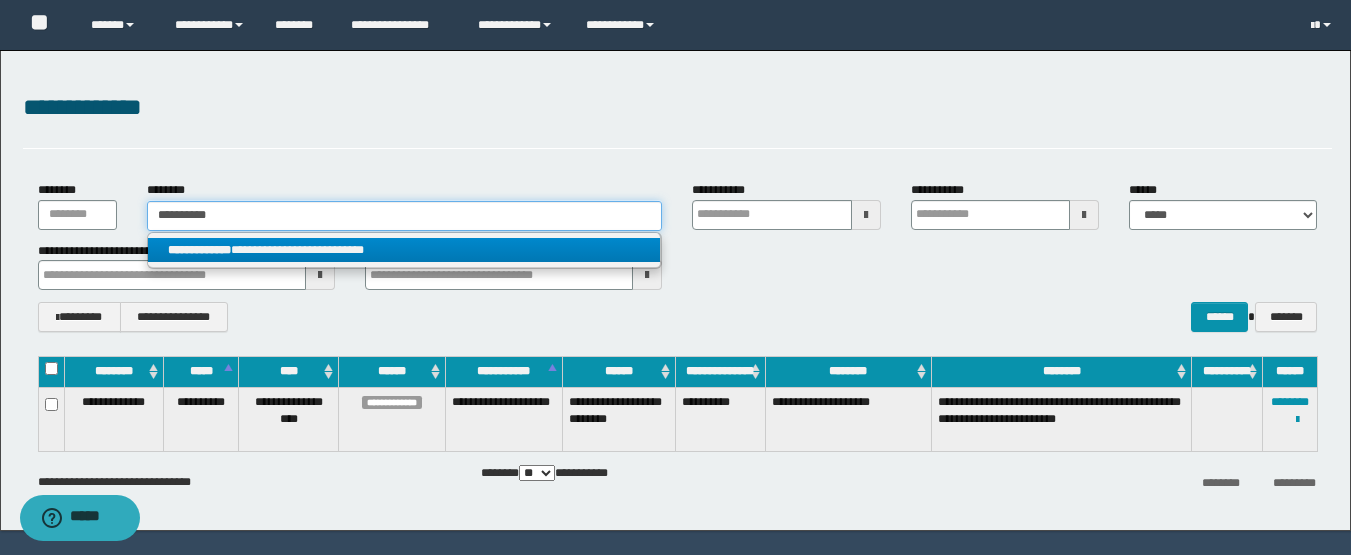 type on "**********" 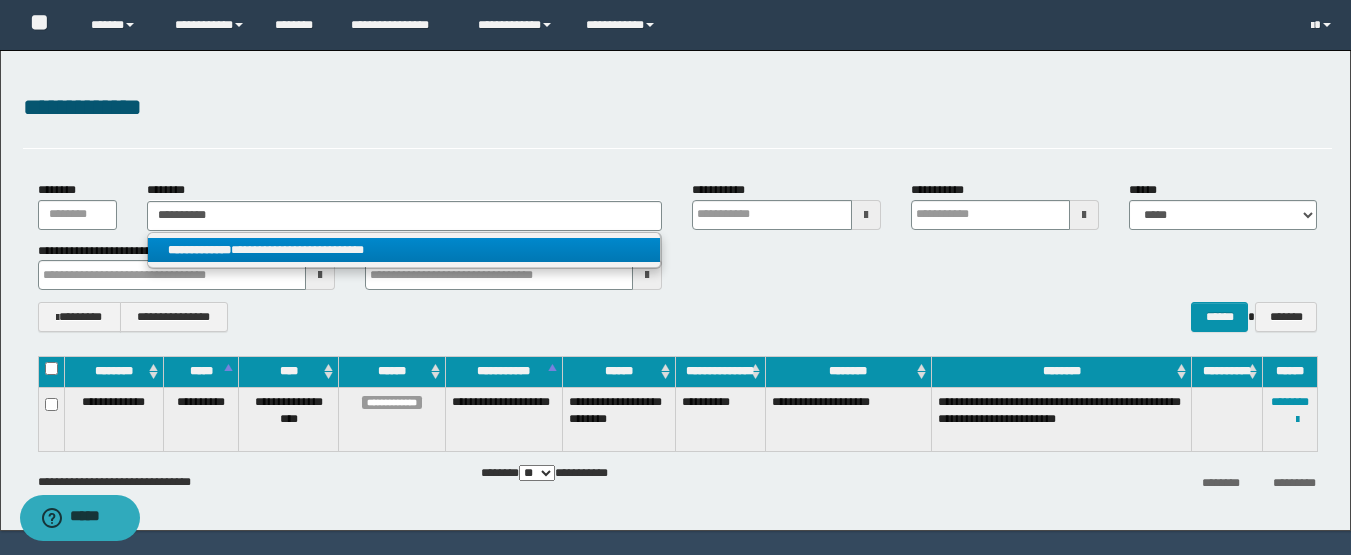 click on "**********" at bounding box center [404, 250] 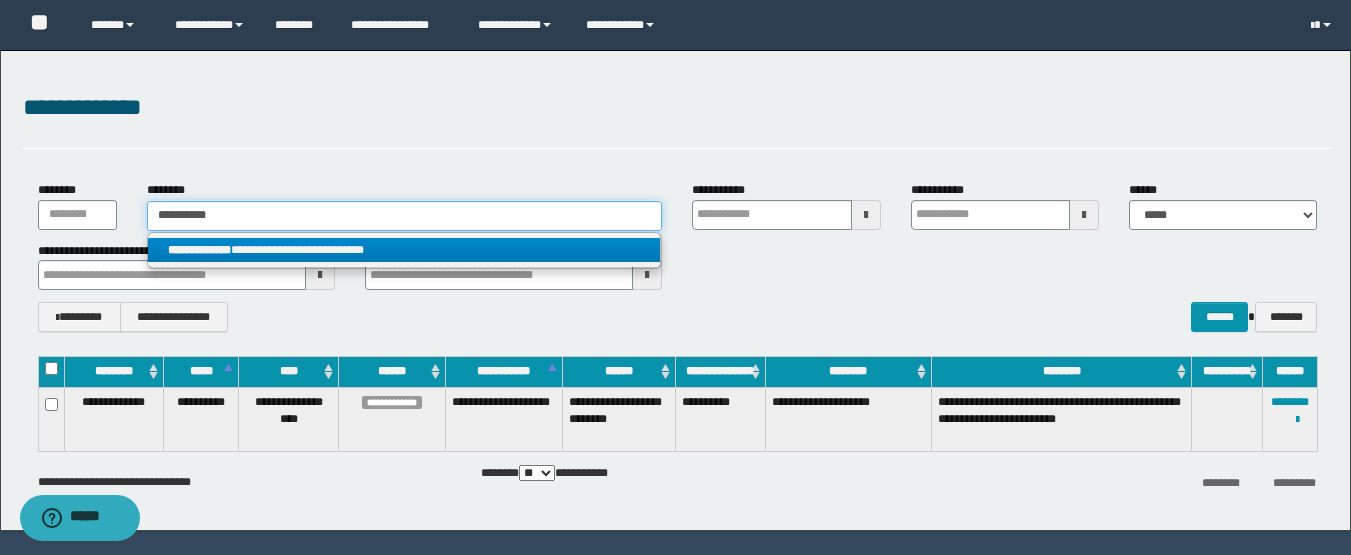 type 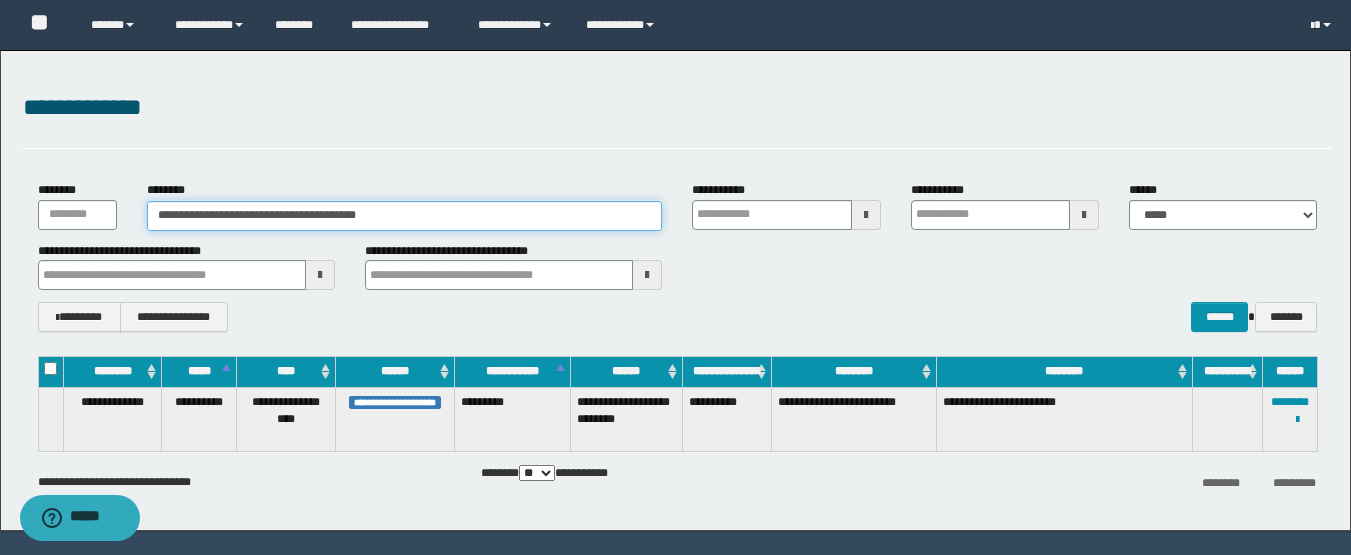 type 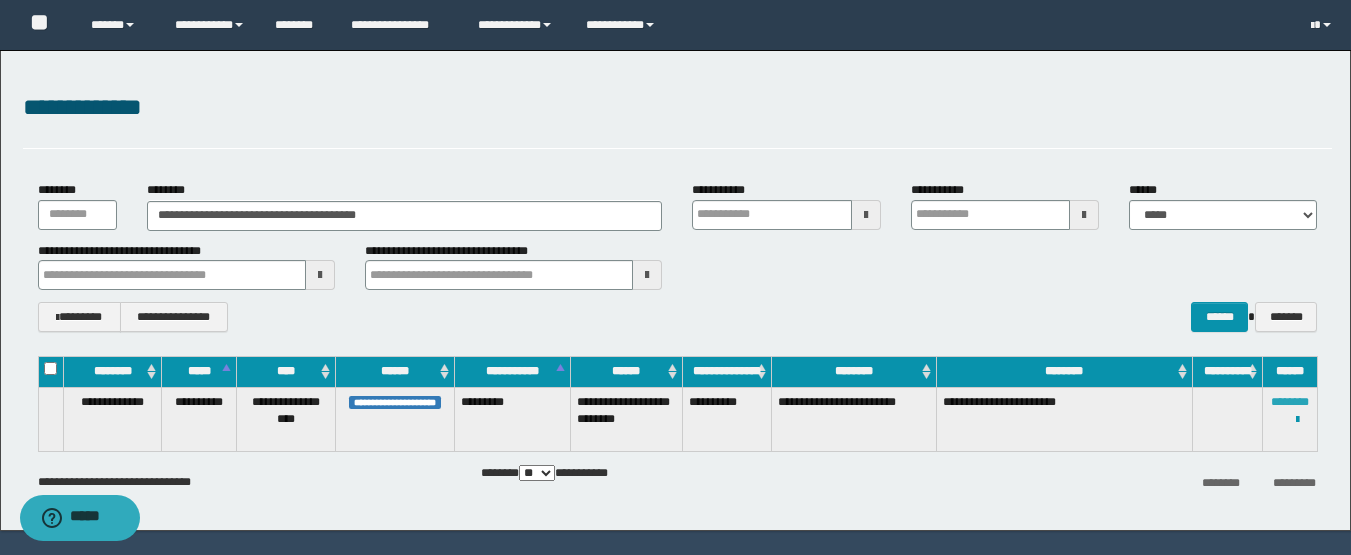 click on "********" at bounding box center (1290, 402) 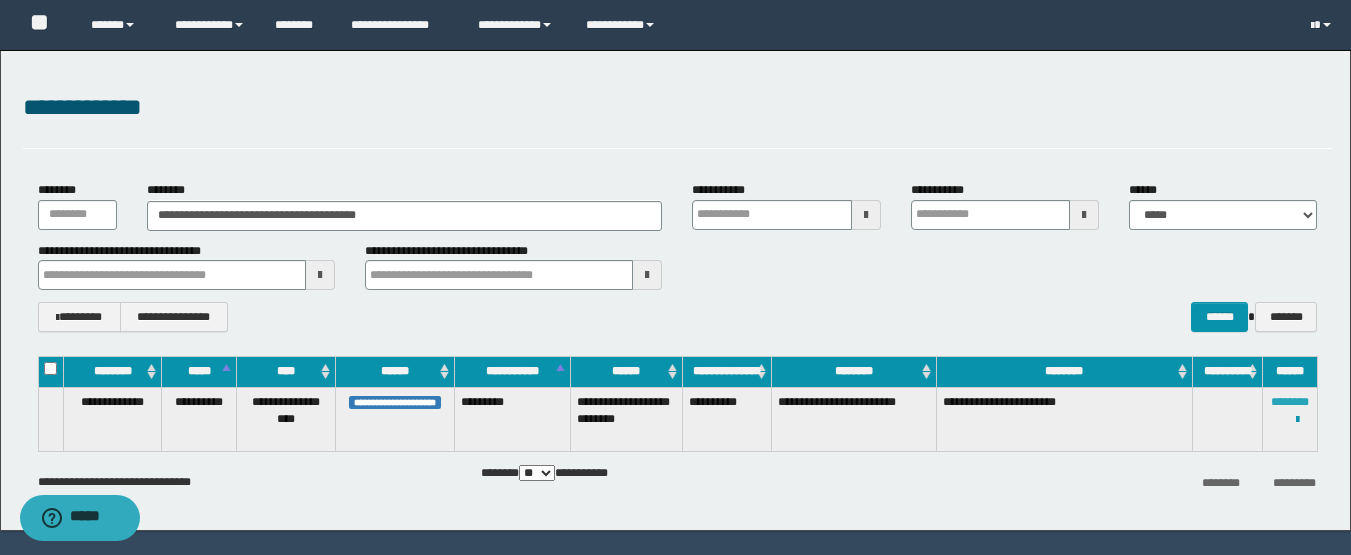type 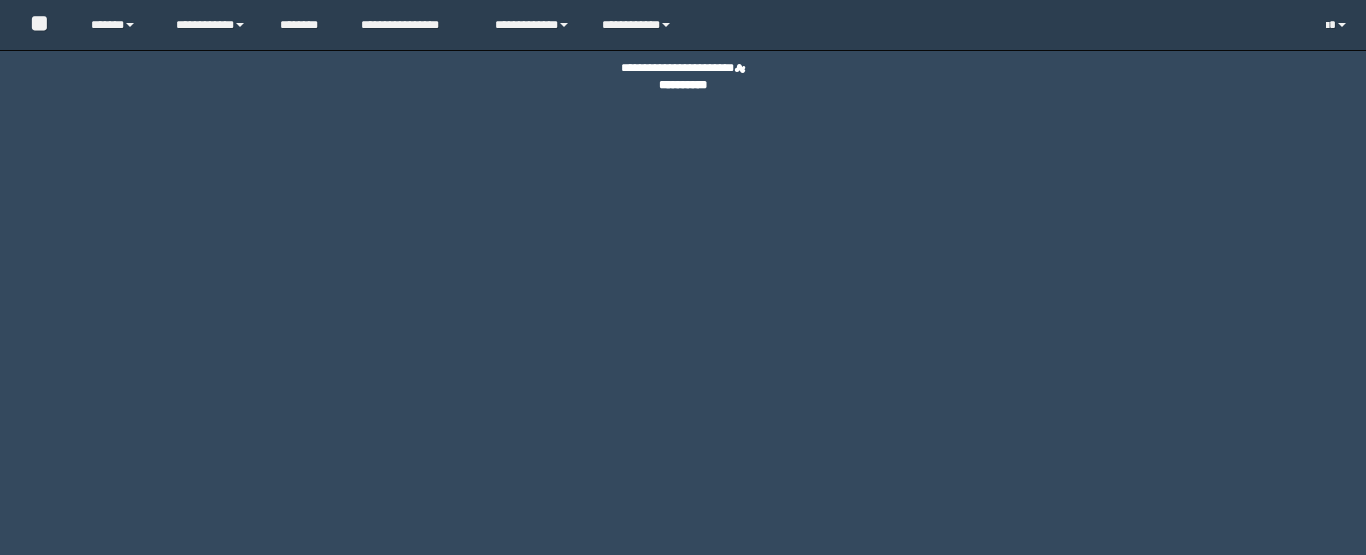 scroll, scrollTop: 0, scrollLeft: 0, axis: both 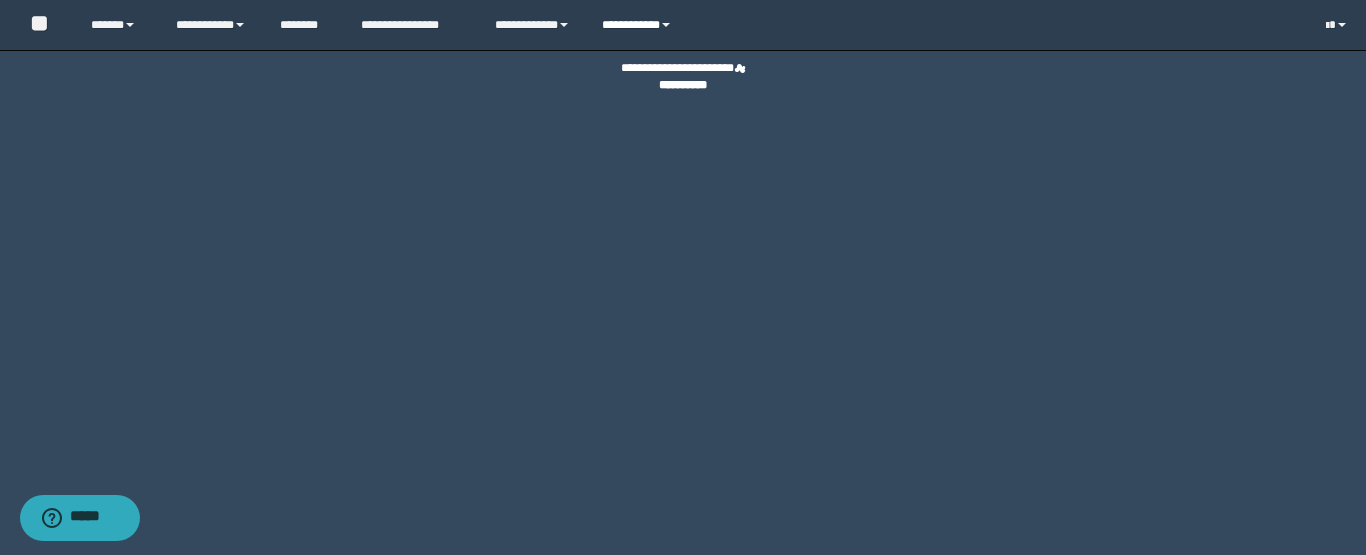 click on "**********" at bounding box center (640, 25) 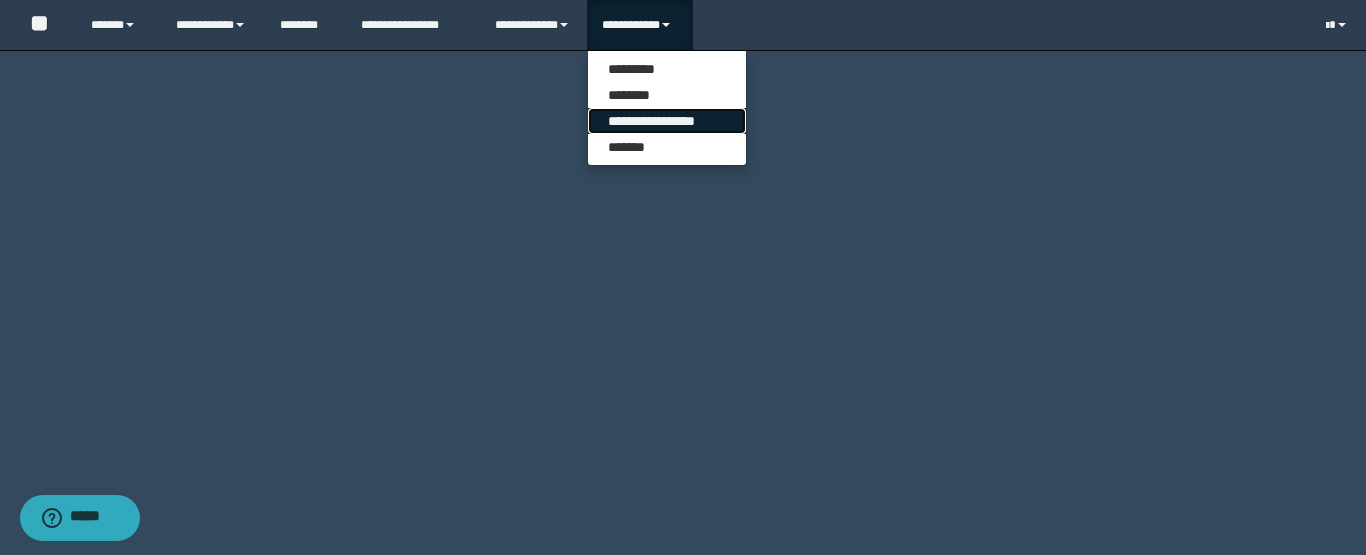 click on "**********" at bounding box center [667, 121] 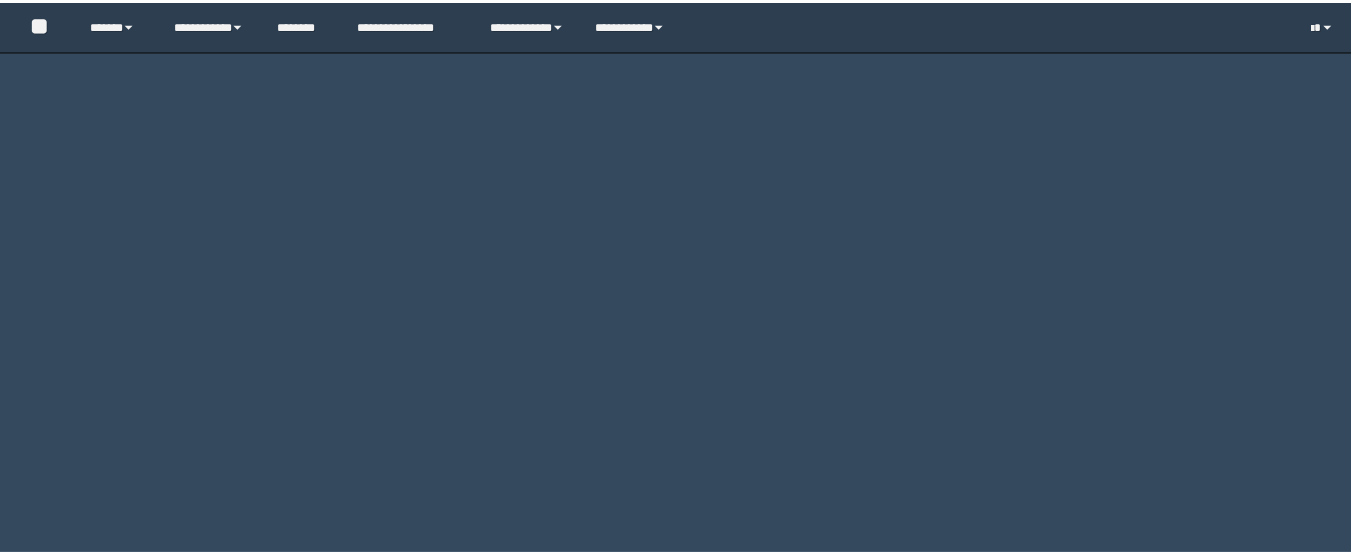 scroll, scrollTop: 0, scrollLeft: 0, axis: both 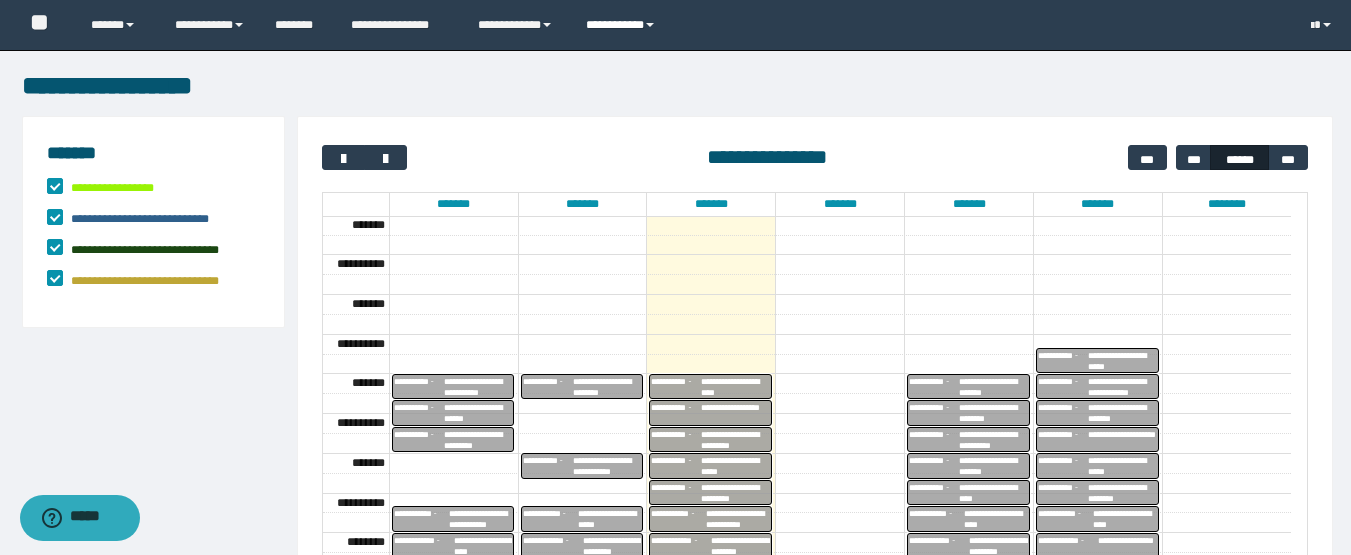 click on "**********" at bounding box center (623, 25) 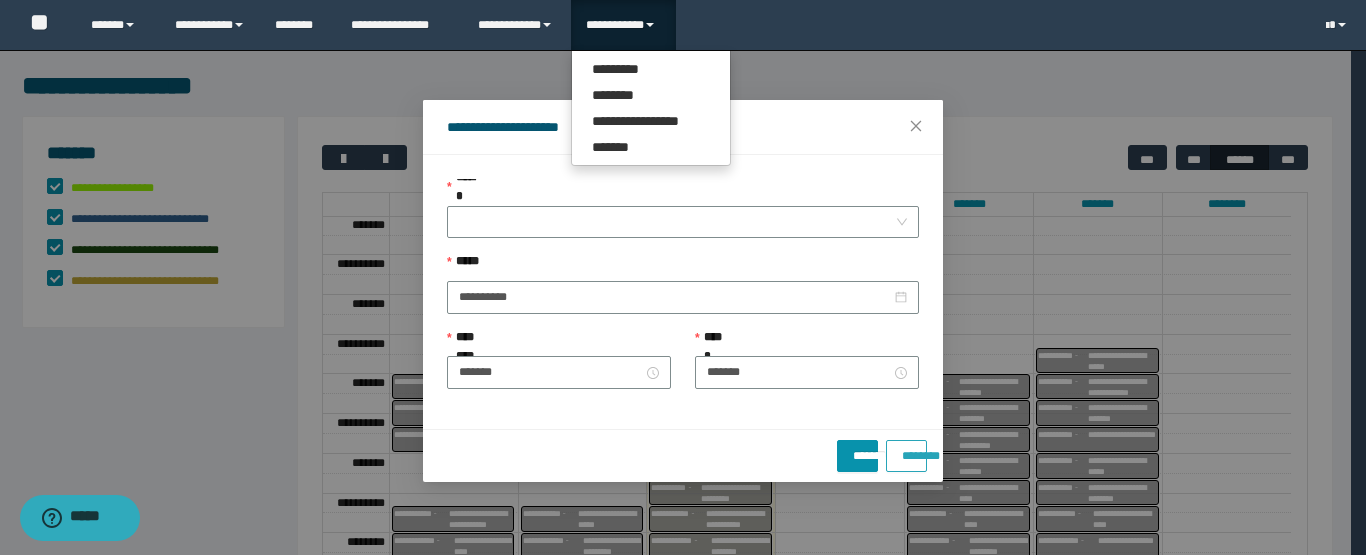 click on "********" at bounding box center (906, 449) 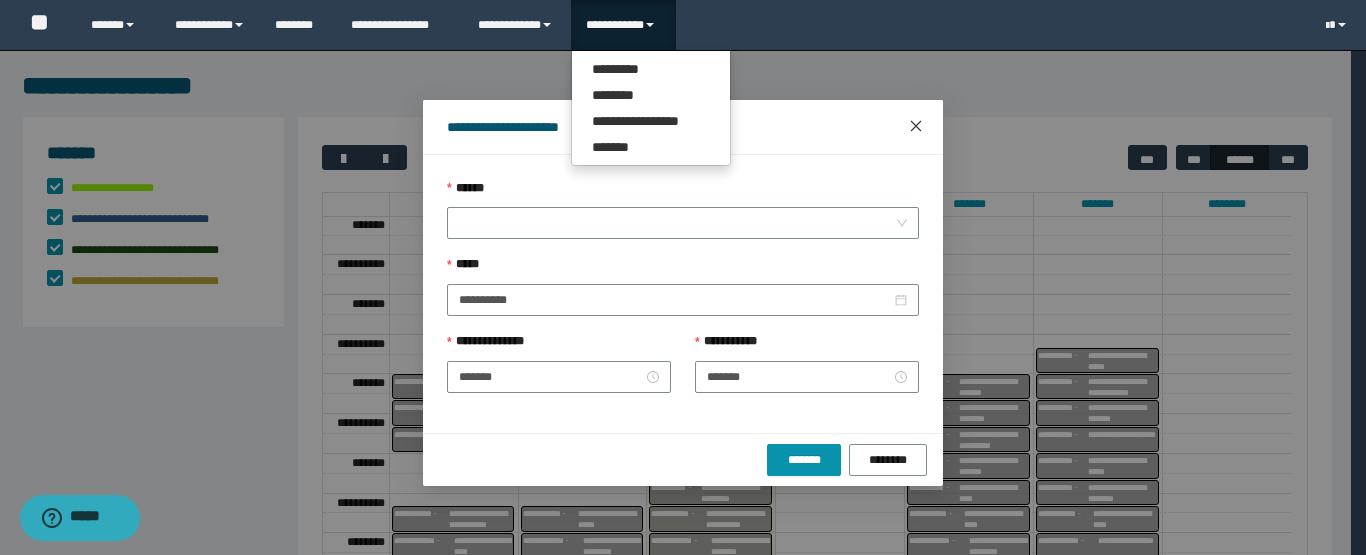 click at bounding box center [916, 127] 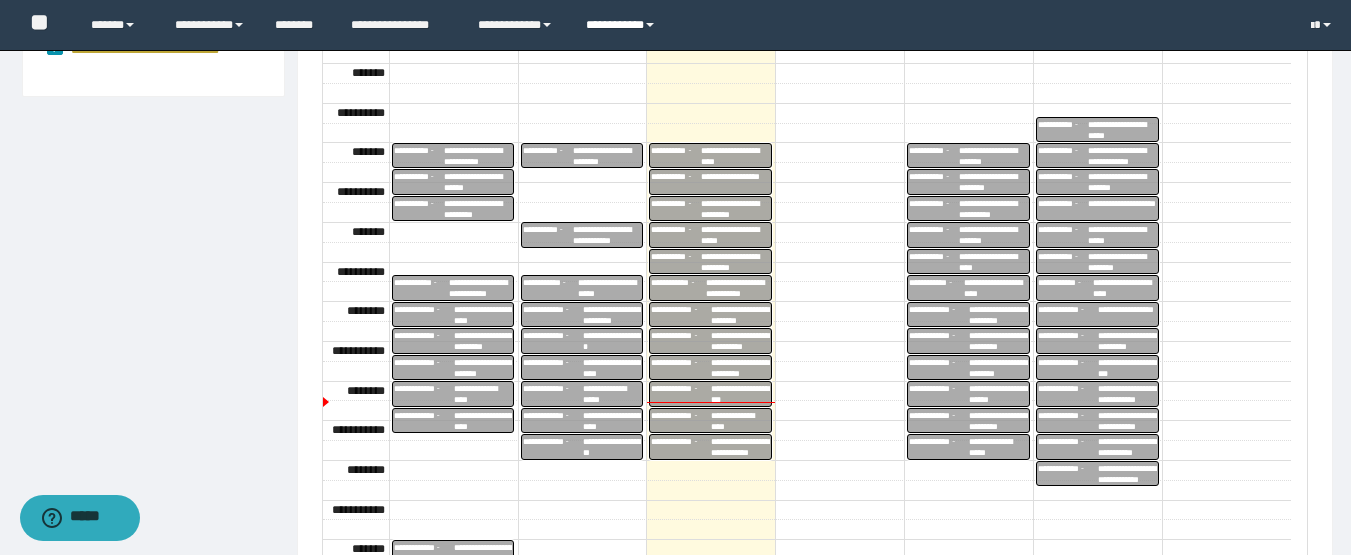 scroll, scrollTop: 235, scrollLeft: 0, axis: vertical 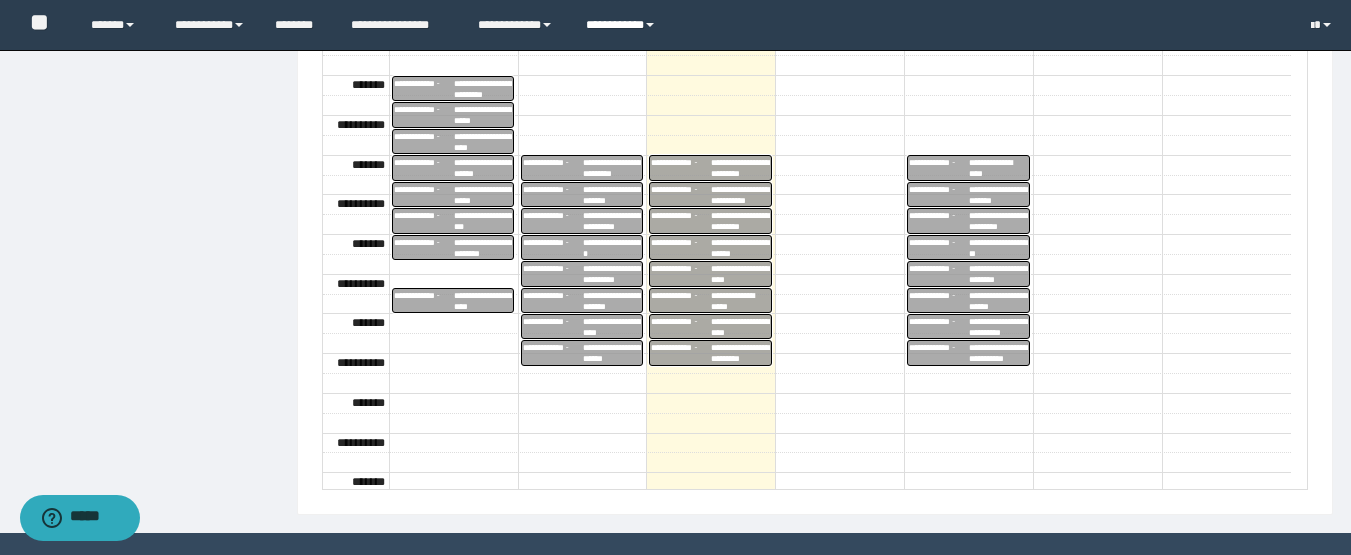 click on "**********" at bounding box center (740, 301) 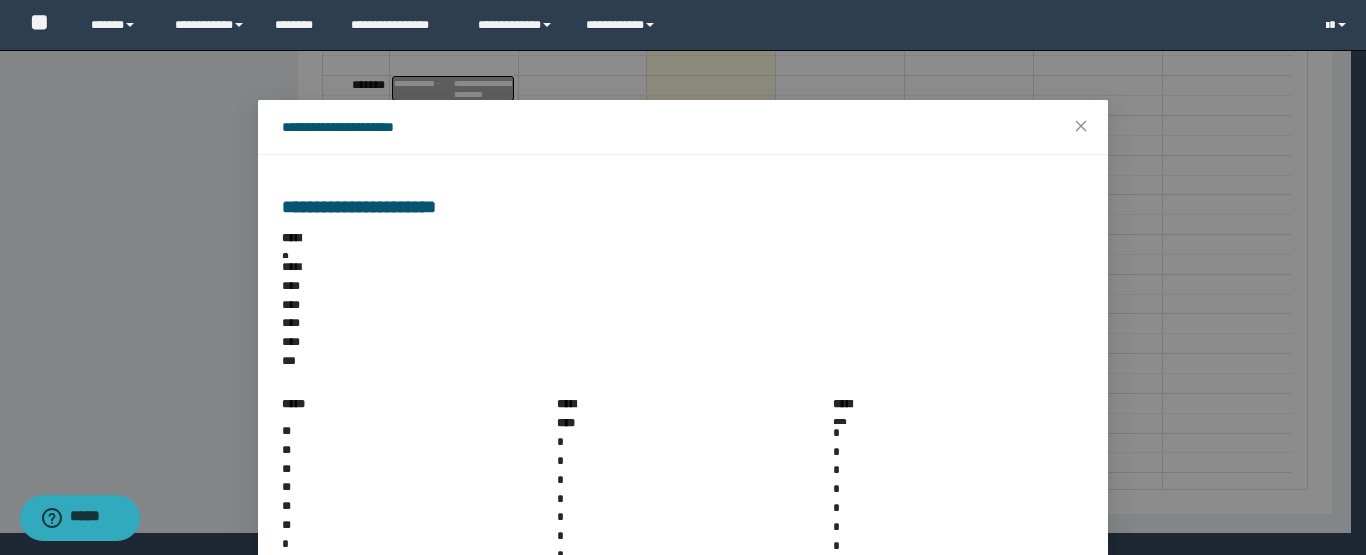 drag, startPoint x: 549, startPoint y: 492, endPoint x: 611, endPoint y: 492, distance: 62 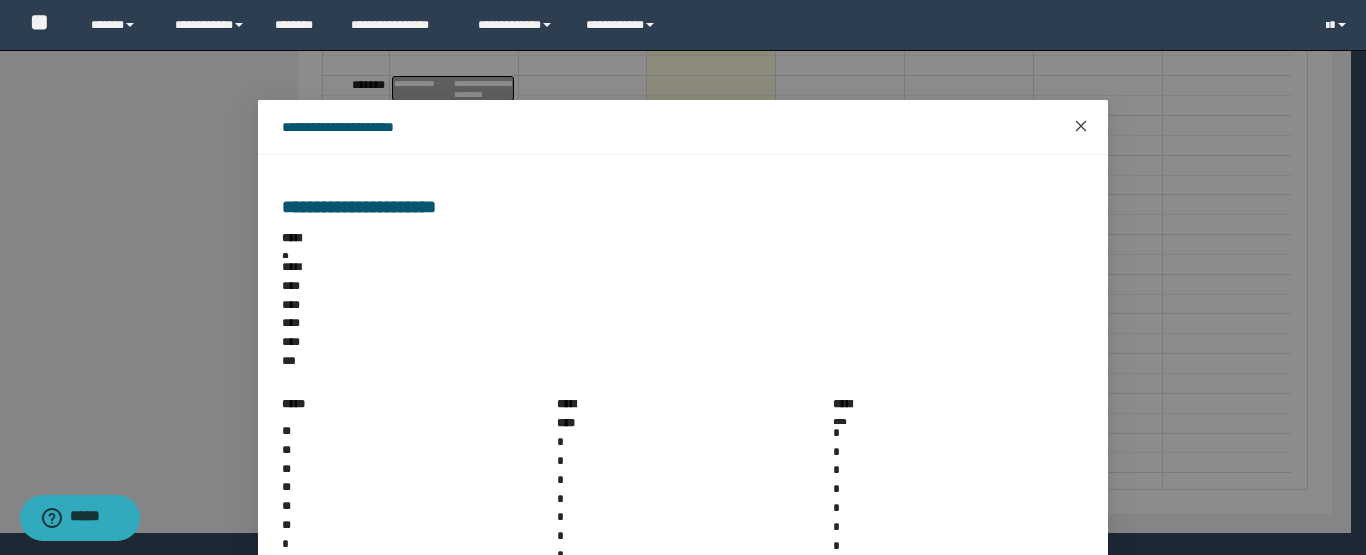 click at bounding box center [1081, 127] 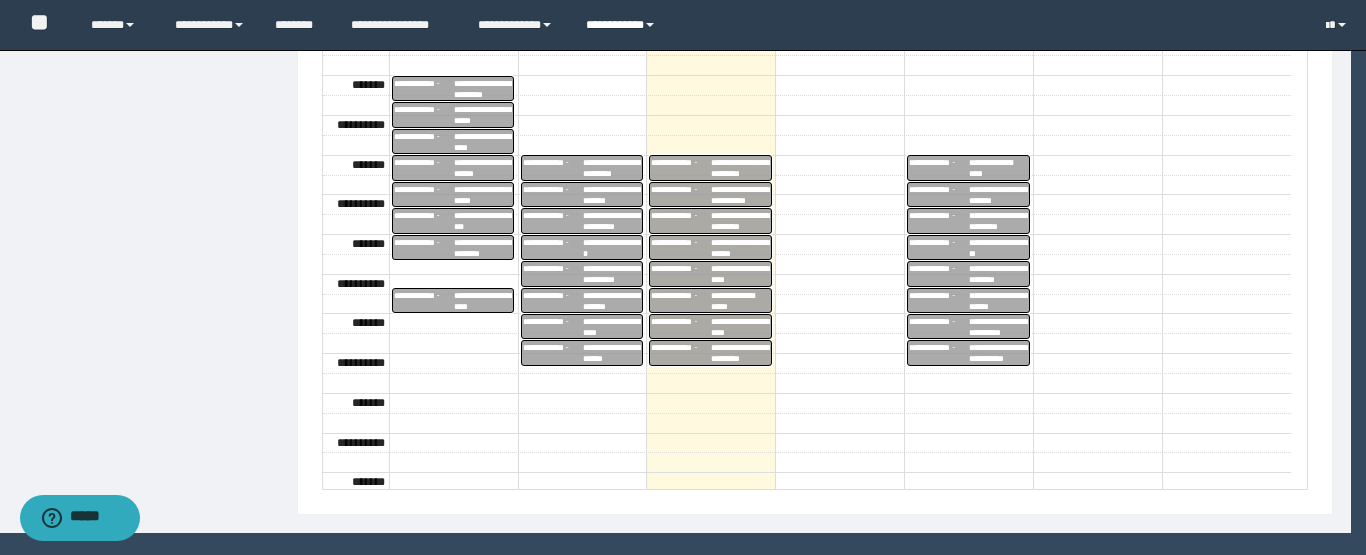 click on "**********" at bounding box center [675, -155] 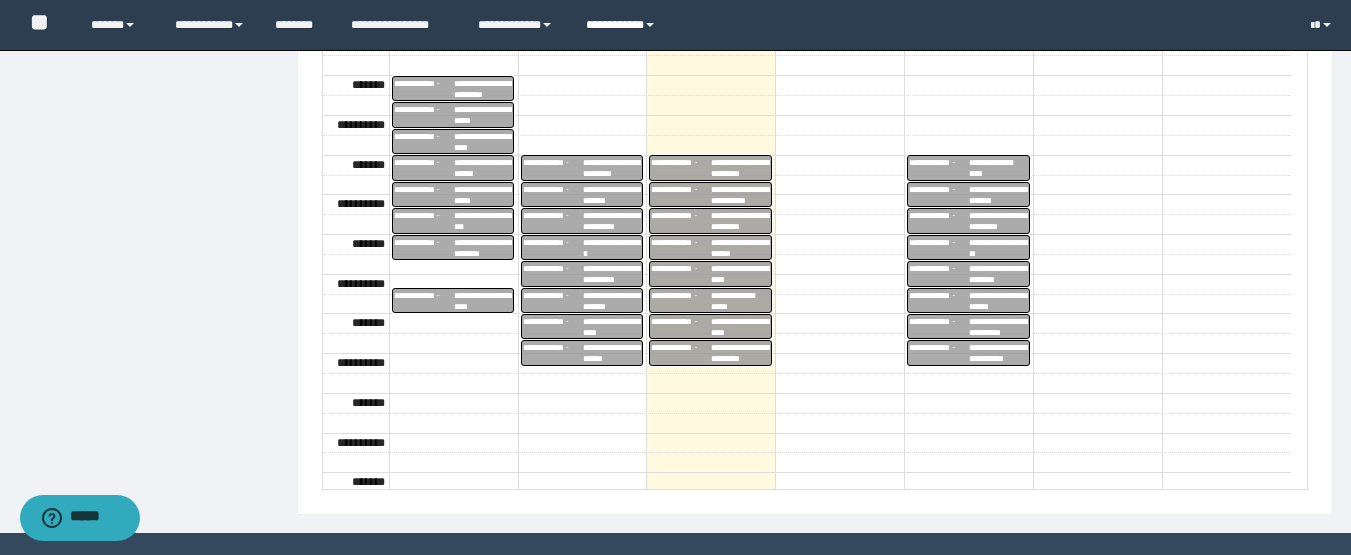 click on "**********" at bounding box center [681, 300] 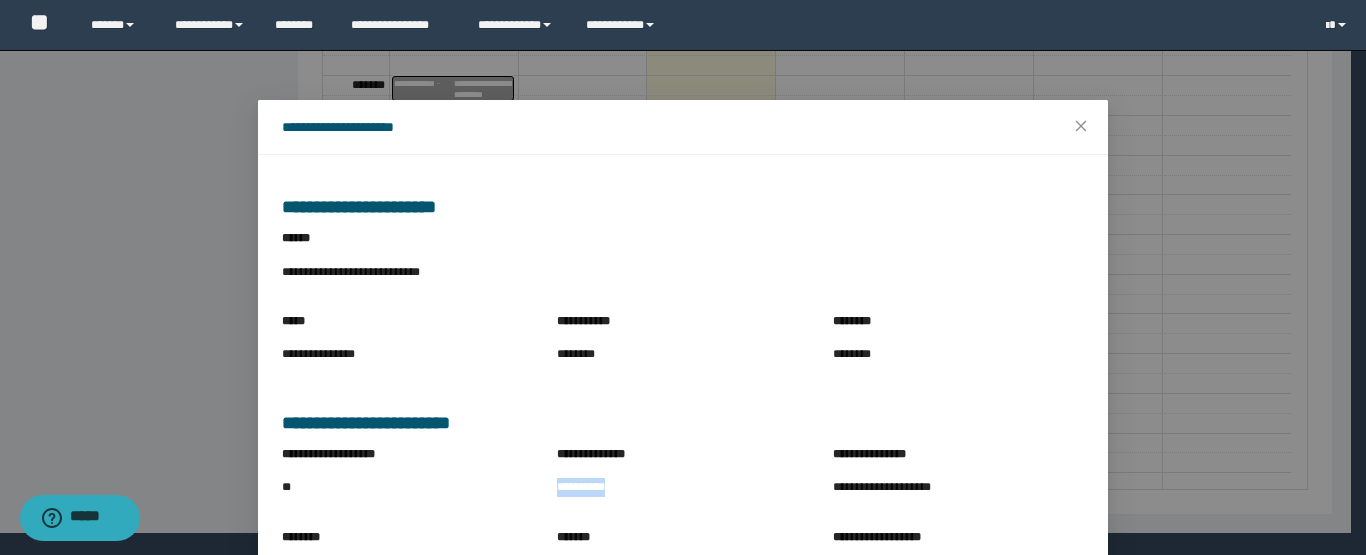 drag, startPoint x: 545, startPoint y: 492, endPoint x: 680, endPoint y: 515, distance: 136.94525 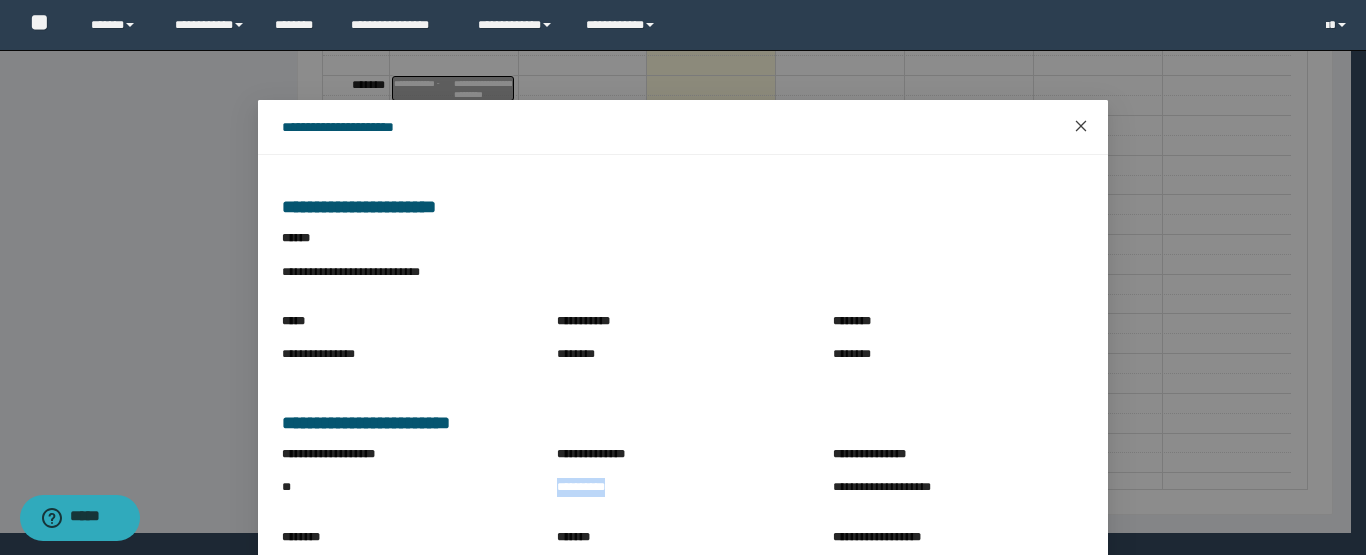 click 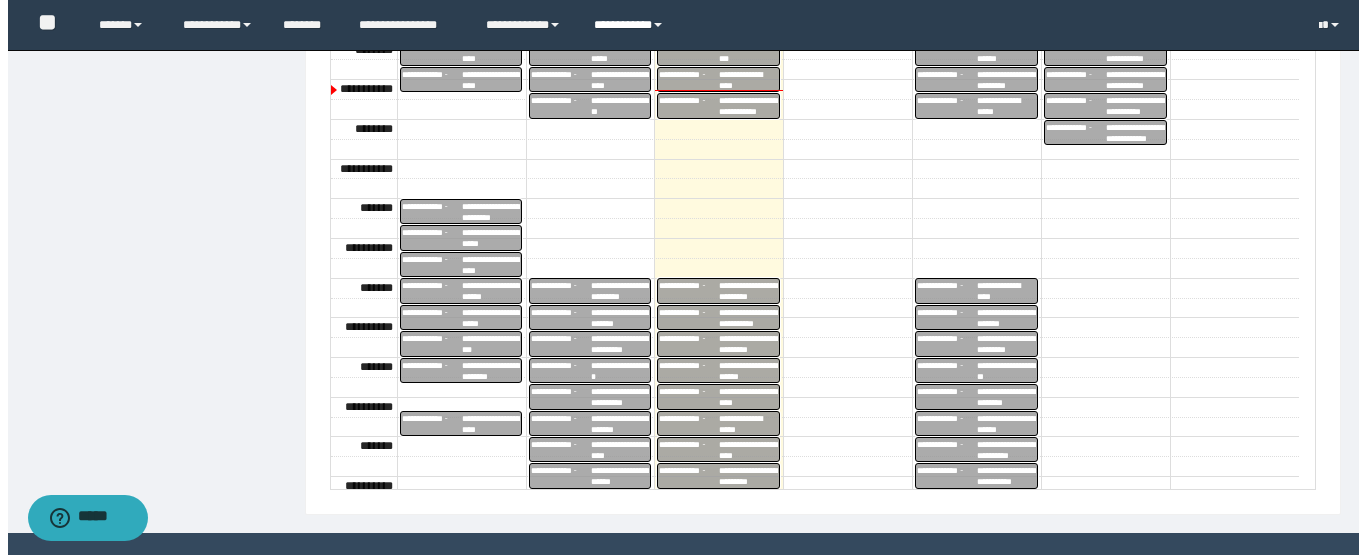 scroll, scrollTop: 500, scrollLeft: 0, axis: vertical 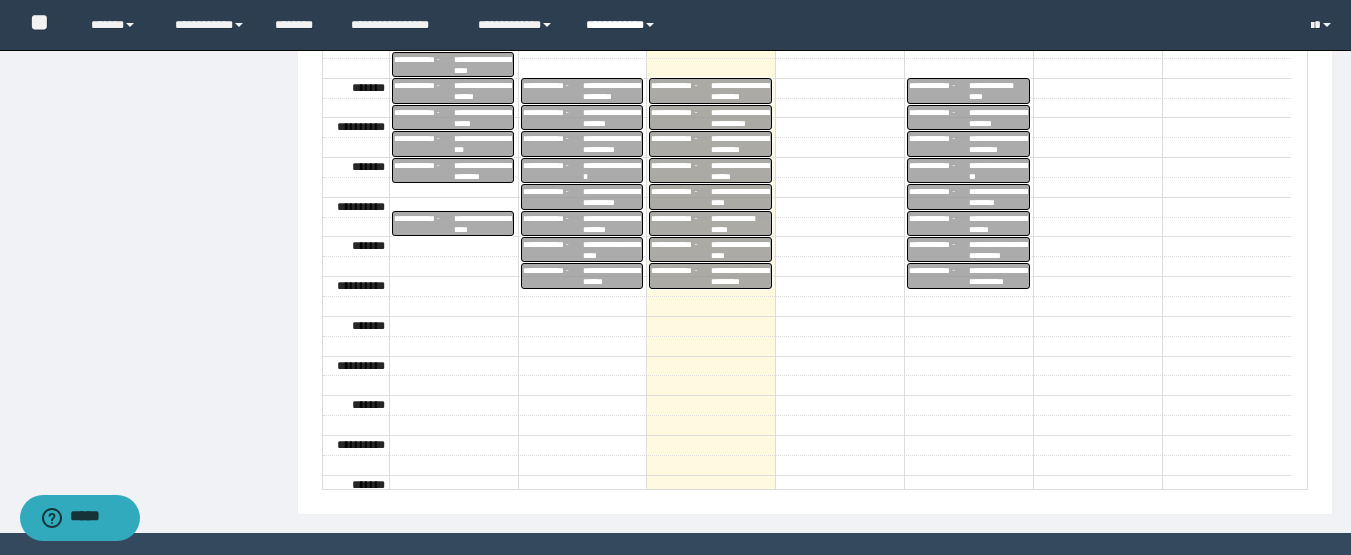 click on "**********" at bounding box center (740, 197) 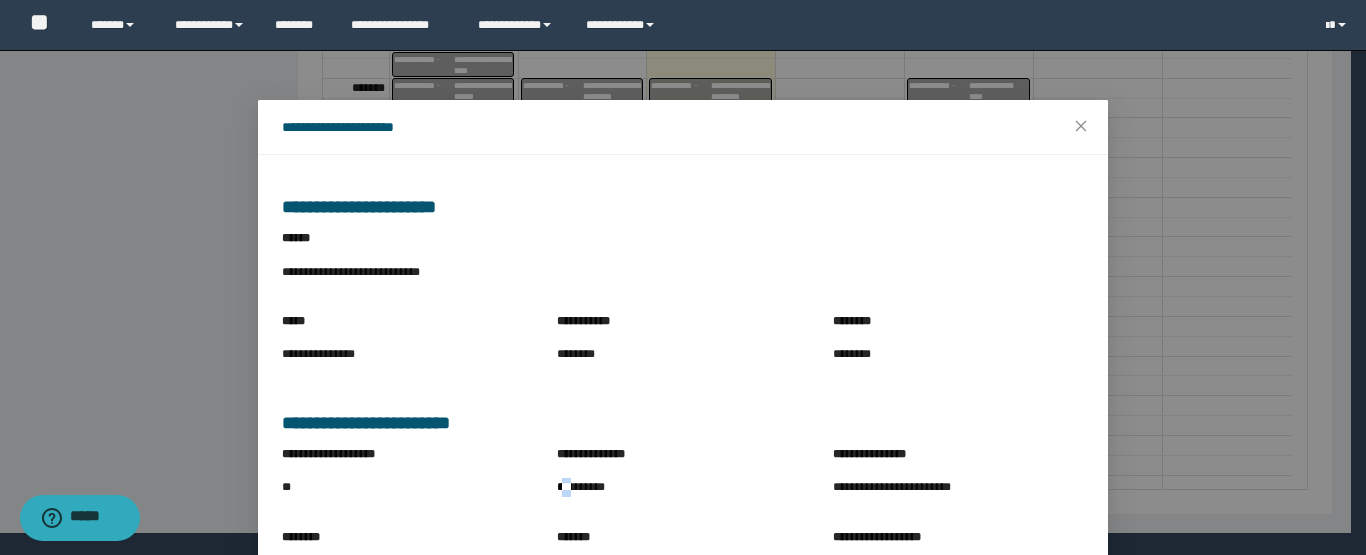 drag, startPoint x: 554, startPoint y: 483, endPoint x: 565, endPoint y: 485, distance: 11.18034 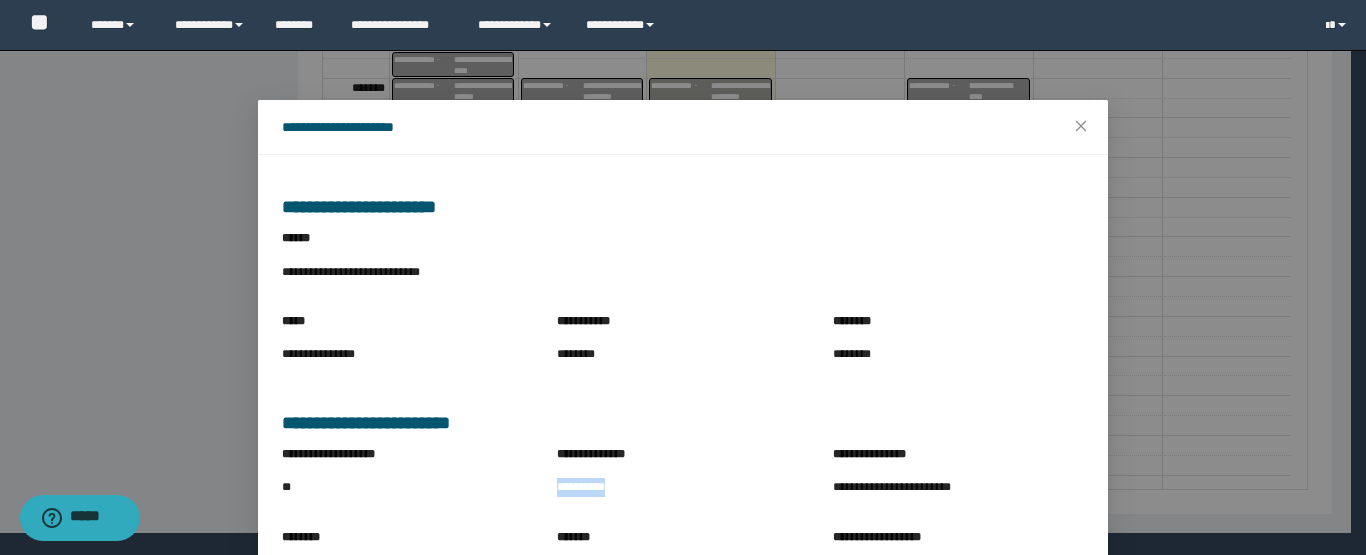drag, startPoint x: 543, startPoint y: 489, endPoint x: 631, endPoint y: 494, distance: 88.14193 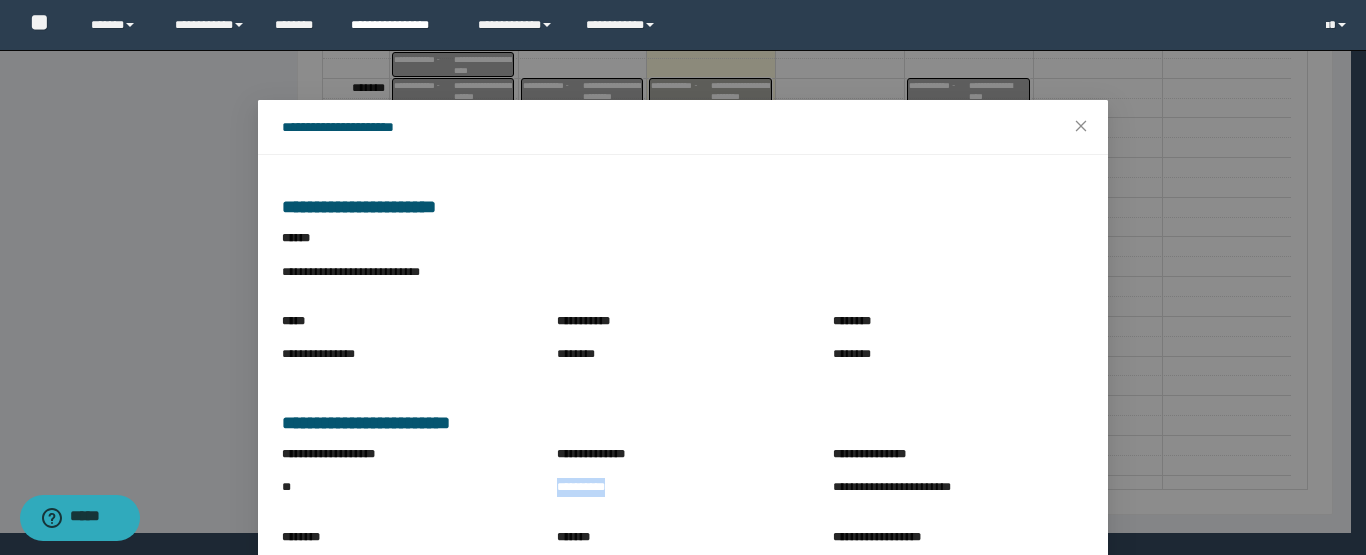 copy on "**********" 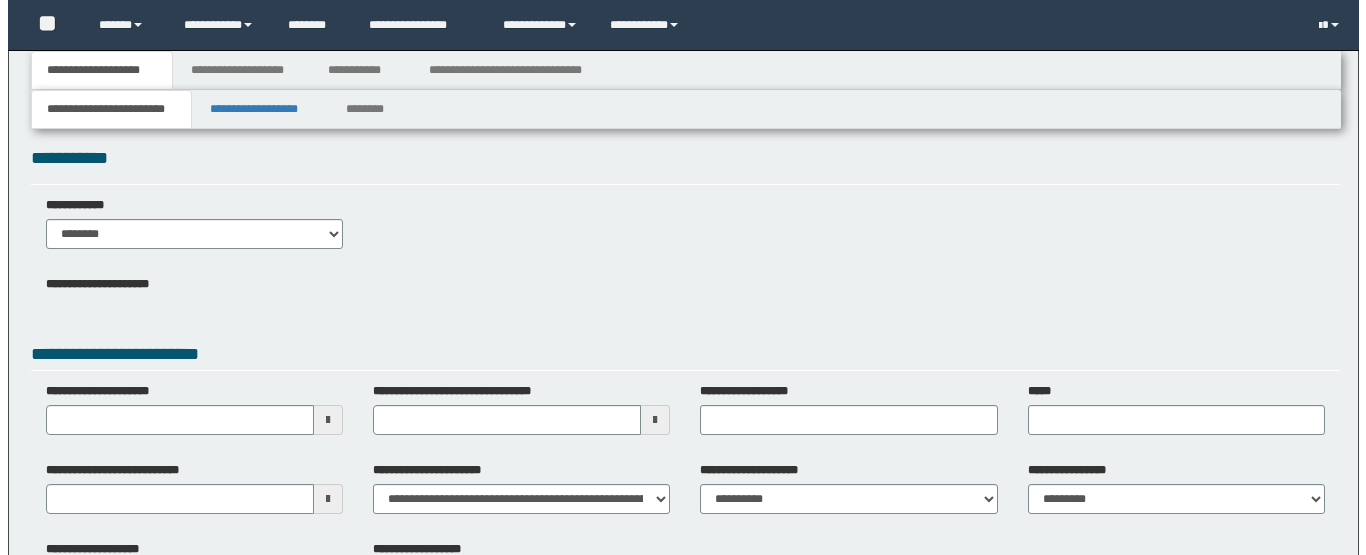 scroll, scrollTop: 0, scrollLeft: 0, axis: both 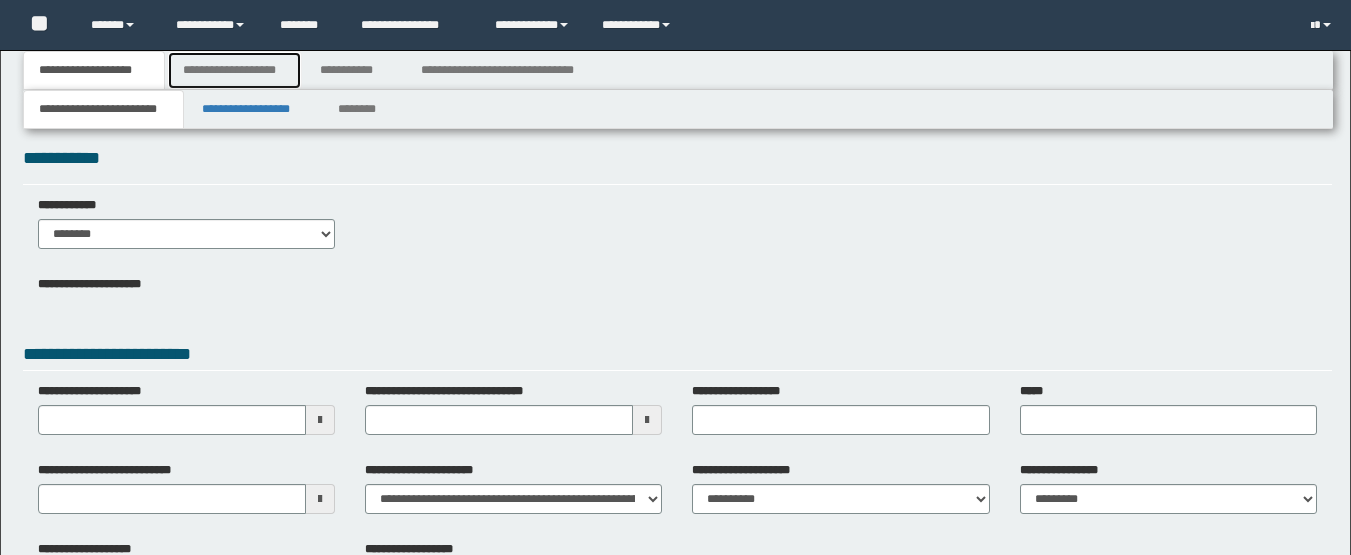 click on "**********" at bounding box center (234, 70) 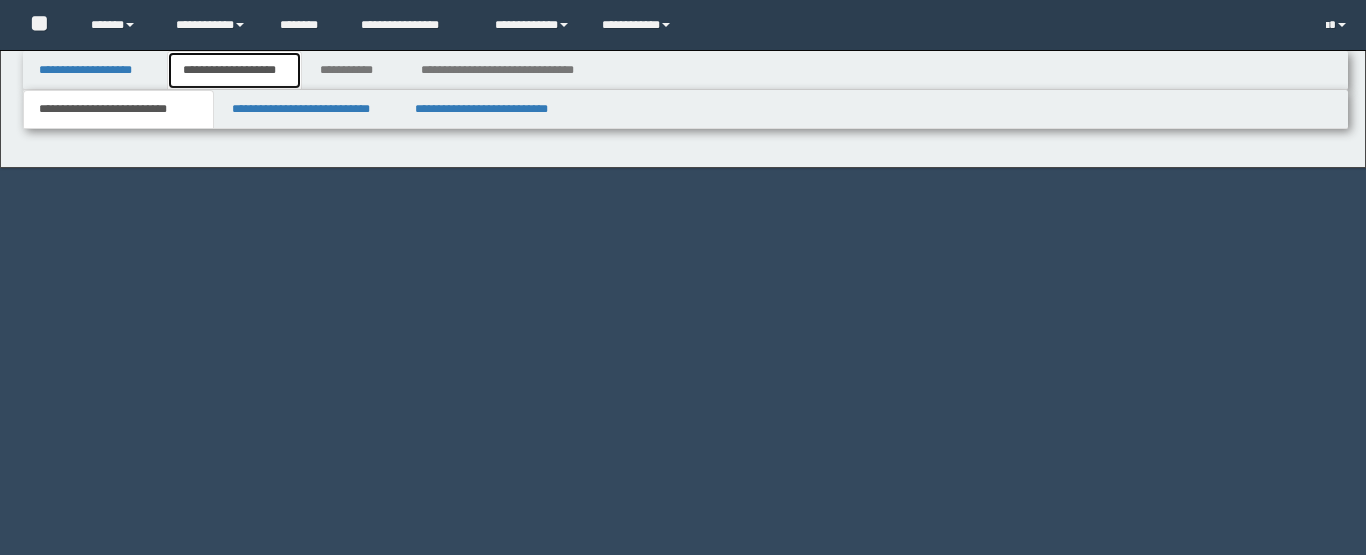 click on "**********" at bounding box center [234, 70] 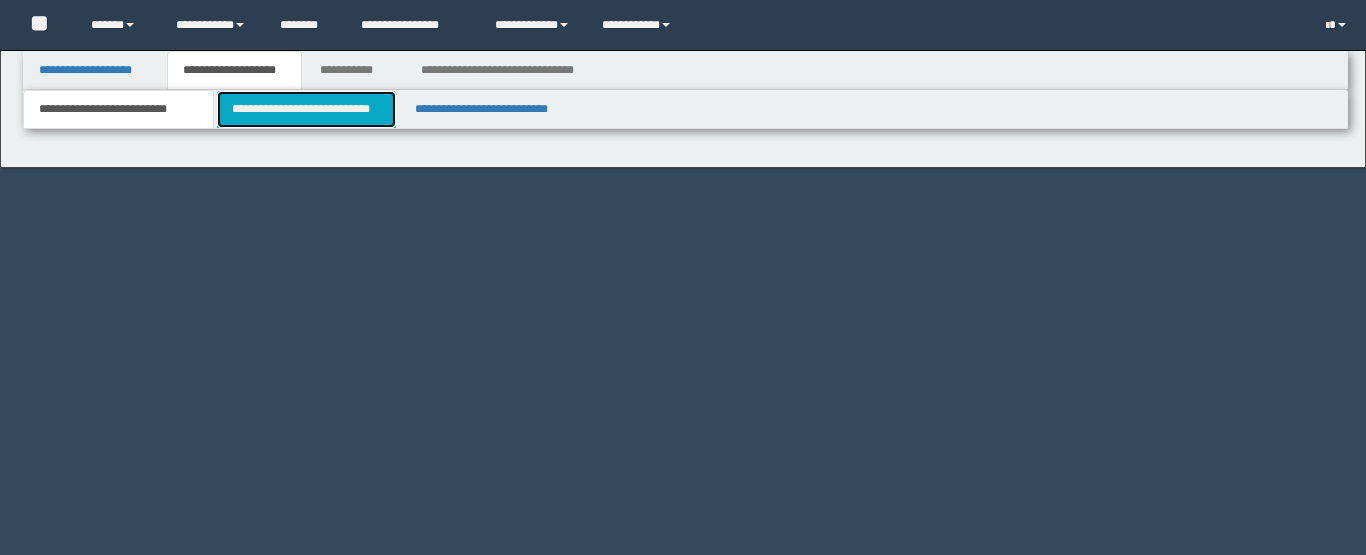 click on "**********" at bounding box center (306, 109) 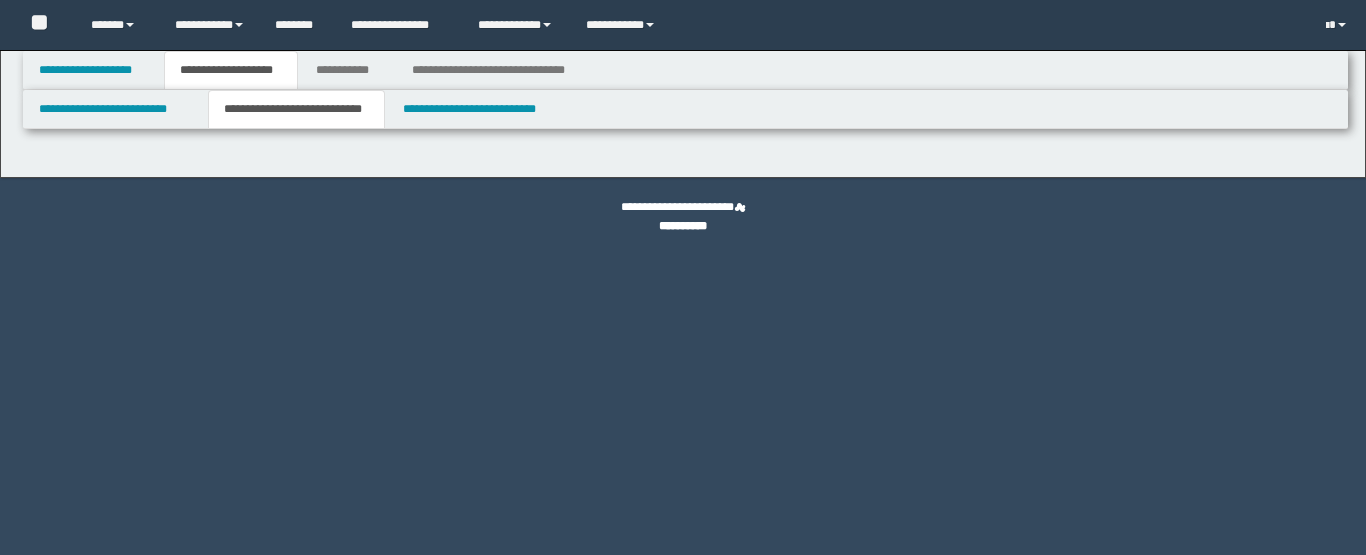 scroll, scrollTop: 0, scrollLeft: 0, axis: both 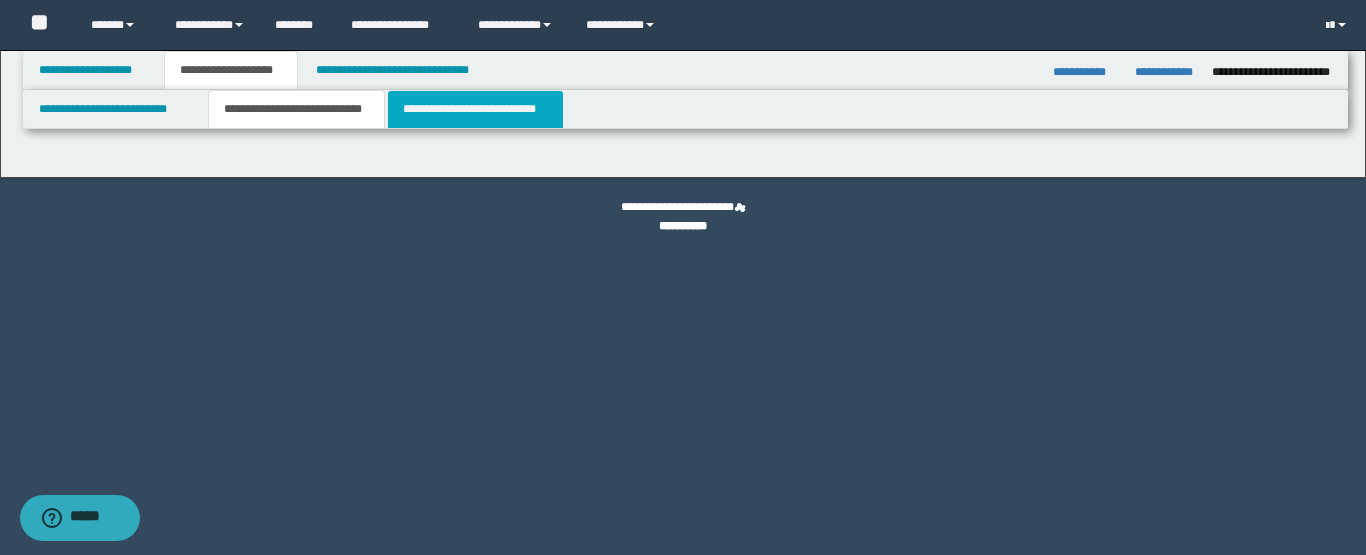 click on "**********" at bounding box center [475, 109] 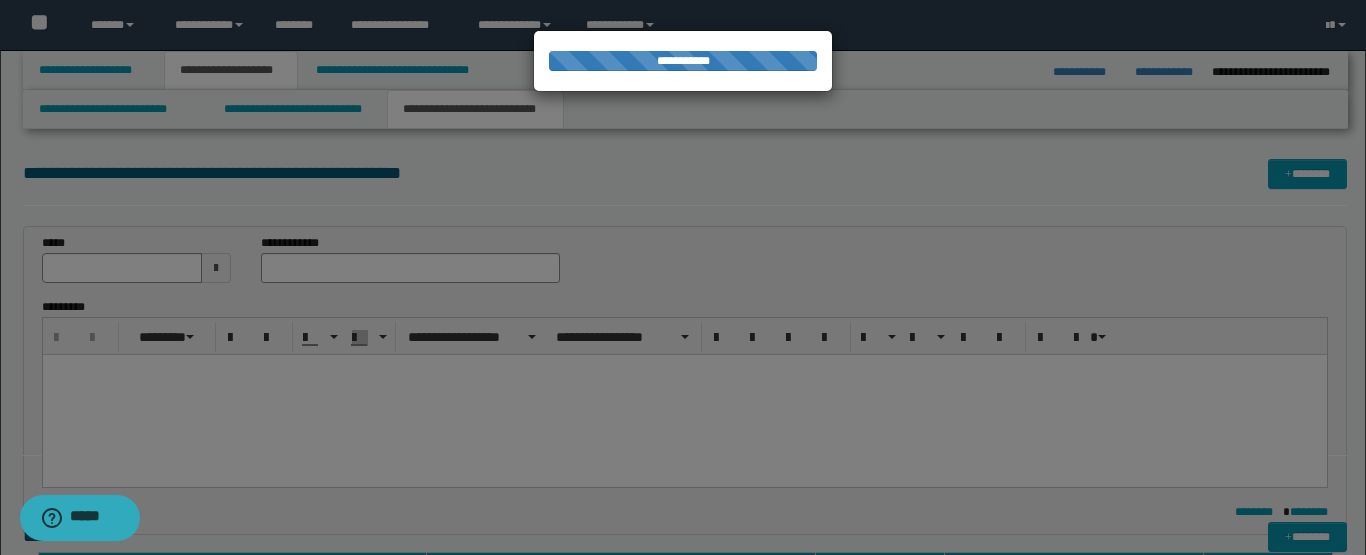 scroll, scrollTop: 0, scrollLeft: 0, axis: both 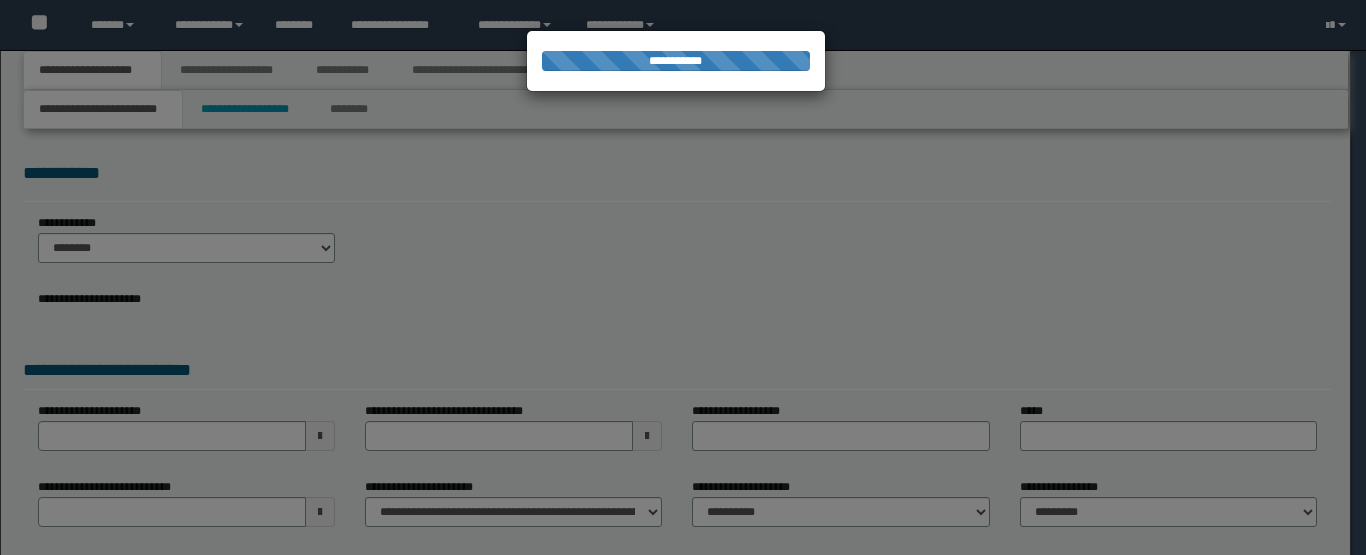 select on "*" 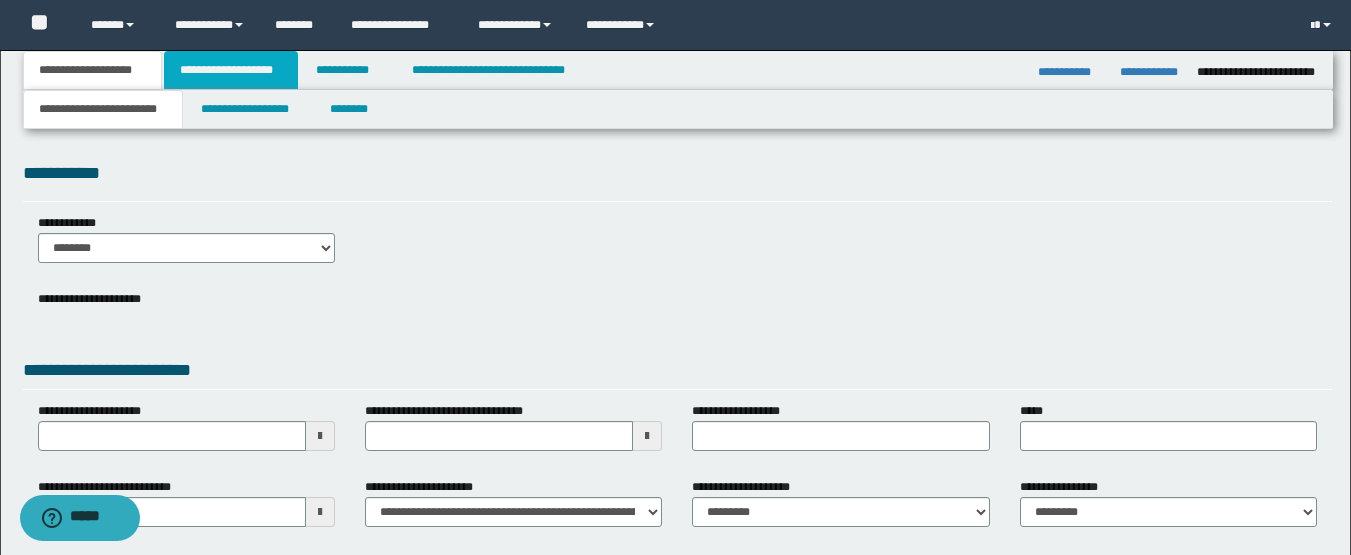 click on "**********" at bounding box center (231, 70) 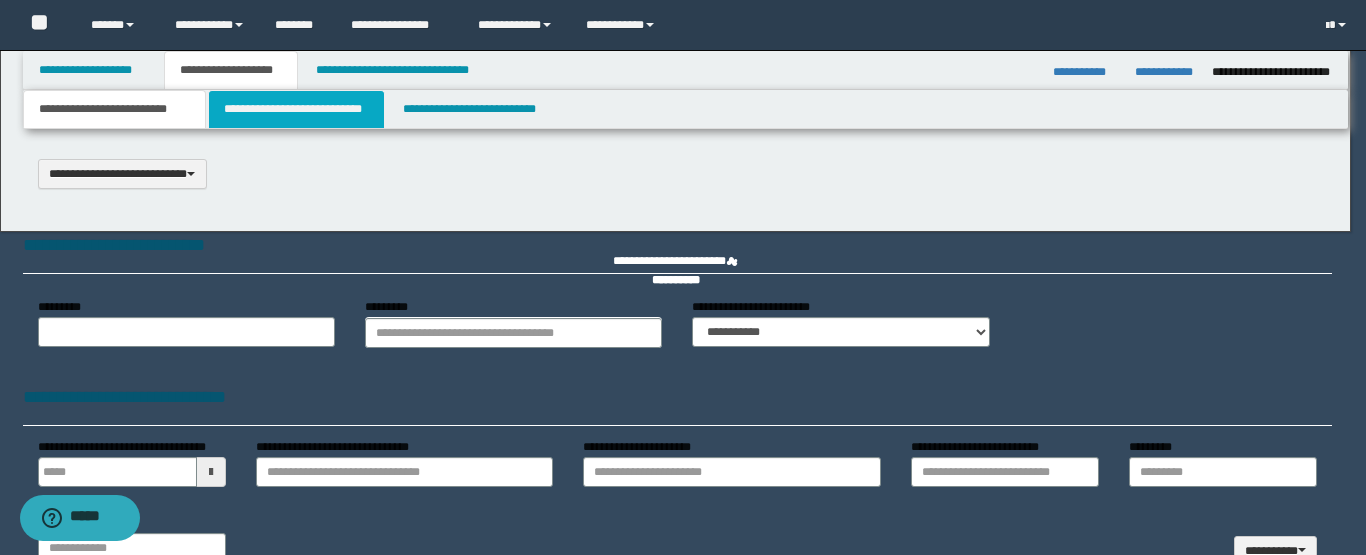 select on "*" 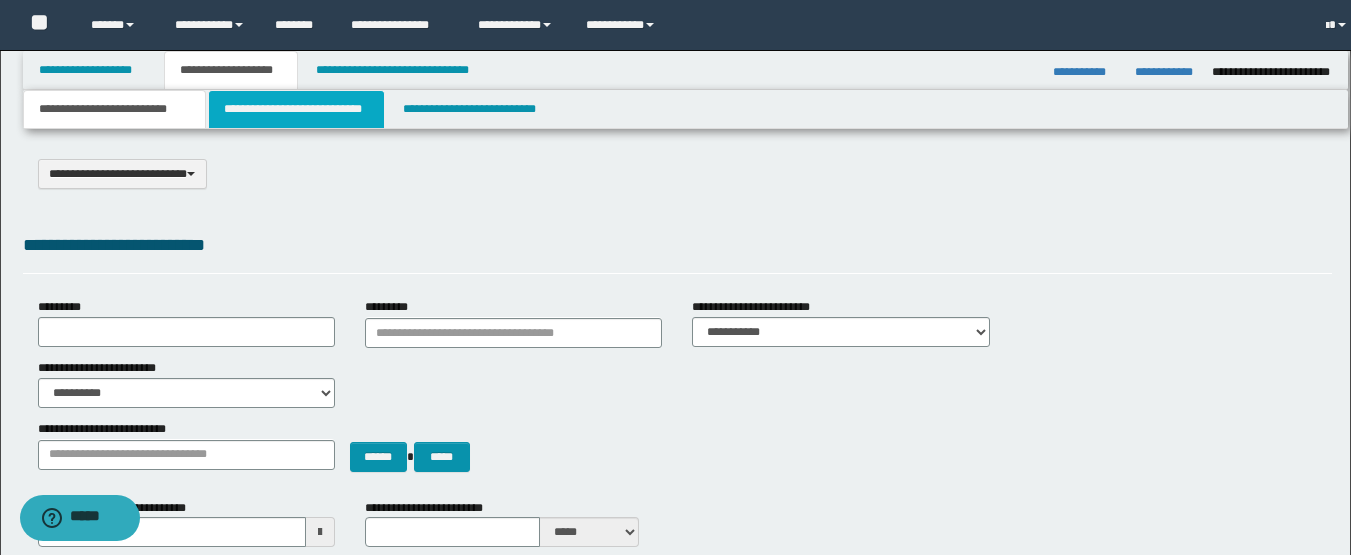 click on "**********" at bounding box center (296, 109) 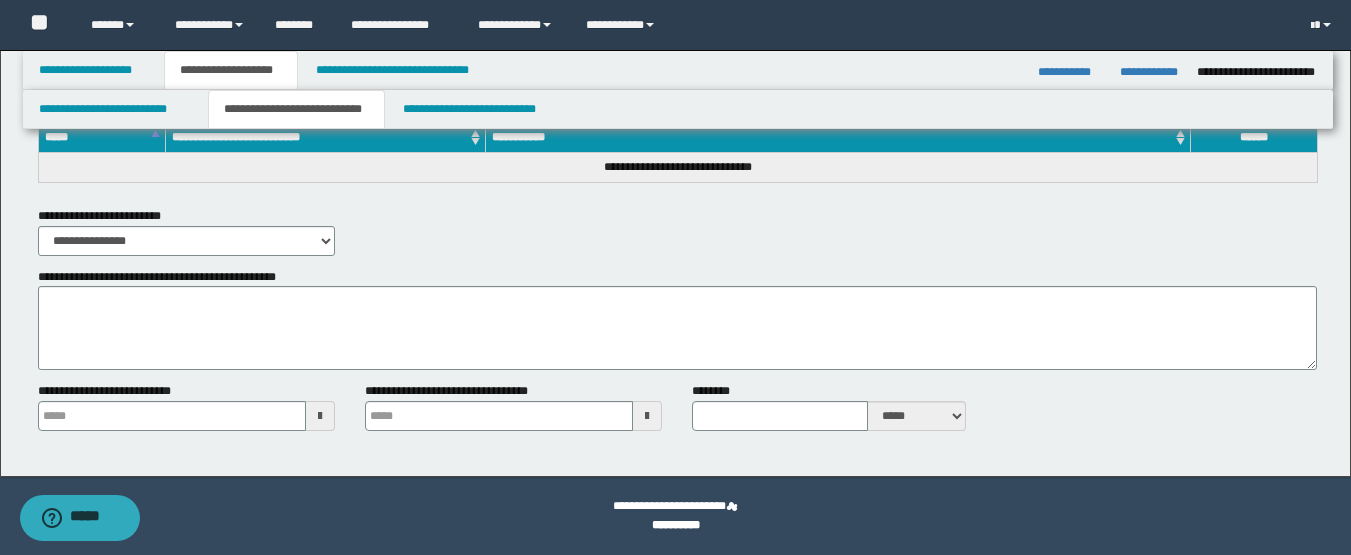 scroll, scrollTop: 824, scrollLeft: 0, axis: vertical 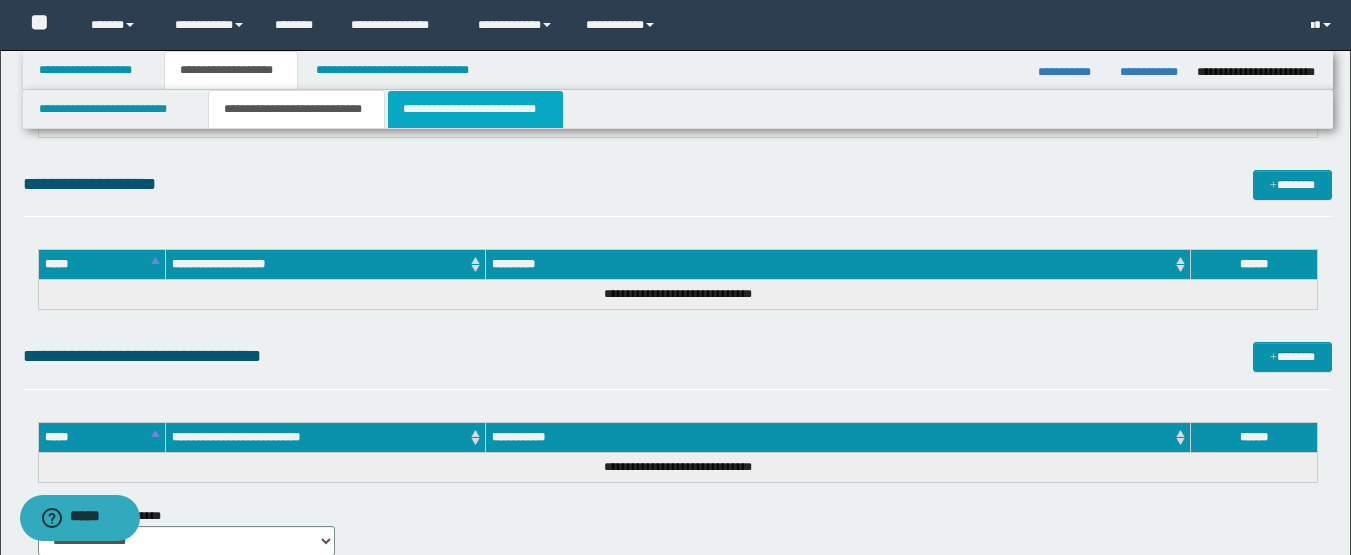 click on "**********" at bounding box center (475, 109) 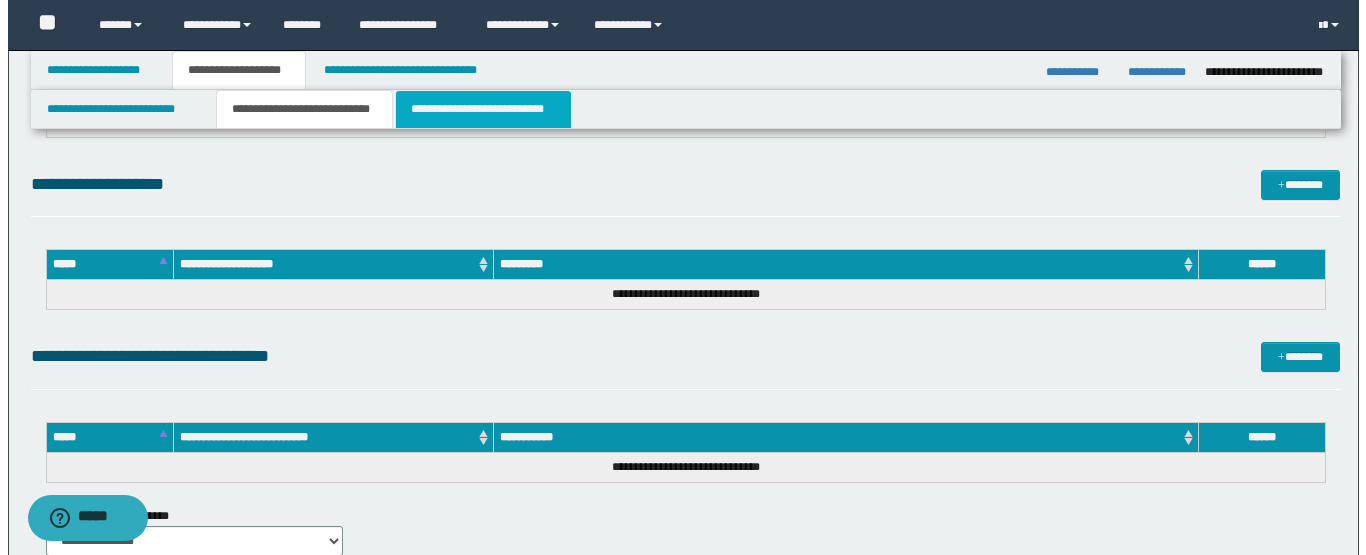 scroll, scrollTop: 0, scrollLeft: 0, axis: both 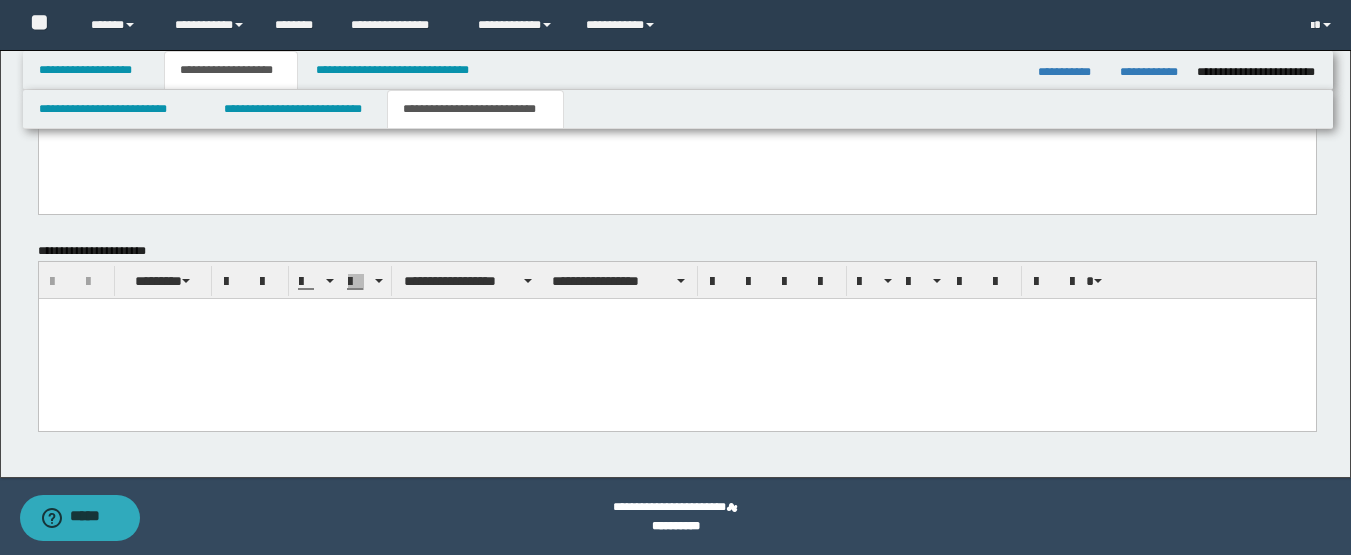 click at bounding box center (676, 338) 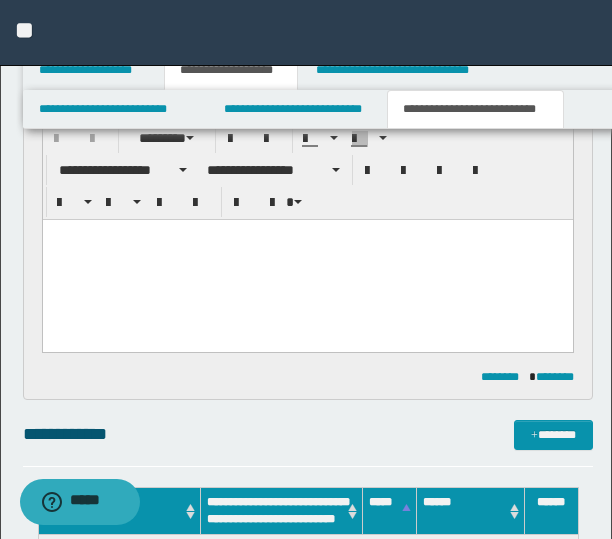 scroll, scrollTop: 463, scrollLeft: 0, axis: vertical 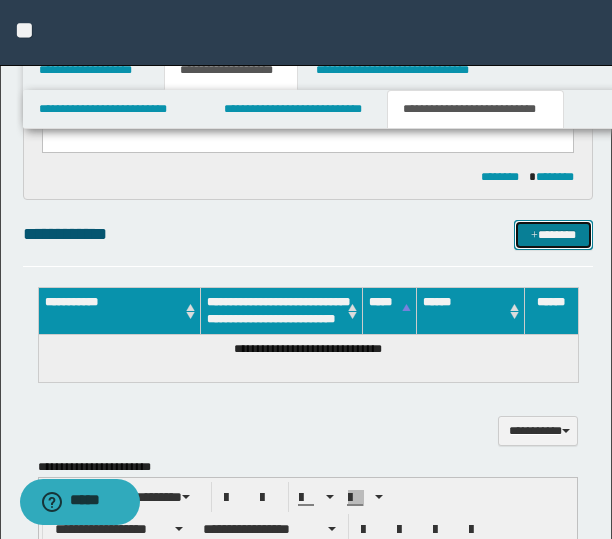 click on "*******" at bounding box center (553, 235) 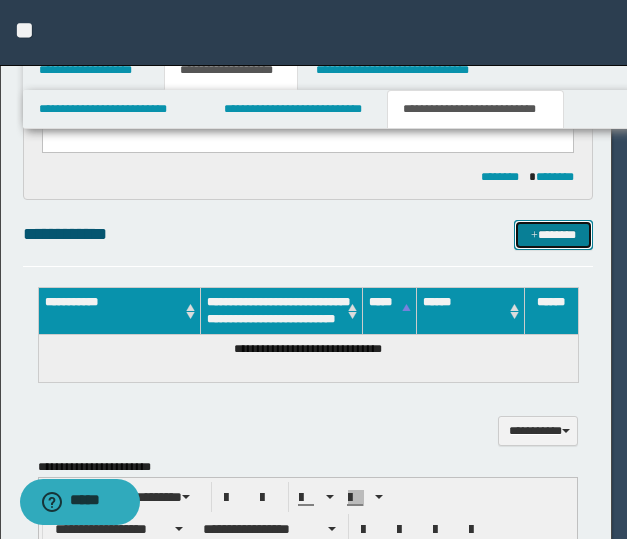 type 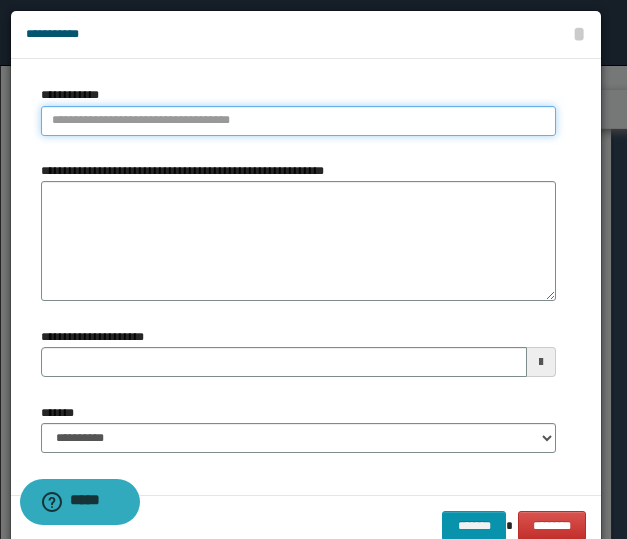click on "**********" at bounding box center [298, 121] 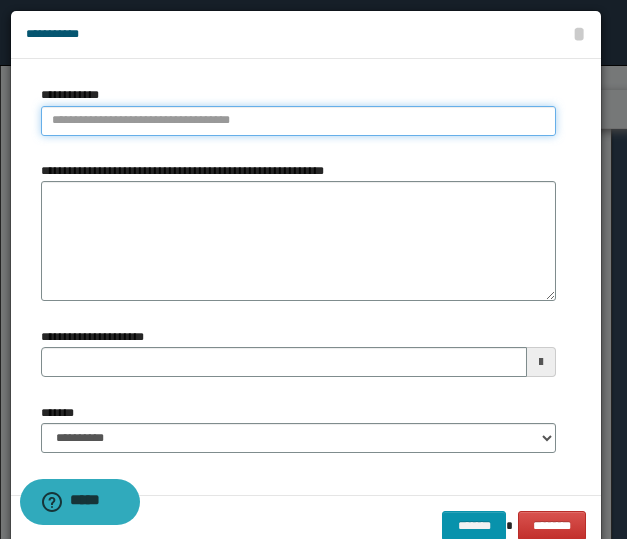 click on "**********" at bounding box center (298, 121) 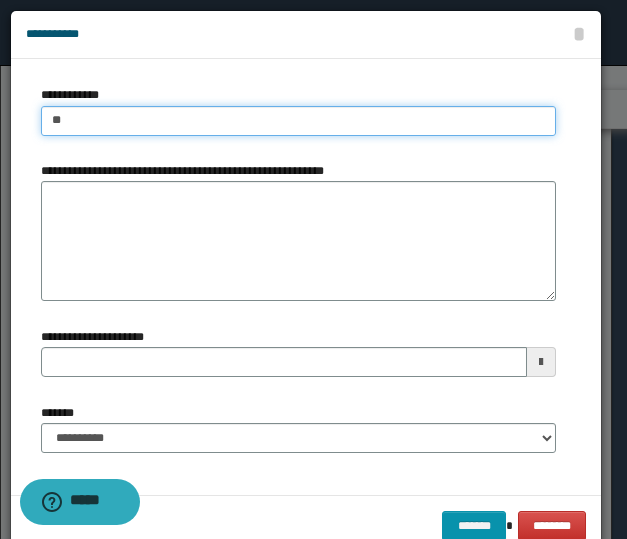type on "*" 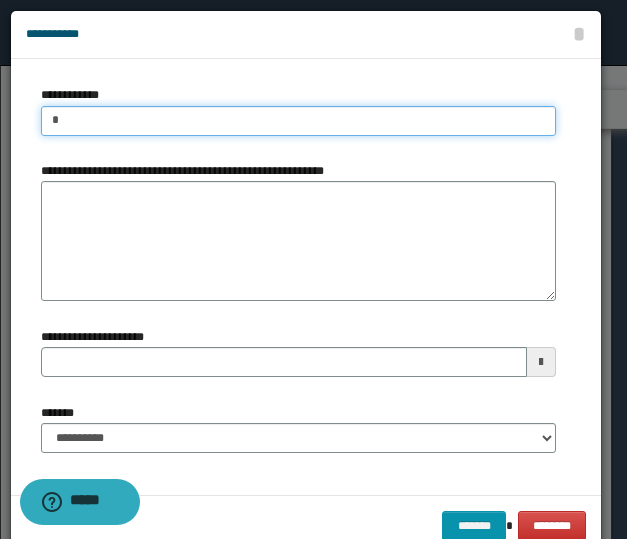 type 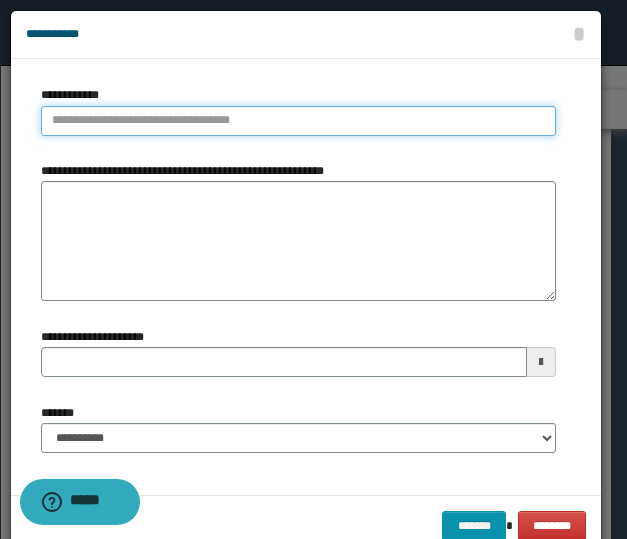 type 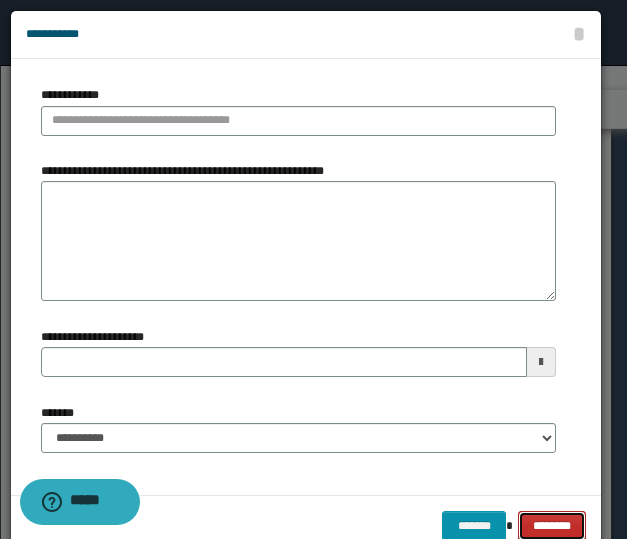 click on "********" at bounding box center [552, 526] 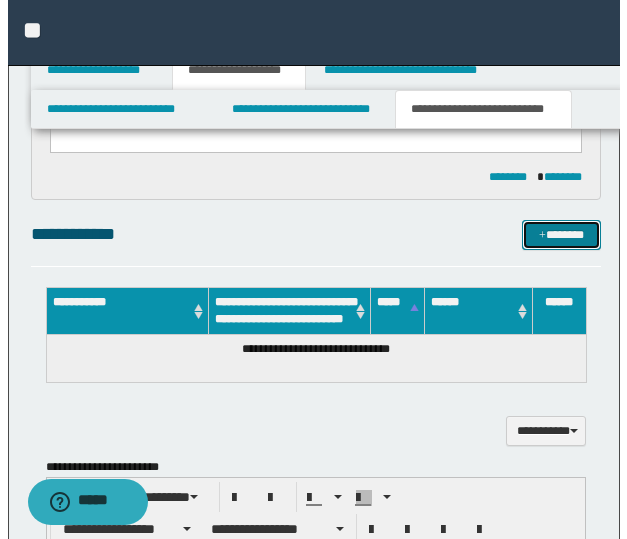 scroll, scrollTop: 363, scrollLeft: 0, axis: vertical 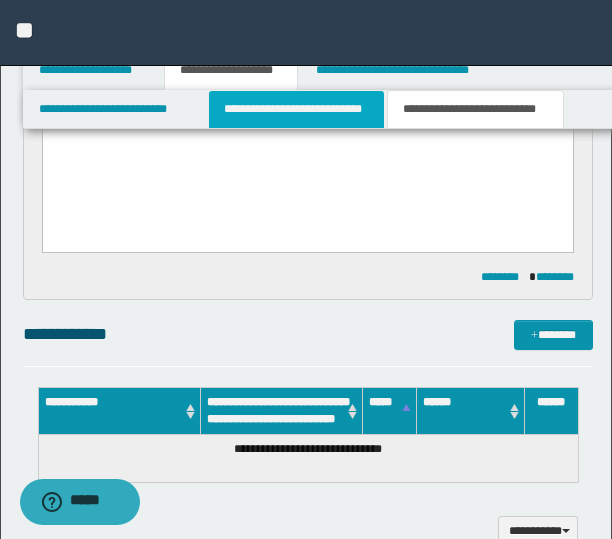 click on "**********" at bounding box center (296, 109) 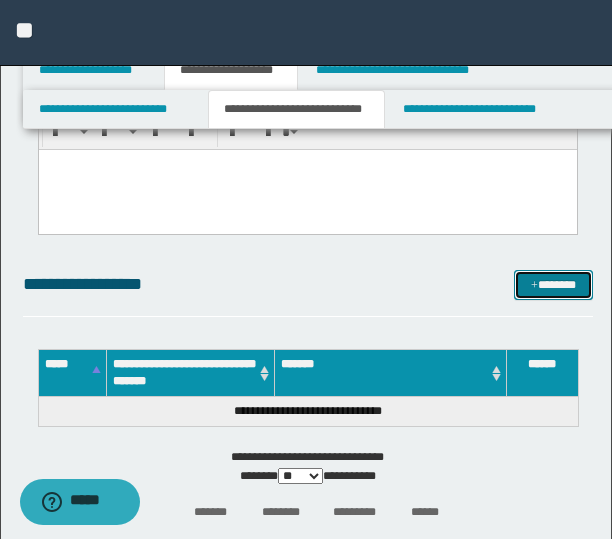 click on "*******" at bounding box center [553, 285] 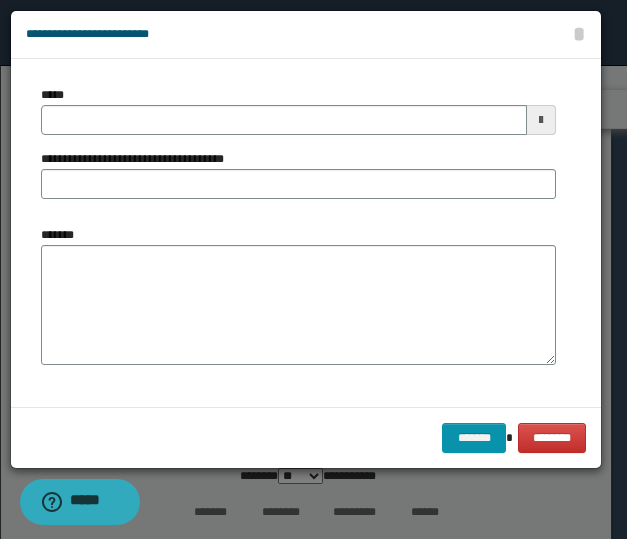 click on "*****" at bounding box center (298, 110) 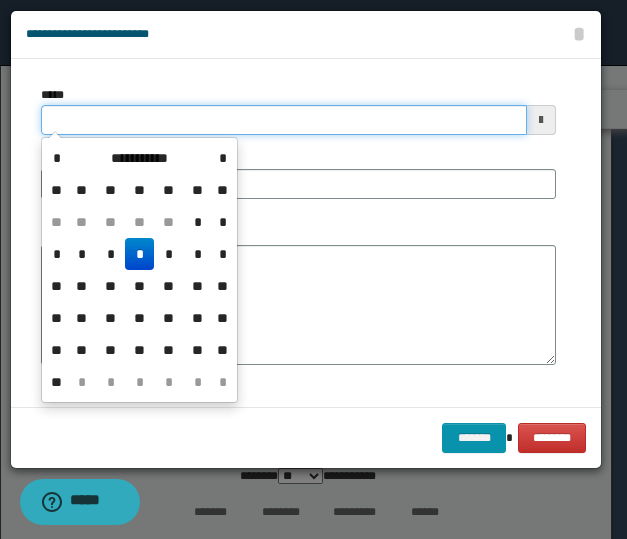 click on "*****" at bounding box center [284, 120] 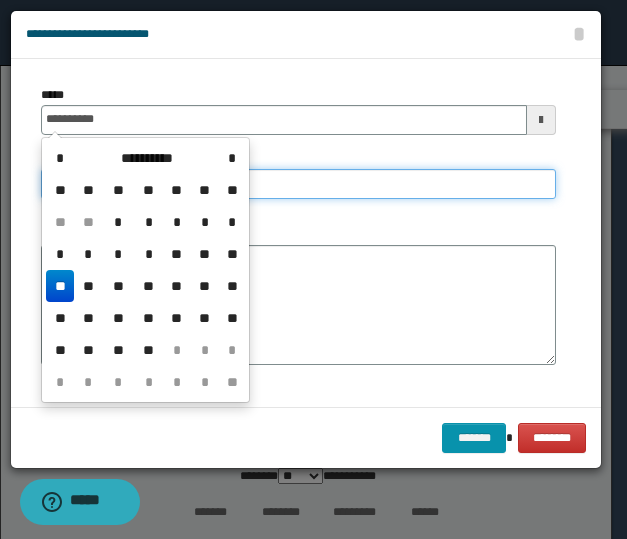 type on "**********" 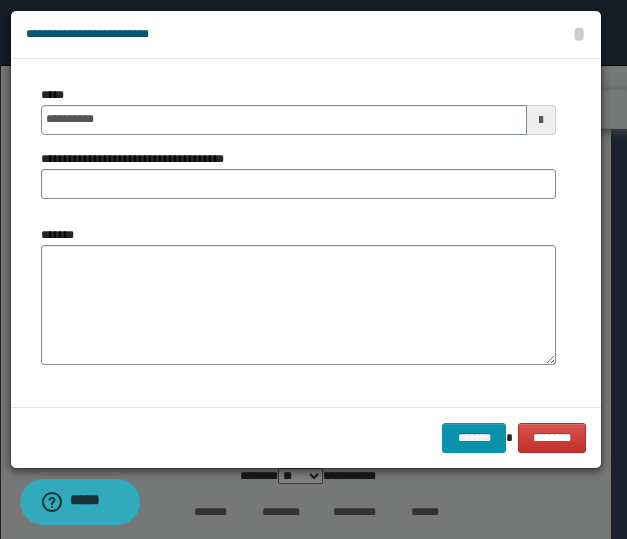 click on "**********" at bounding box center (140, 159) 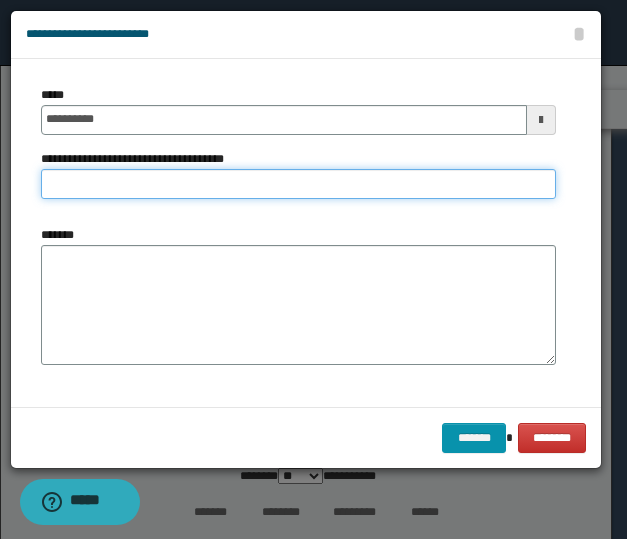 click on "**********" at bounding box center [298, 184] 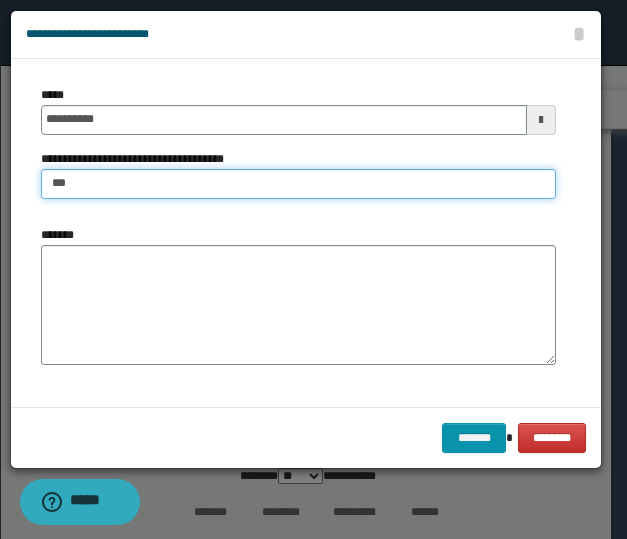 type on "**********" 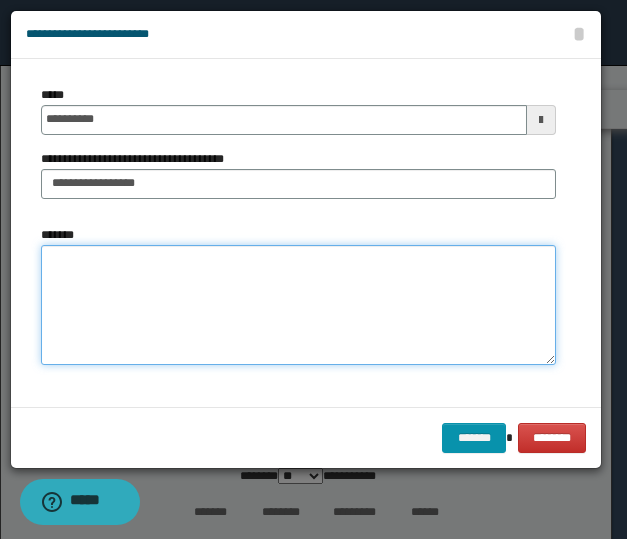 click on "*******" at bounding box center [298, 305] 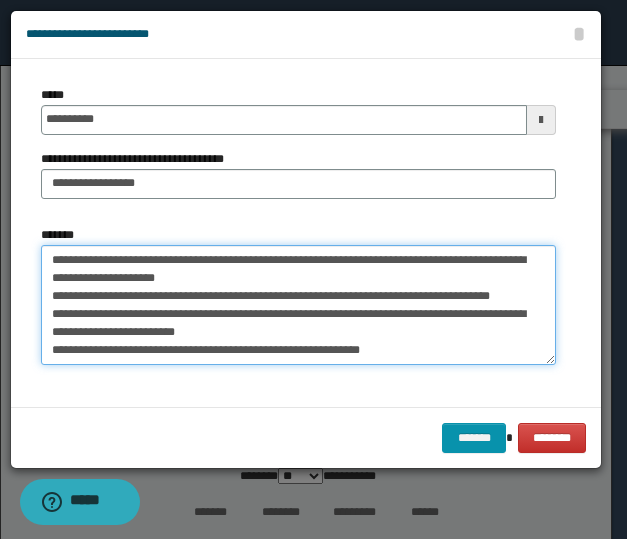 scroll, scrollTop: 0, scrollLeft: 0, axis: both 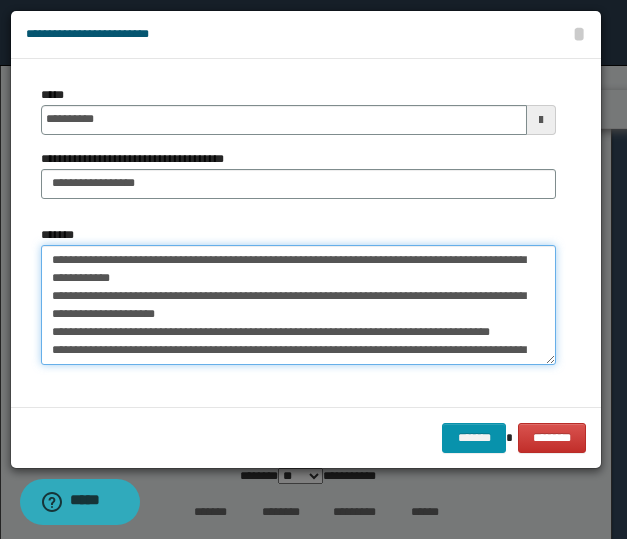 click on "**********" at bounding box center [298, 305] 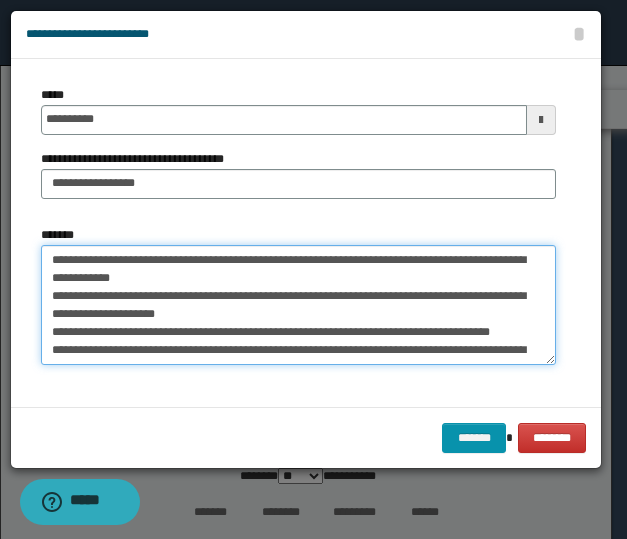 click on "**********" at bounding box center (298, 305) 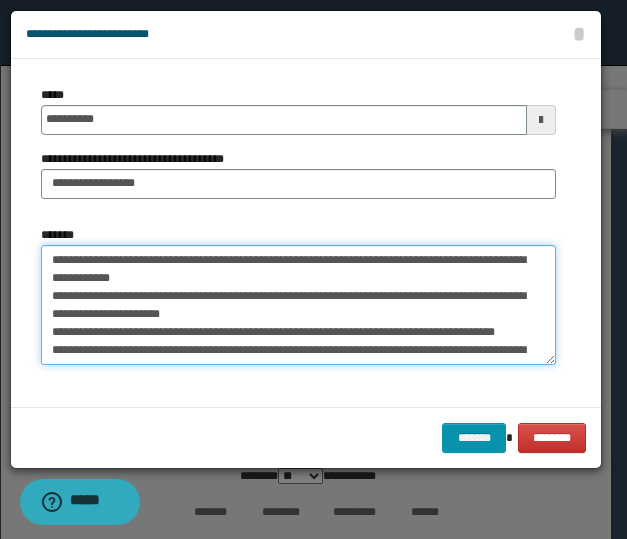 drag, startPoint x: 213, startPoint y: 297, endPoint x: 166, endPoint y: 316, distance: 50.695168 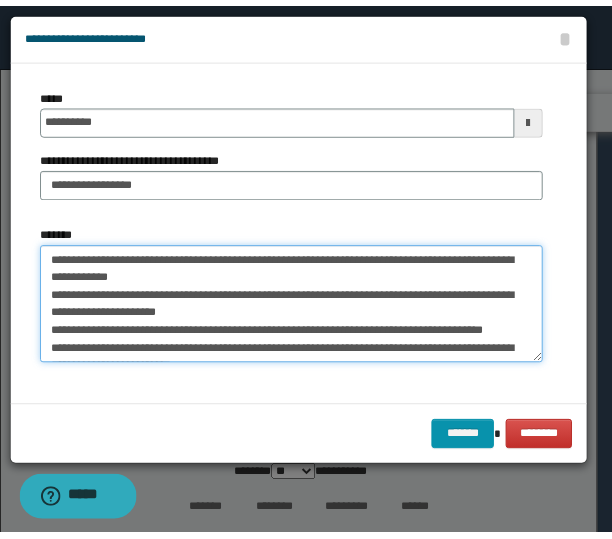 scroll, scrollTop: 54, scrollLeft: 0, axis: vertical 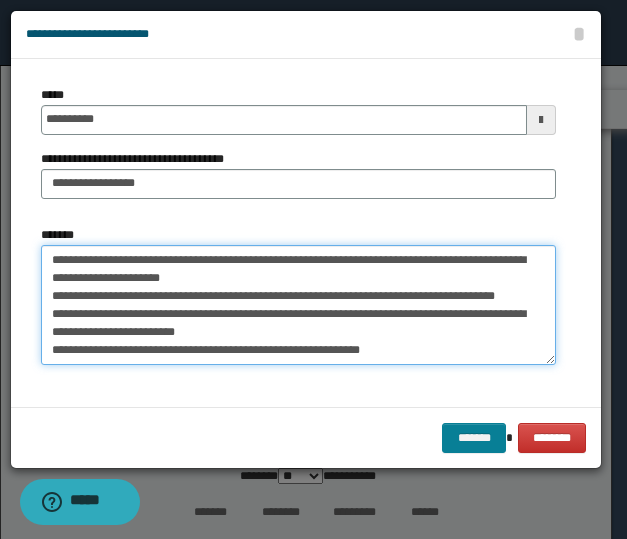 type on "**********" 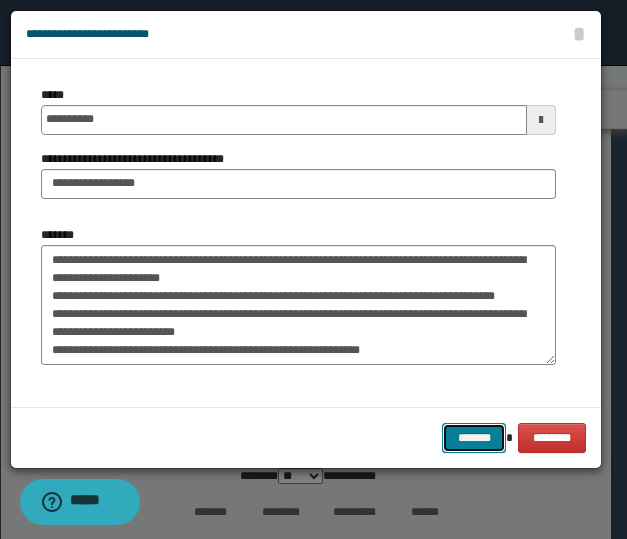 click on "*******" at bounding box center (474, 438) 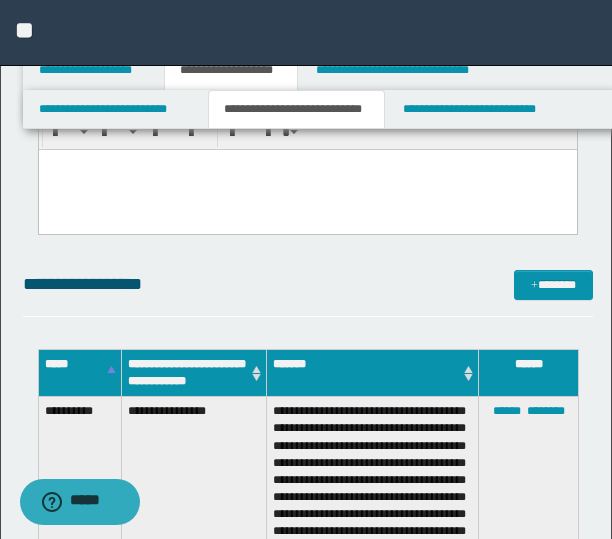 click on "**********" at bounding box center (308, 754) 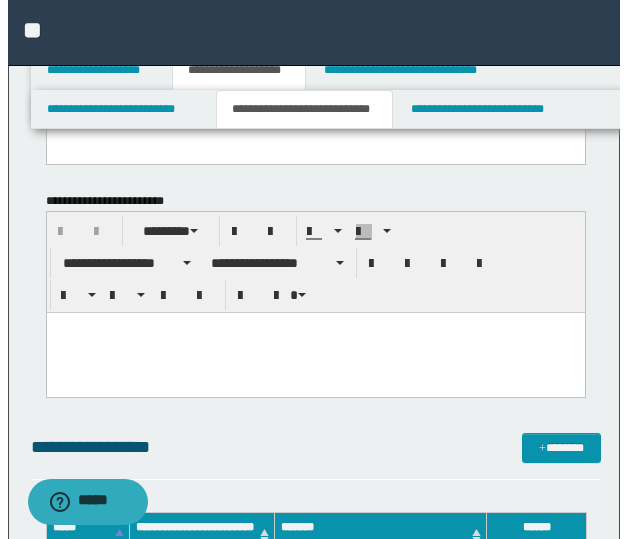 scroll, scrollTop: 300, scrollLeft: 0, axis: vertical 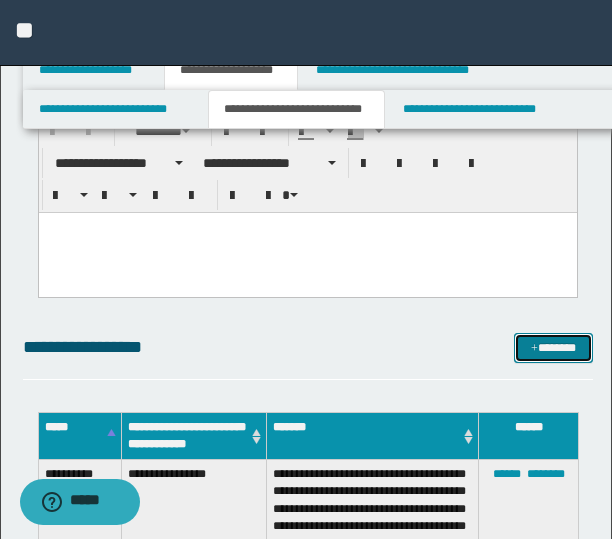click on "*******" at bounding box center (553, 348) 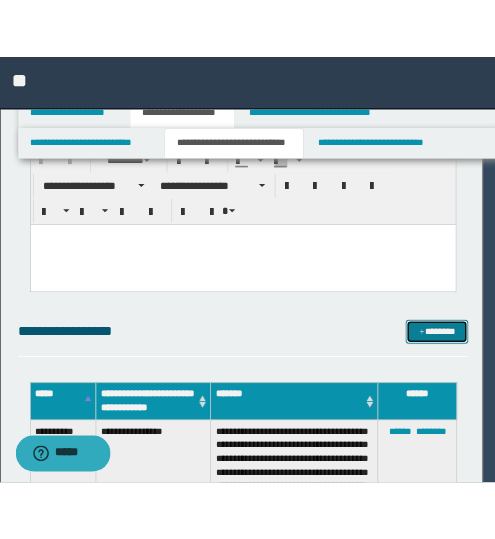 scroll, scrollTop: 0, scrollLeft: 0, axis: both 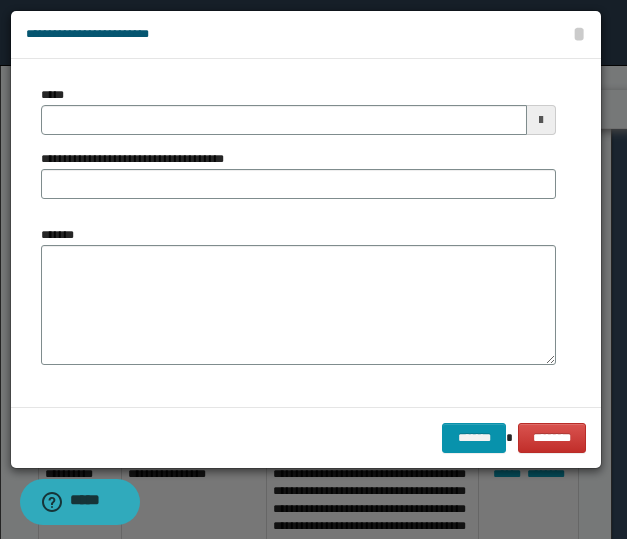click on "*****" at bounding box center (298, 110) 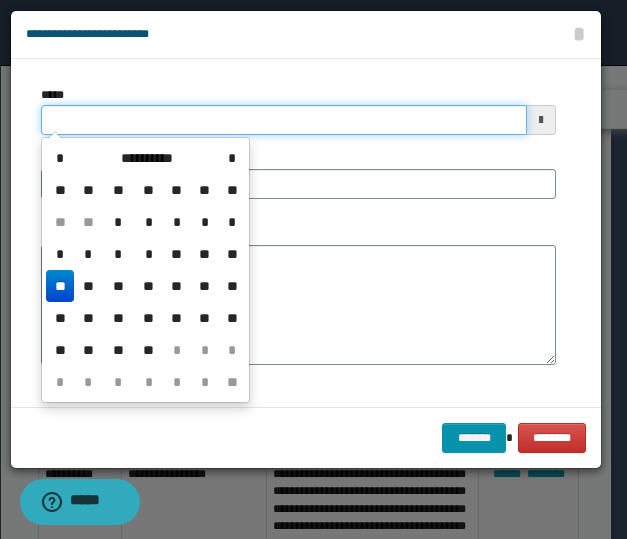 click on "*****" at bounding box center [284, 120] 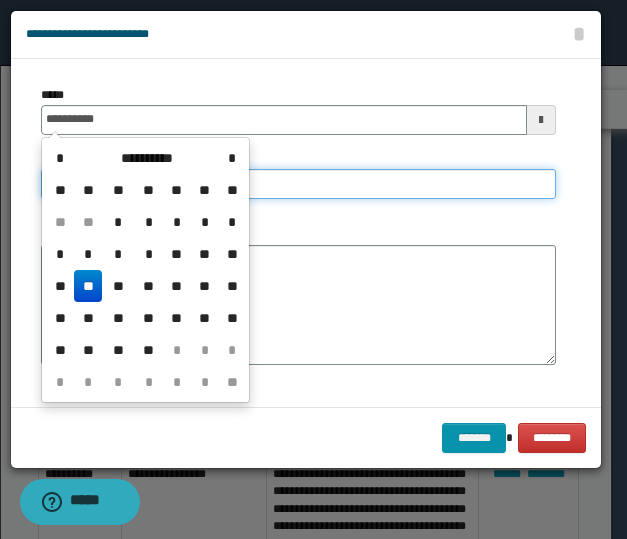 type on "**********" 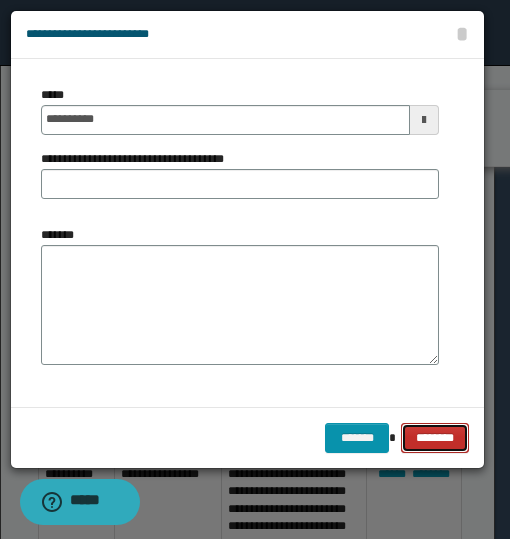 click on "********" at bounding box center [435, 438] 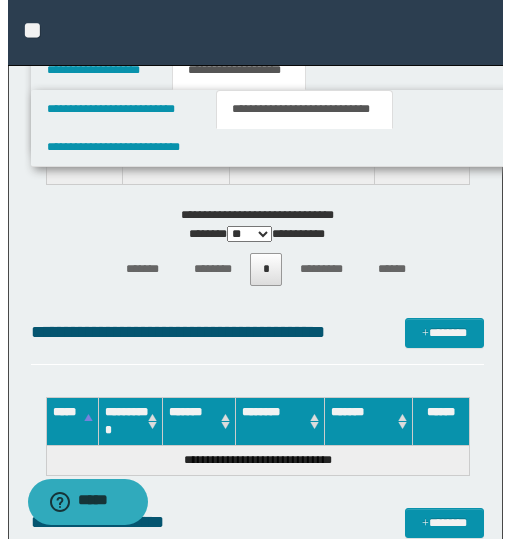 scroll, scrollTop: 1300, scrollLeft: 0, axis: vertical 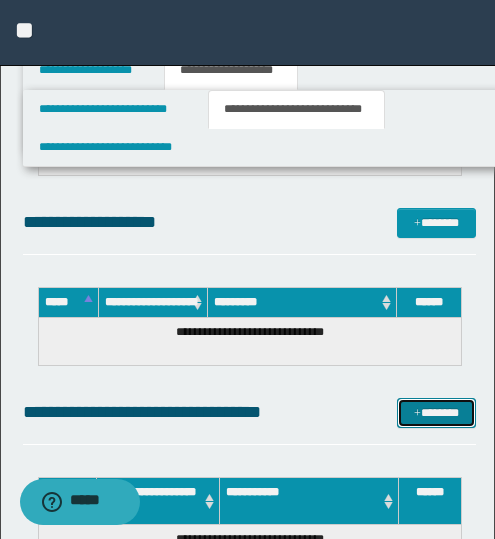 click on "*******" at bounding box center (436, 413) 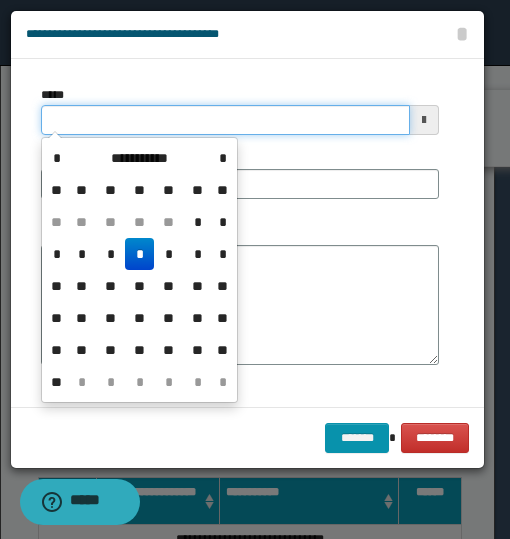 click on "*****" at bounding box center [225, 120] 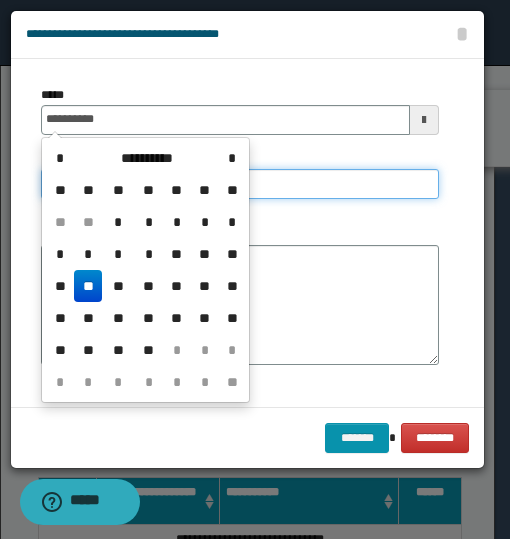 type on "**********" 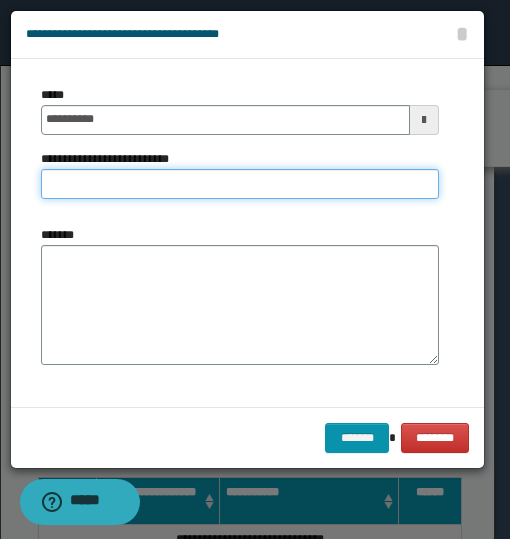 drag, startPoint x: 274, startPoint y: 185, endPoint x: 250, endPoint y: 186, distance: 24.020824 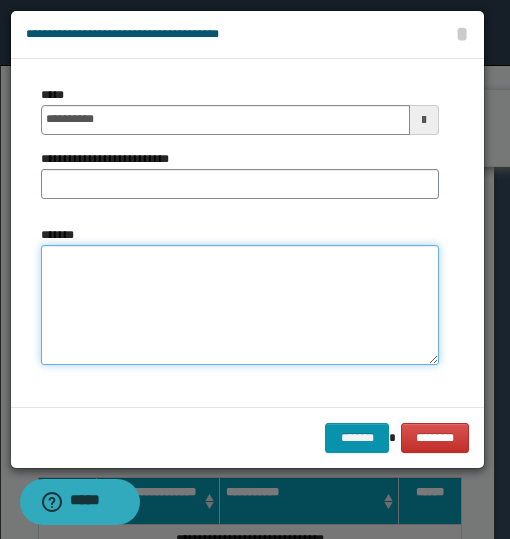 click on "*******" at bounding box center [240, 305] 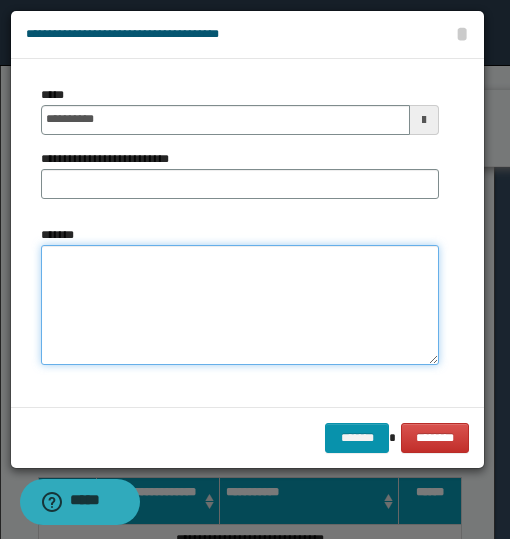 click on "*******" at bounding box center [240, 305] 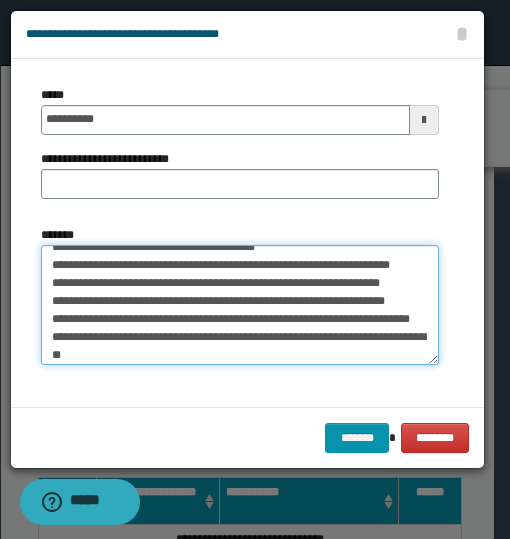 scroll, scrollTop: 0, scrollLeft: 0, axis: both 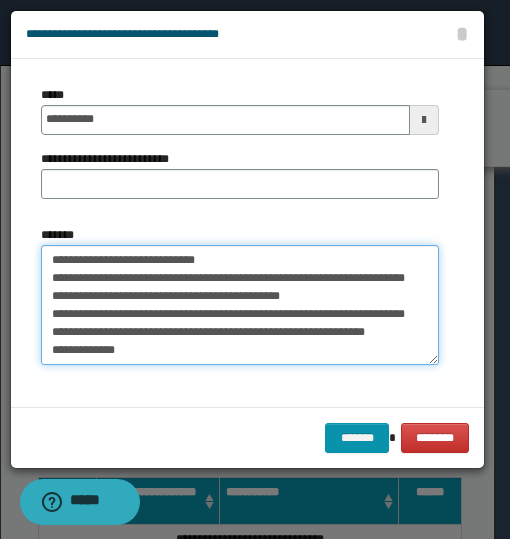 type on "**********" 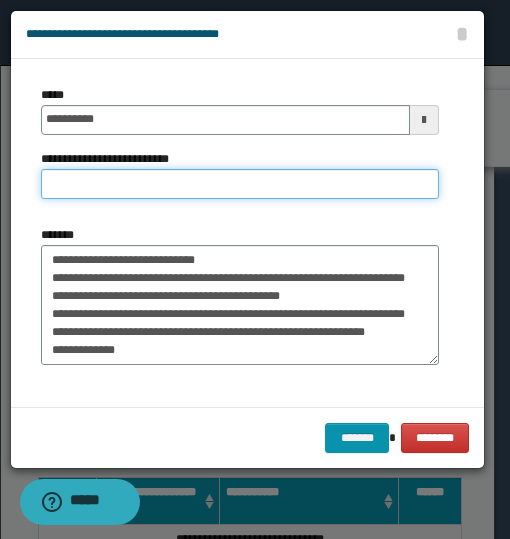 click on "**********" at bounding box center [240, 184] 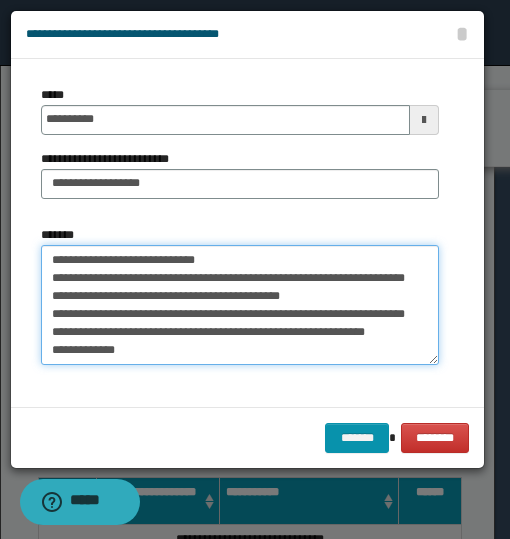 click on "*******" at bounding box center (240, 305) 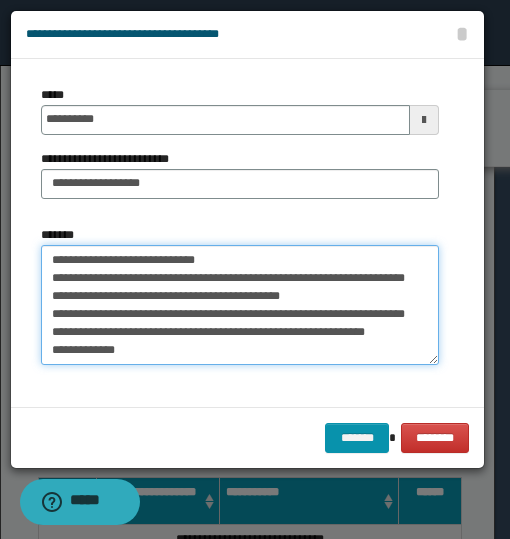 scroll, scrollTop: 100, scrollLeft: 0, axis: vertical 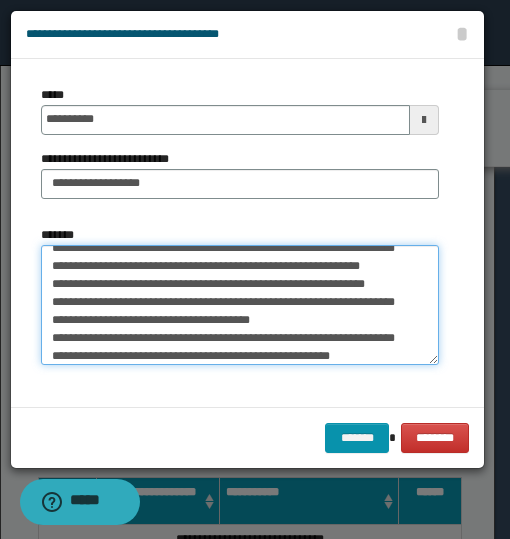 drag, startPoint x: 78, startPoint y: 280, endPoint x: 176, endPoint y: 299, distance: 99.824844 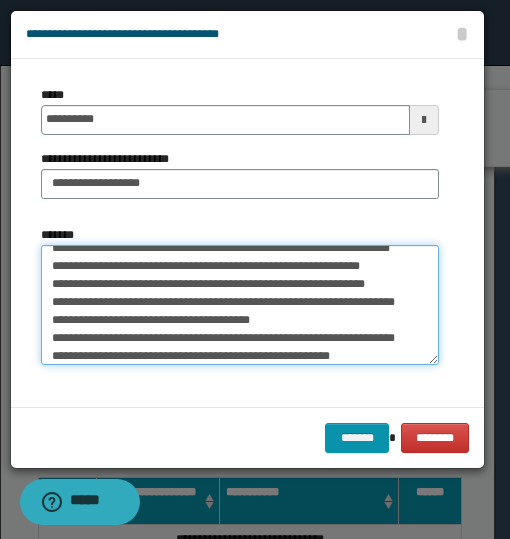 scroll, scrollTop: 293, scrollLeft: 0, axis: vertical 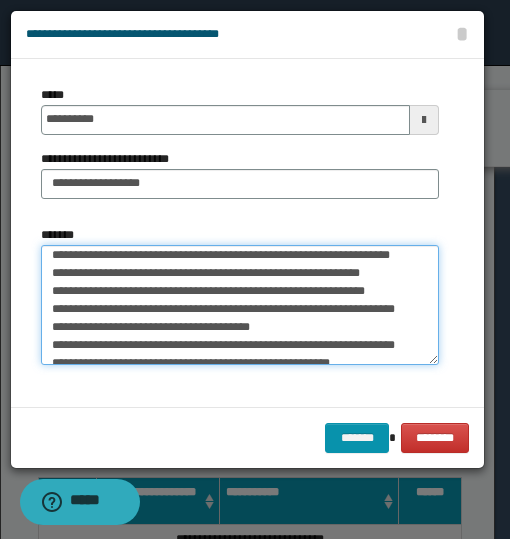 drag, startPoint x: 285, startPoint y: 324, endPoint x: 134, endPoint y: 356, distance: 154.35349 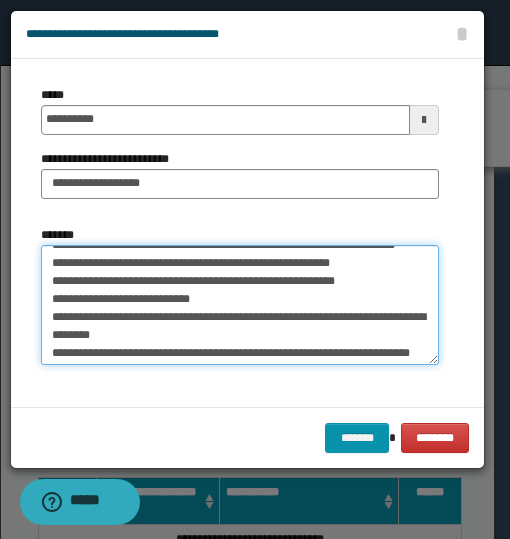 scroll, scrollTop: 493, scrollLeft: 0, axis: vertical 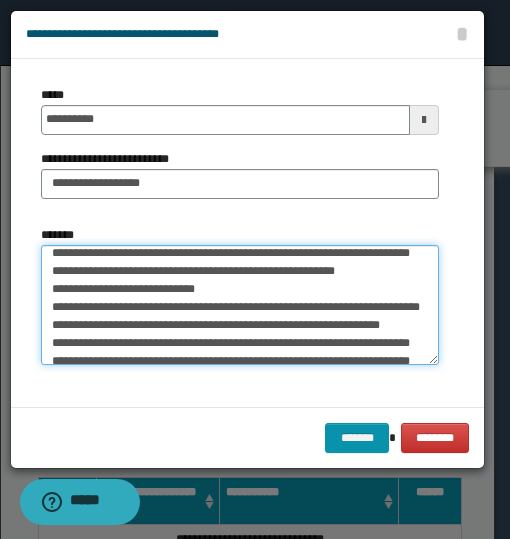 drag, startPoint x: 295, startPoint y: 280, endPoint x: 141, endPoint y: 341, distance: 165.64117 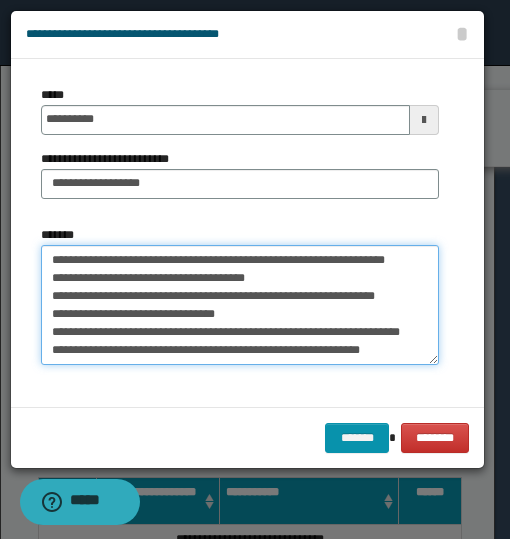 scroll, scrollTop: 693, scrollLeft: 0, axis: vertical 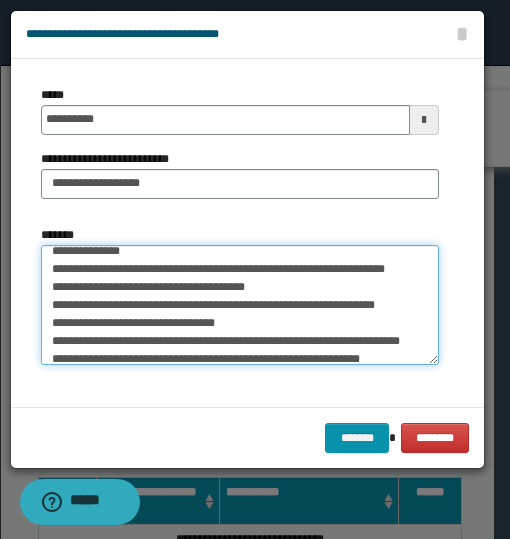 drag, startPoint x: 352, startPoint y: 324, endPoint x: 207, endPoint y: 343, distance: 146.23953 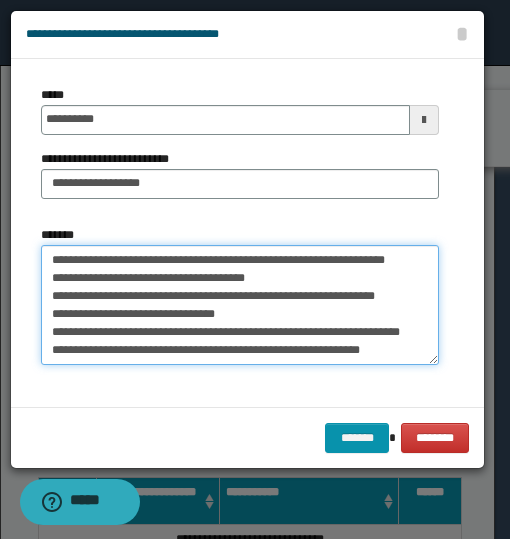 drag, startPoint x: 312, startPoint y: 346, endPoint x: 369, endPoint y: 334, distance: 58.249462 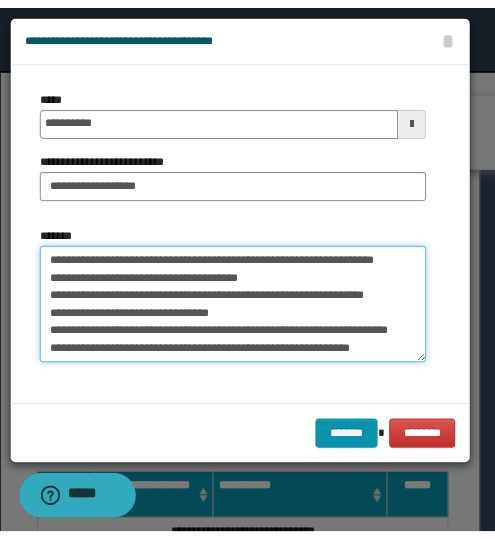 scroll, scrollTop: 846, scrollLeft: 0, axis: vertical 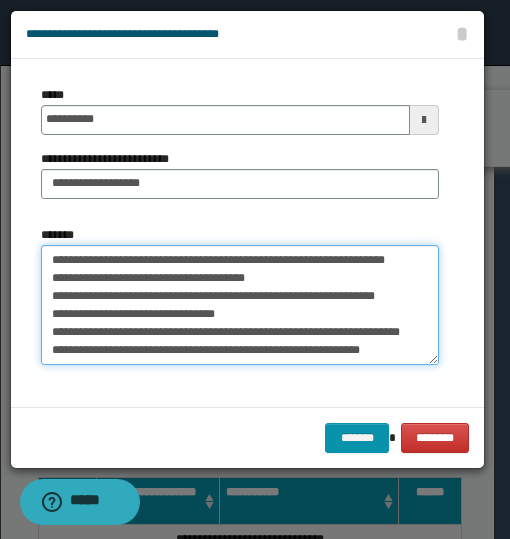 drag, startPoint x: 88, startPoint y: 314, endPoint x: 77, endPoint y: 330, distance: 19.416489 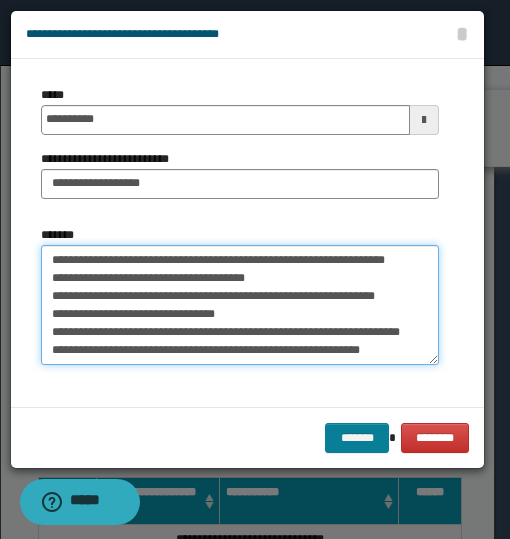 type on "**********" 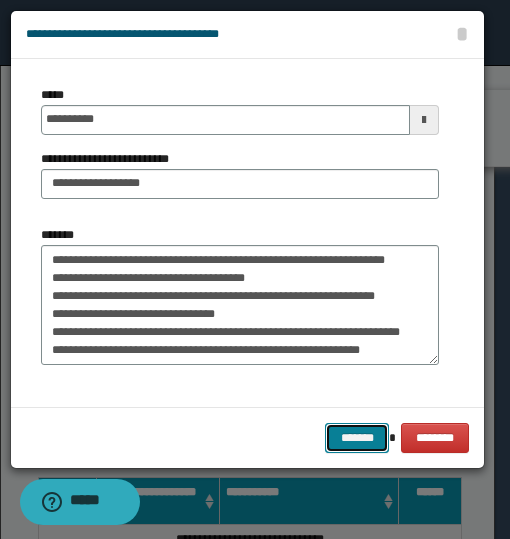 click on "*******" at bounding box center [357, 438] 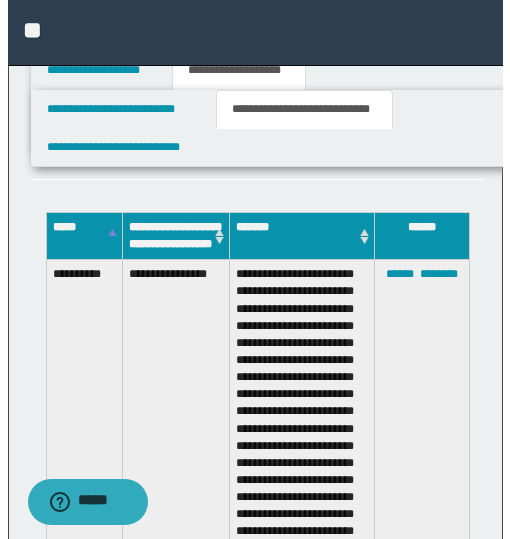 scroll, scrollTop: 300, scrollLeft: 0, axis: vertical 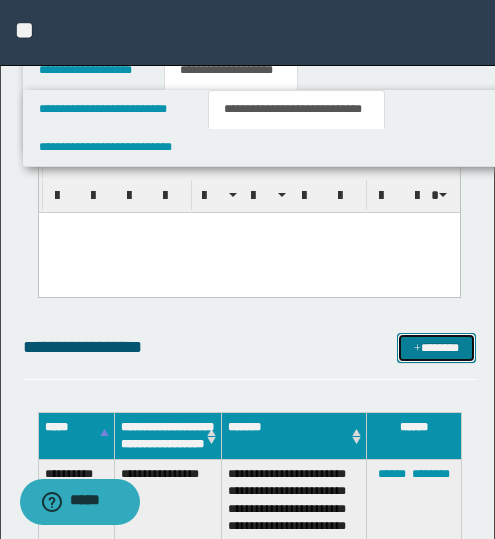 click on "*******" at bounding box center [436, 348] 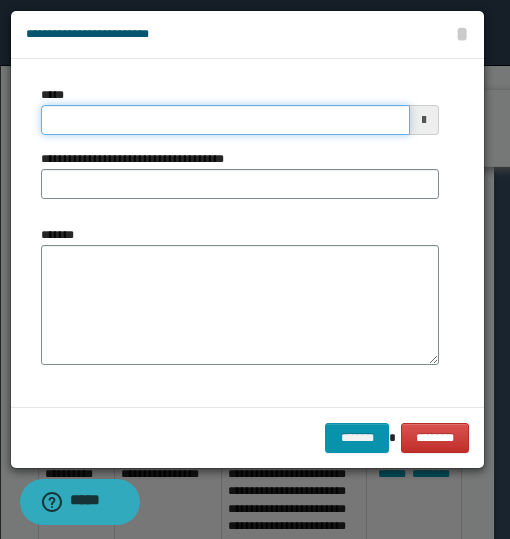 click on "*****" at bounding box center (225, 120) 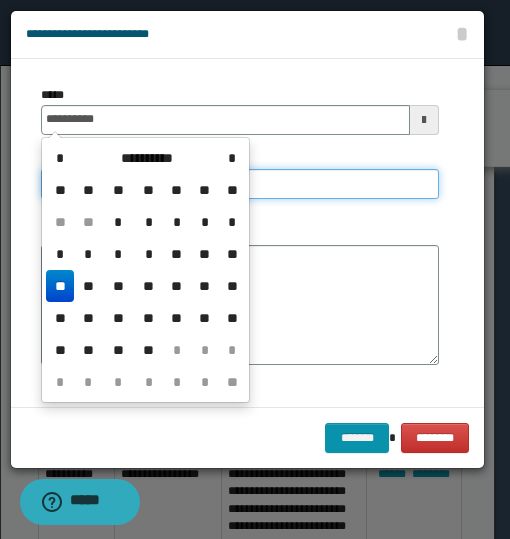 type on "**********" 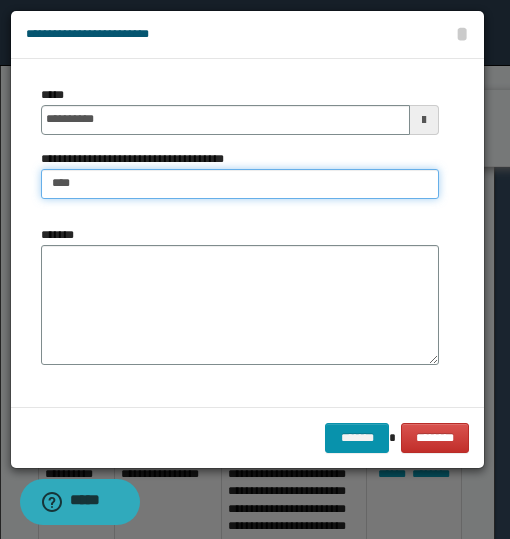 type on "**********" 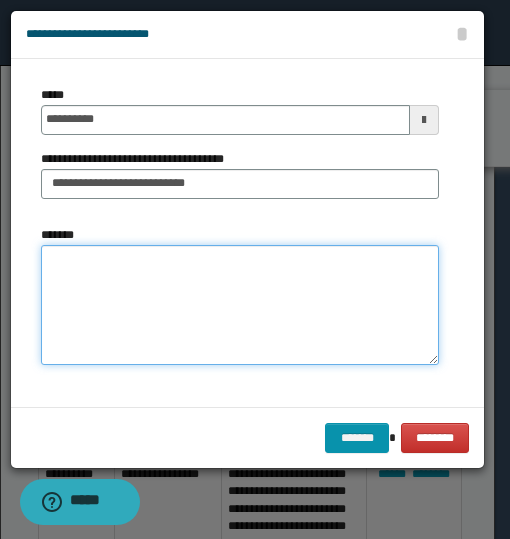 click on "*******" at bounding box center (240, 305) 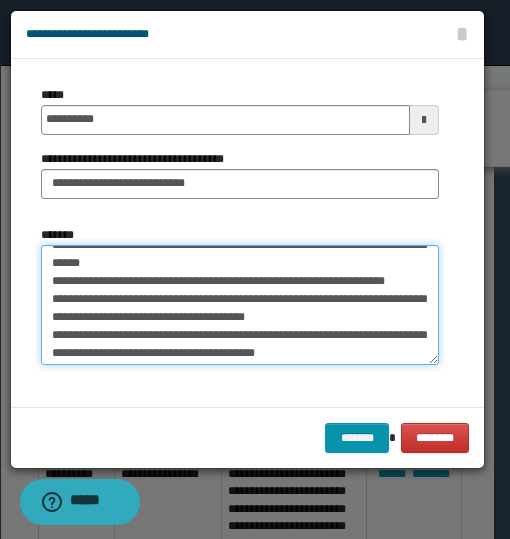 scroll, scrollTop: 0, scrollLeft: 0, axis: both 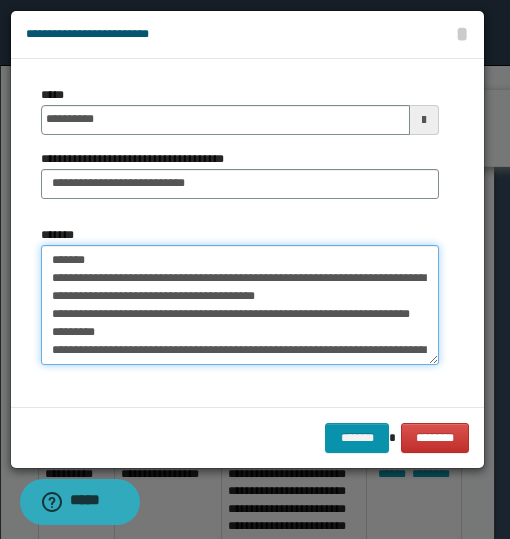 drag, startPoint x: 89, startPoint y: 260, endPoint x: 42, endPoint y: 261, distance: 47.010635 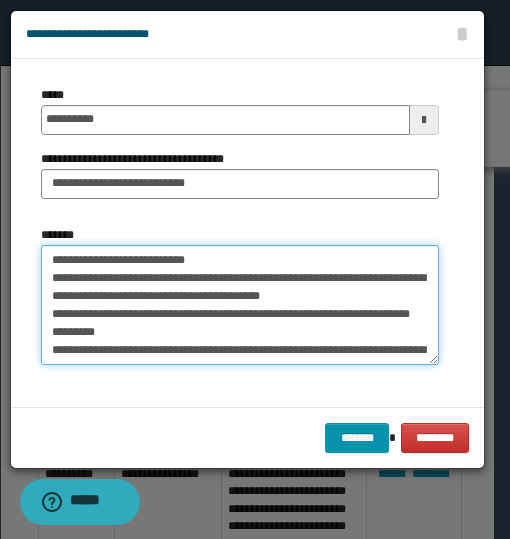 drag, startPoint x: 203, startPoint y: 276, endPoint x: 197, endPoint y: 305, distance: 29.614185 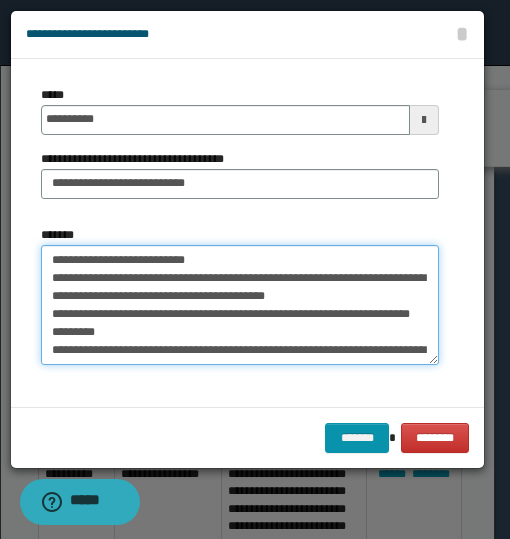 drag, startPoint x: 116, startPoint y: 313, endPoint x: 131, endPoint y: 330, distance: 22.671568 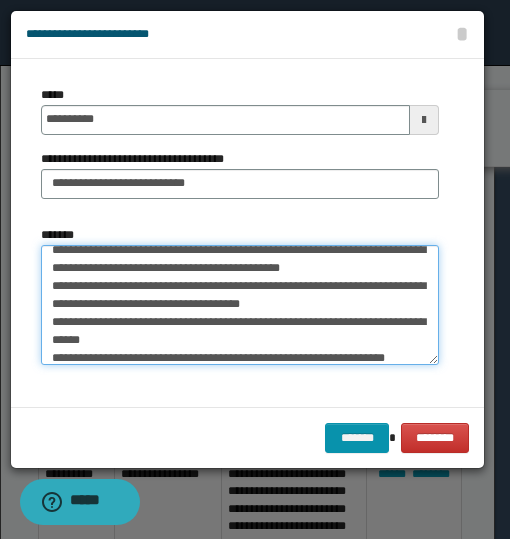 click on "*******" at bounding box center [240, 305] 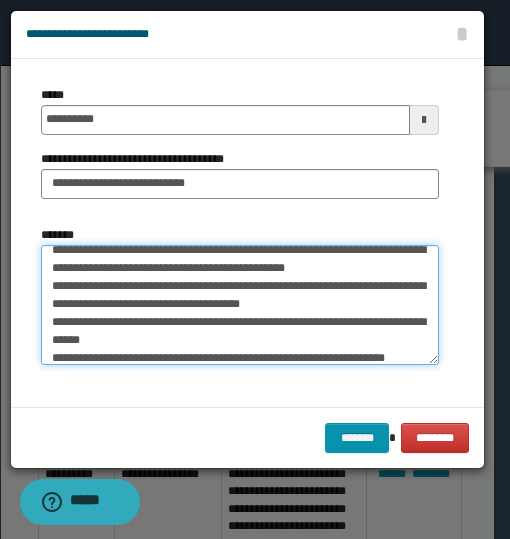 drag, startPoint x: 271, startPoint y: 256, endPoint x: 279, endPoint y: 271, distance: 17 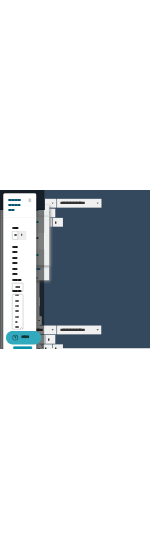 scroll, scrollTop: 479, scrollLeft: 0, axis: vertical 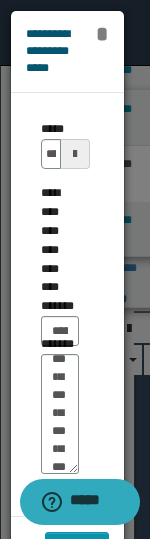 click on "*" at bounding box center (101, 34) 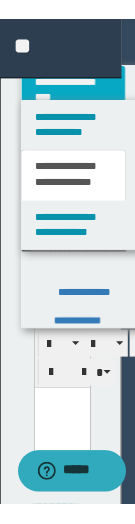 scroll, scrollTop: 819, scrollLeft: 0, axis: vertical 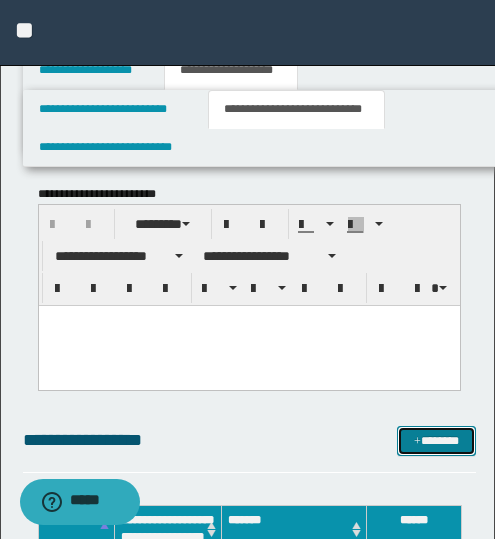 click on "*******" at bounding box center [436, 441] 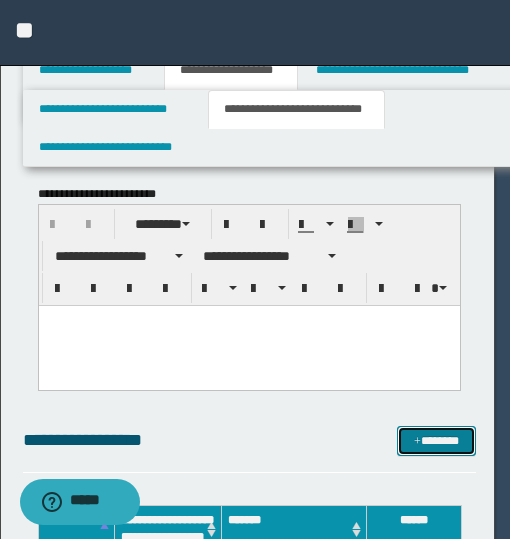 scroll, scrollTop: 0, scrollLeft: 0, axis: both 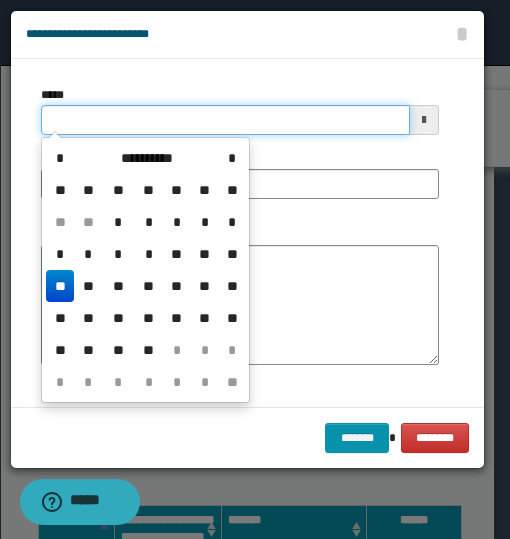 click on "*****" at bounding box center (225, 120) 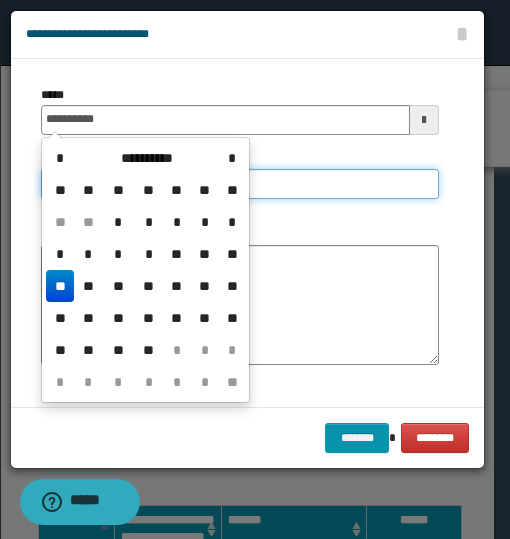 type on "**********" 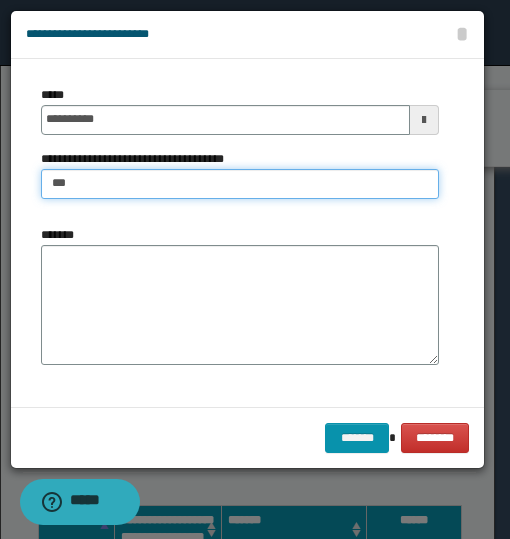 type on "**********" 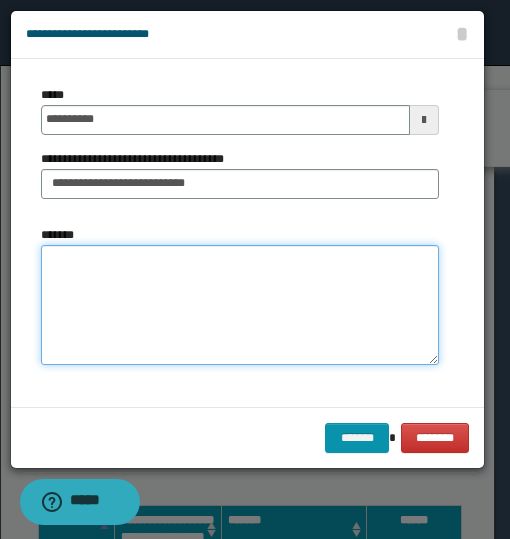 paste on "**********" 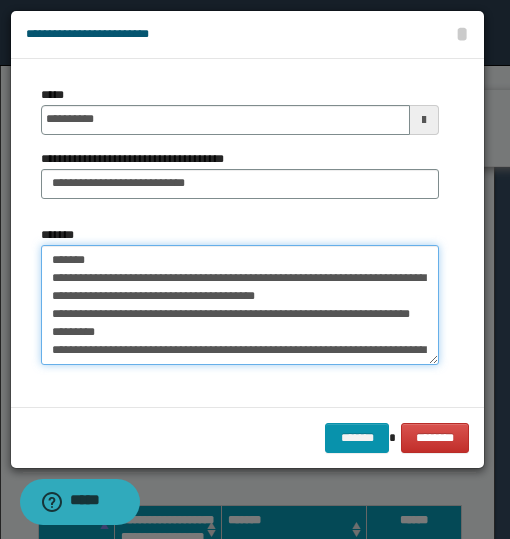 scroll, scrollTop: 677, scrollLeft: 0, axis: vertical 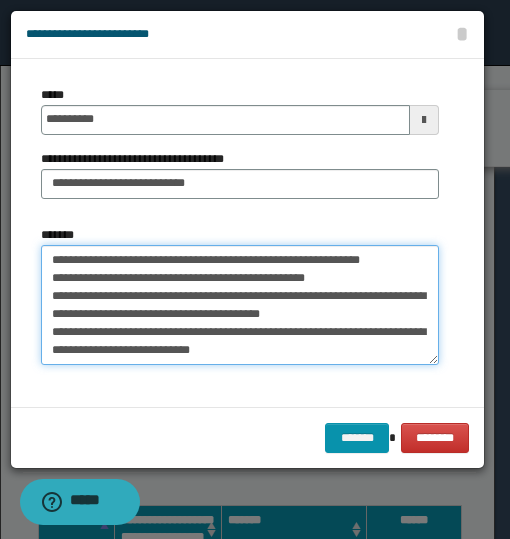 click on "*******" at bounding box center [240, 305] 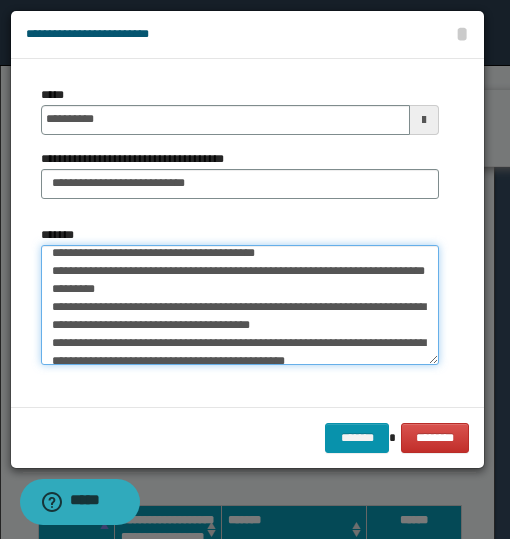 scroll, scrollTop: 0, scrollLeft: 0, axis: both 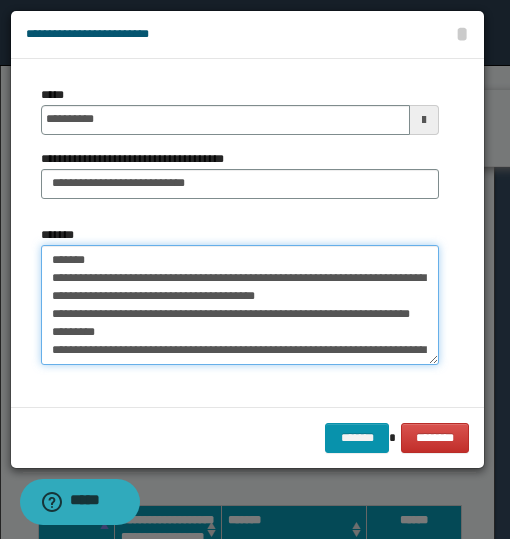 click on "*******" at bounding box center [240, 305] 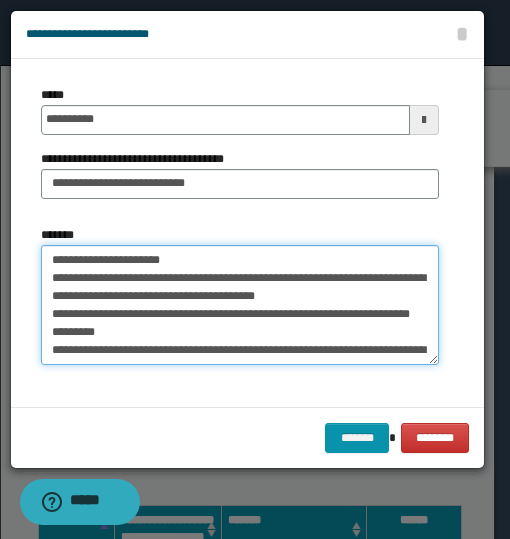 click on "*******" at bounding box center (240, 305) 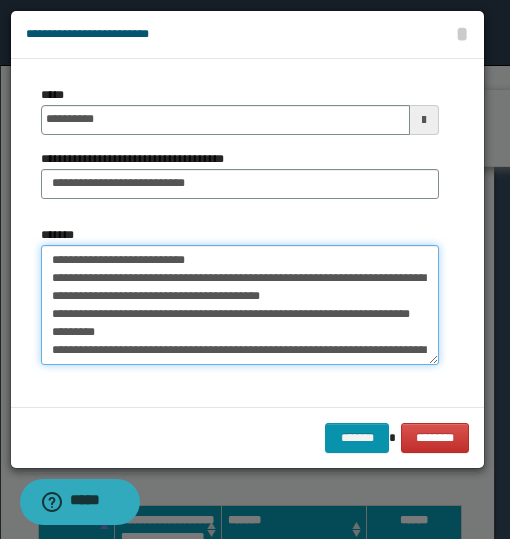 drag, startPoint x: 199, startPoint y: 275, endPoint x: 212, endPoint y: 299, distance: 27.294687 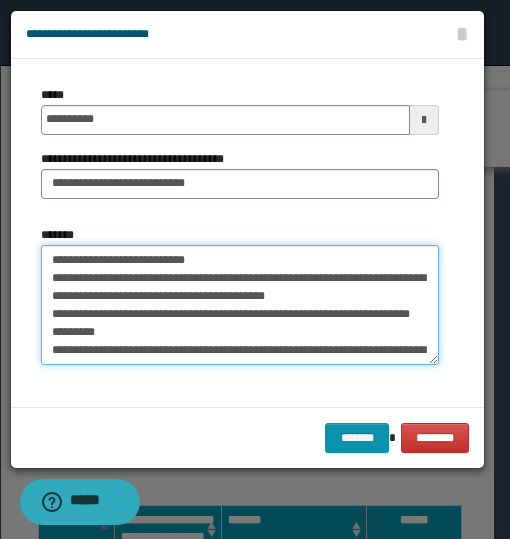 drag, startPoint x: 138, startPoint y: 315, endPoint x: 106, endPoint y: 301, distance: 34.928497 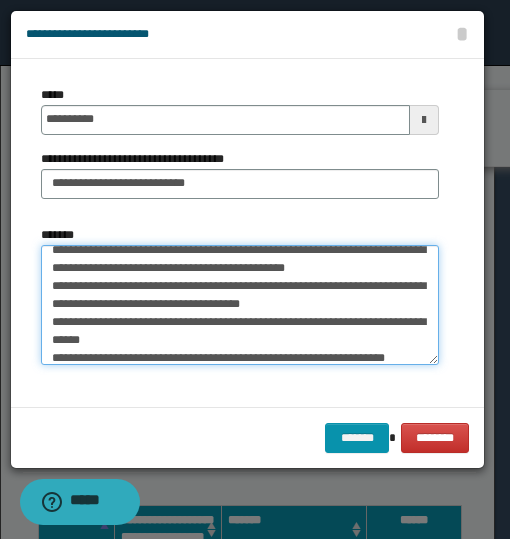 click on "*******" at bounding box center [240, 305] 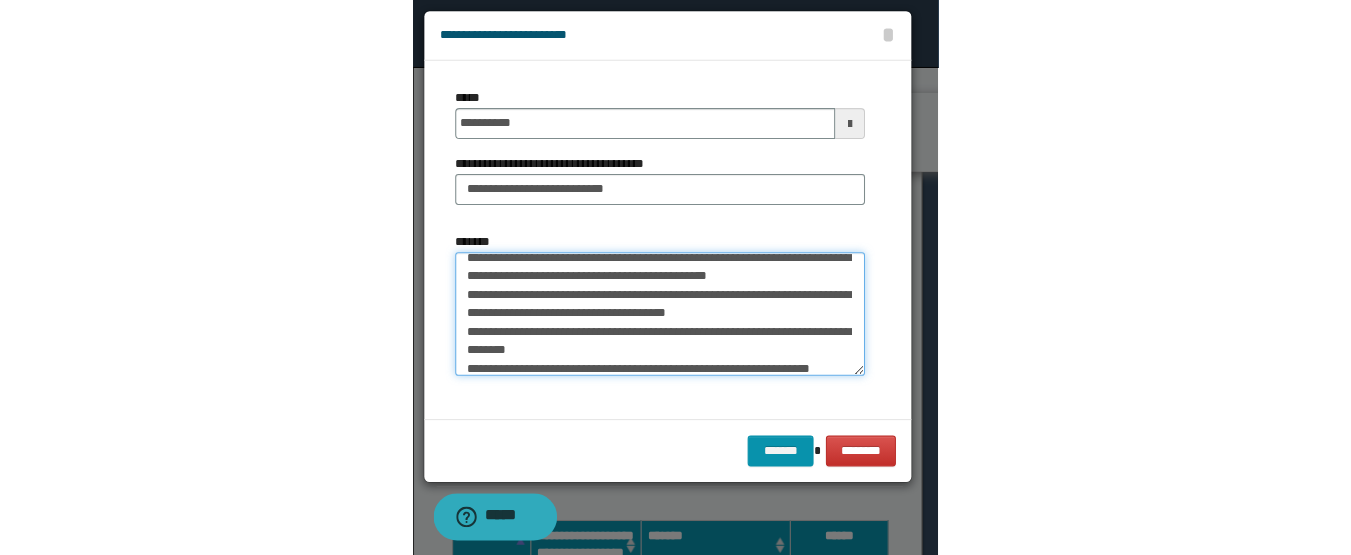 scroll, scrollTop: 200, scrollLeft: 0, axis: vertical 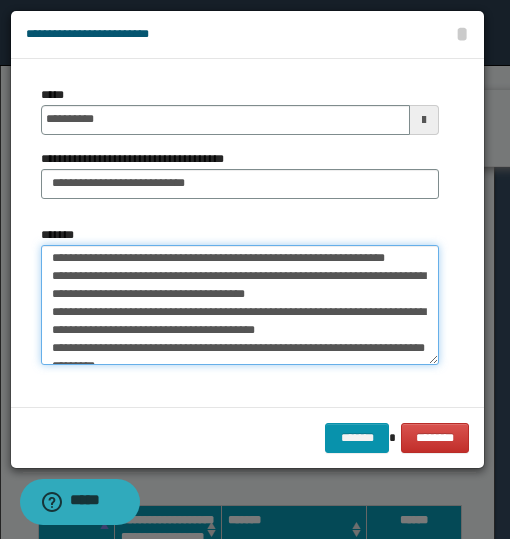 drag, startPoint x: 93, startPoint y: 297, endPoint x: 102, endPoint y: 302, distance: 10.29563 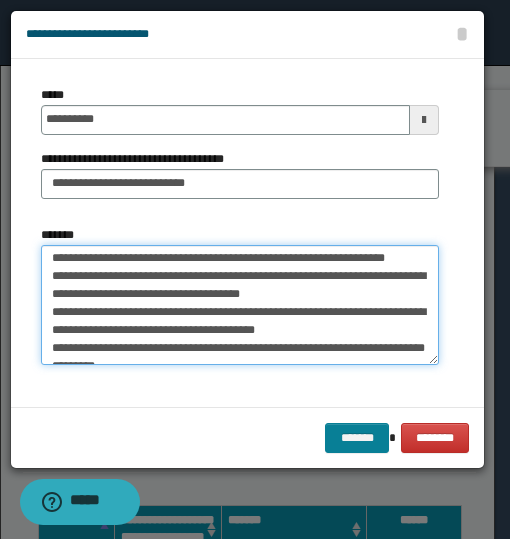 type on "**********" 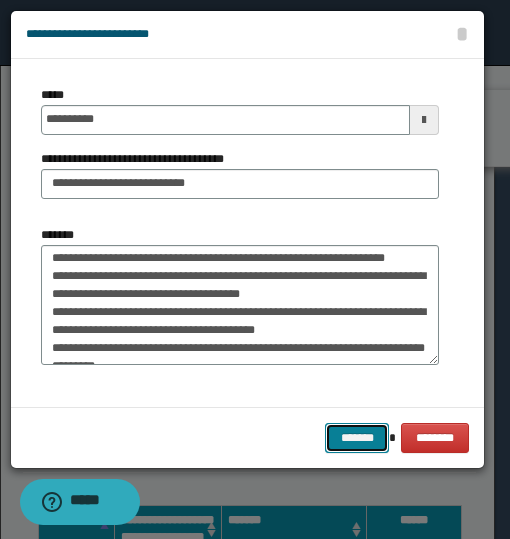 click on "*******" at bounding box center [357, 438] 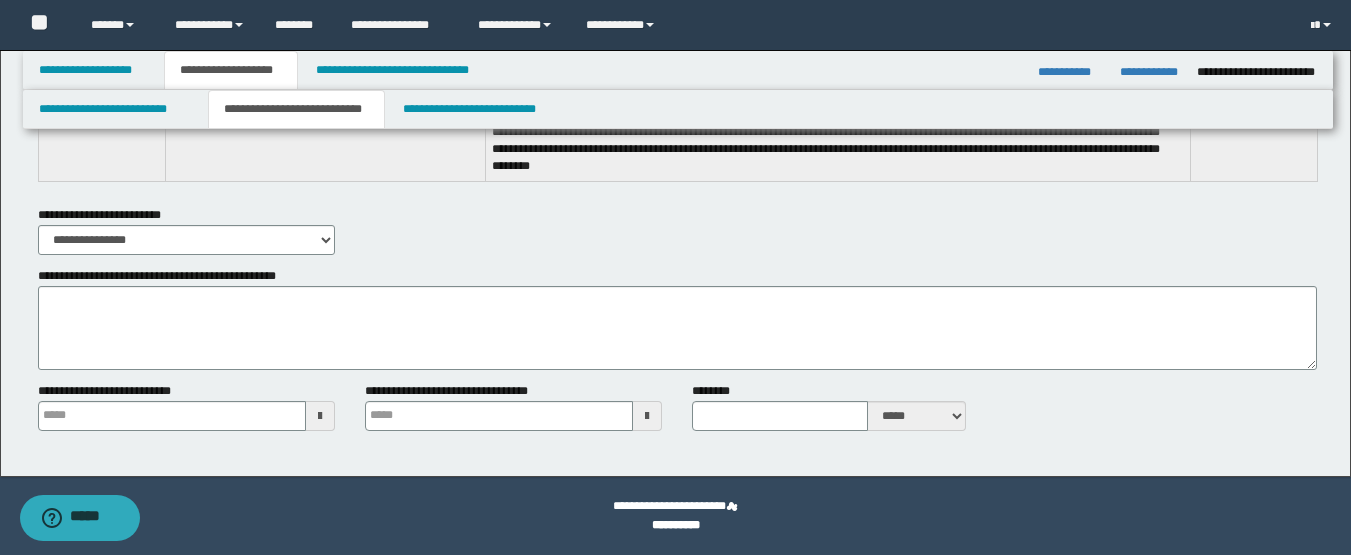 scroll, scrollTop: 1327, scrollLeft: 0, axis: vertical 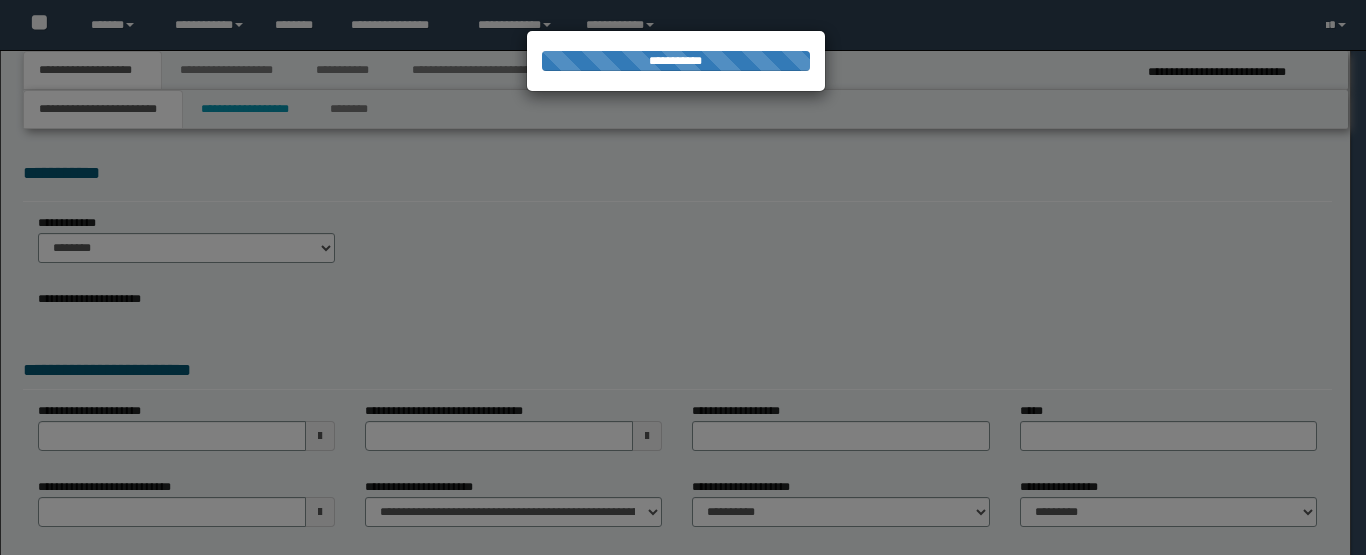 select on "*" 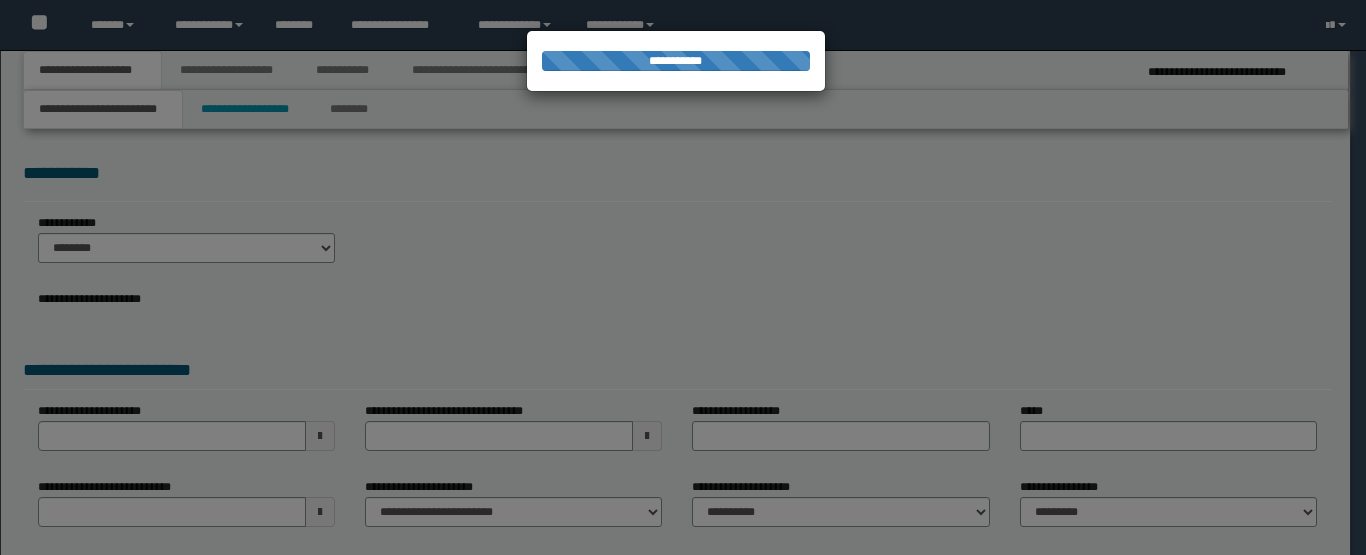 select on "*" 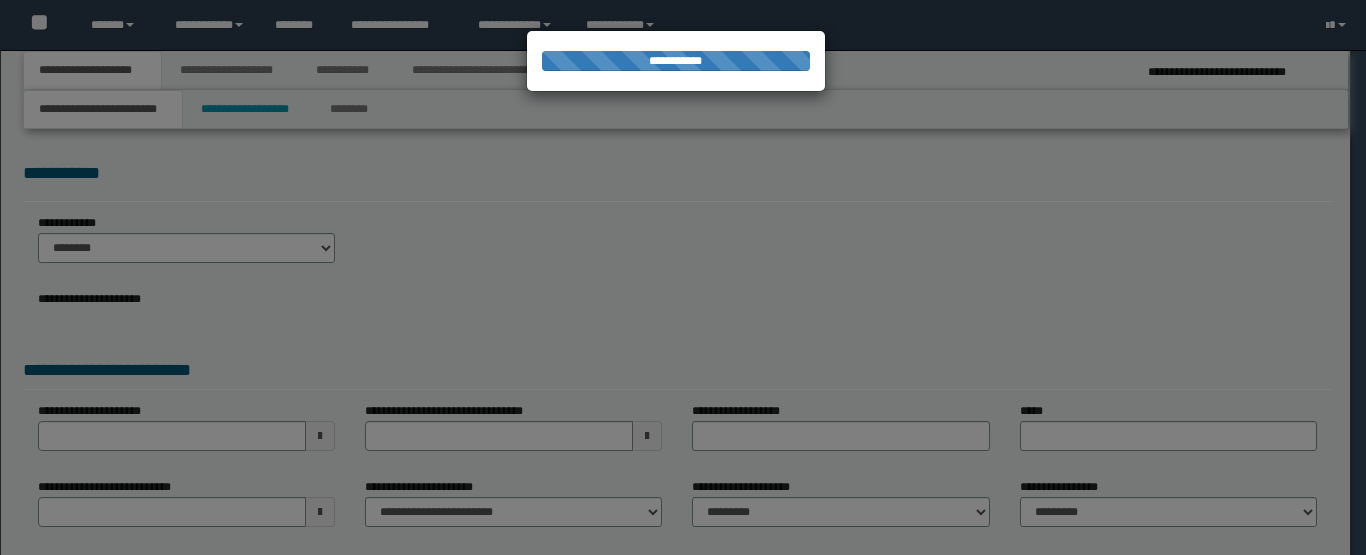 scroll, scrollTop: 0, scrollLeft: 0, axis: both 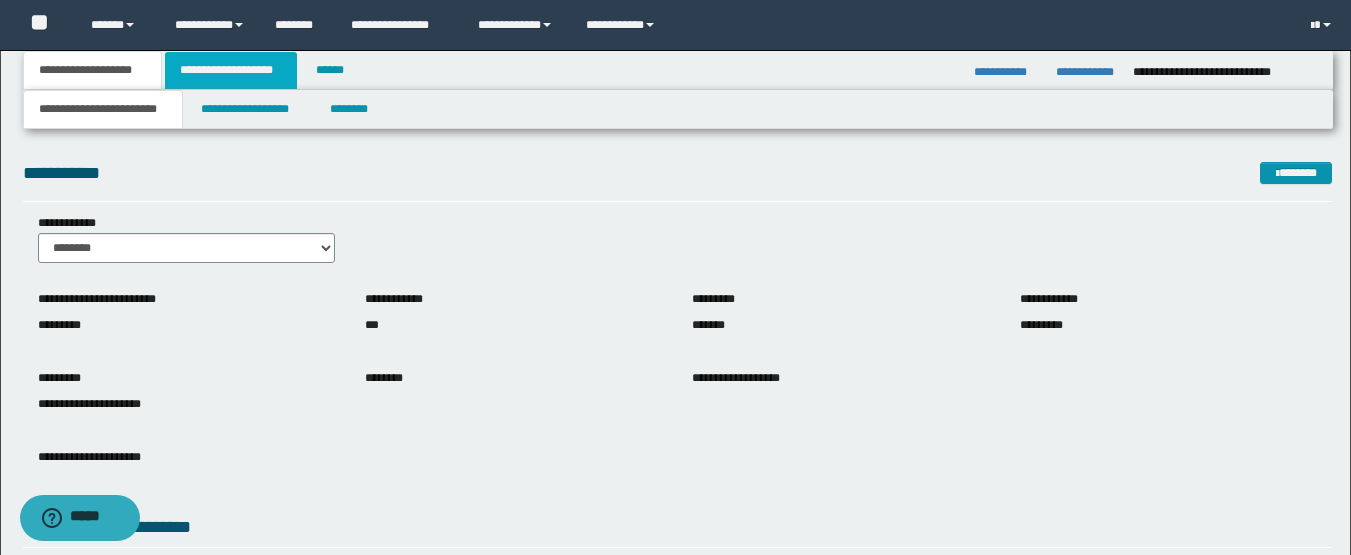 click on "**********" at bounding box center (231, 70) 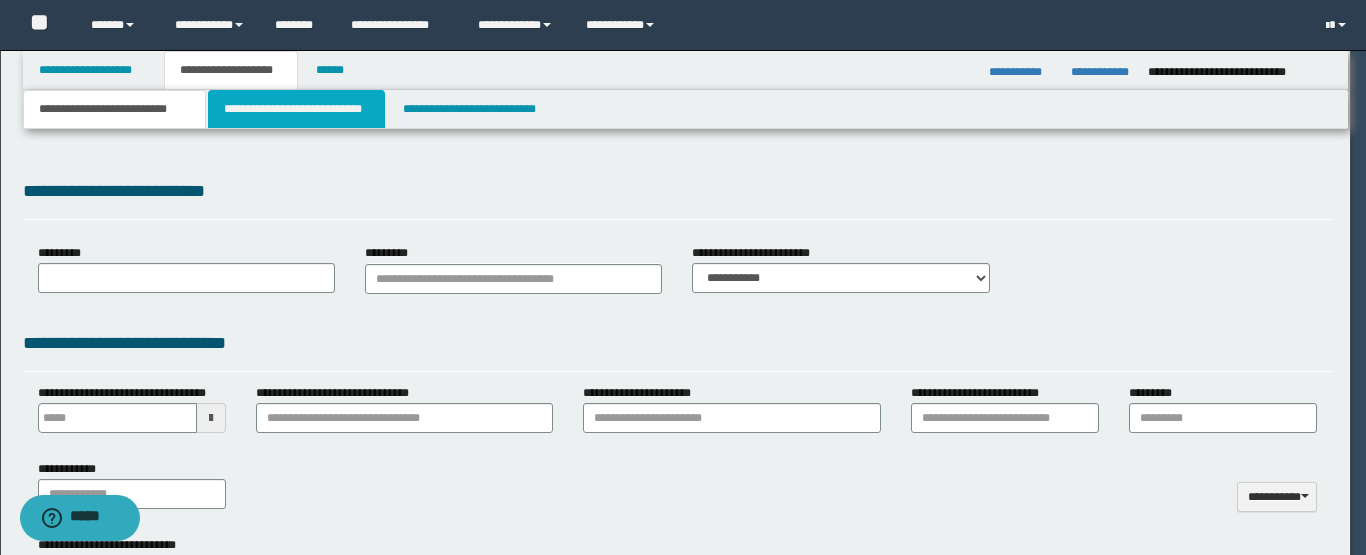 scroll, scrollTop: 0, scrollLeft: 0, axis: both 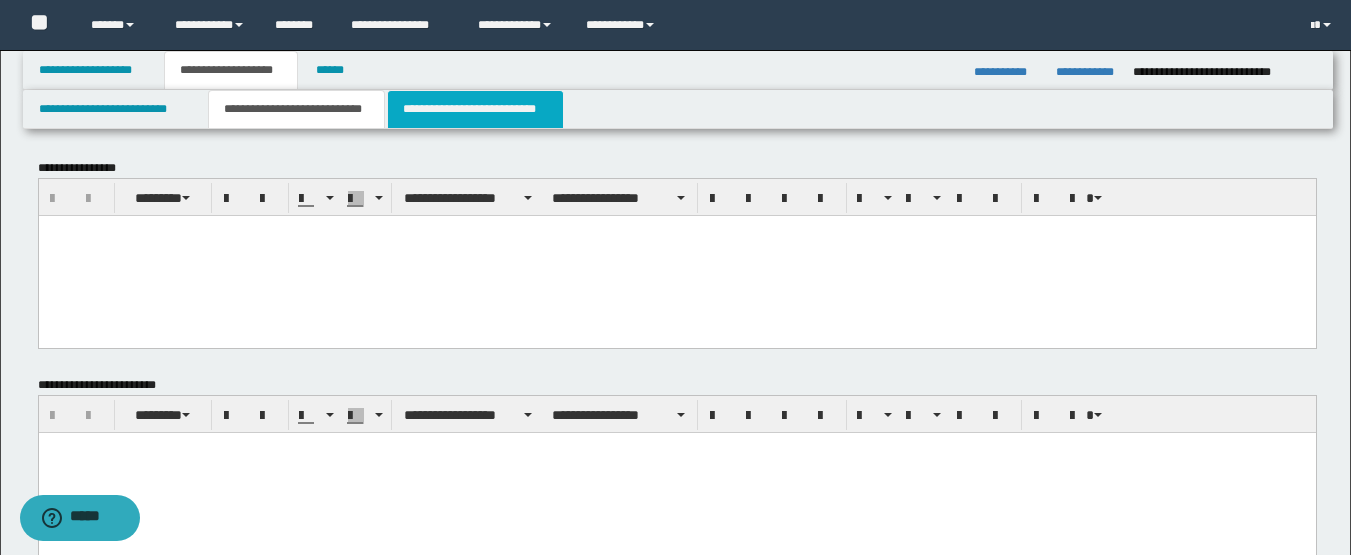 click on "**********" at bounding box center [475, 109] 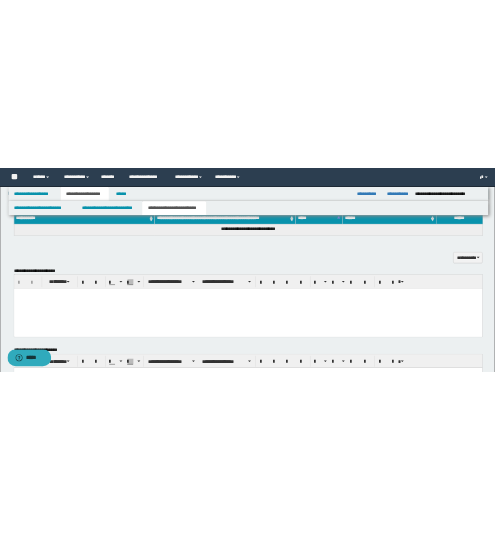 scroll, scrollTop: 0, scrollLeft: 0, axis: both 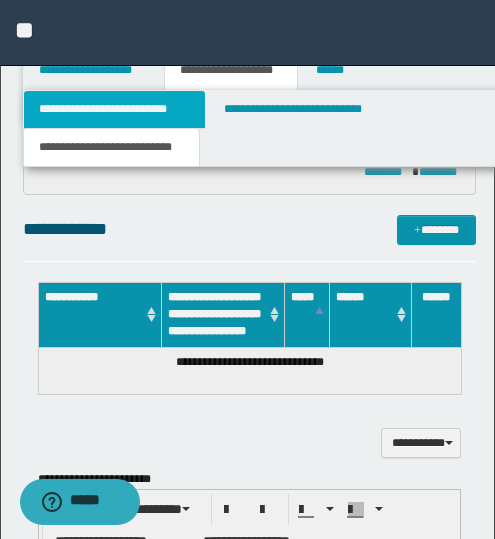 click on "**********" at bounding box center [114, 109] 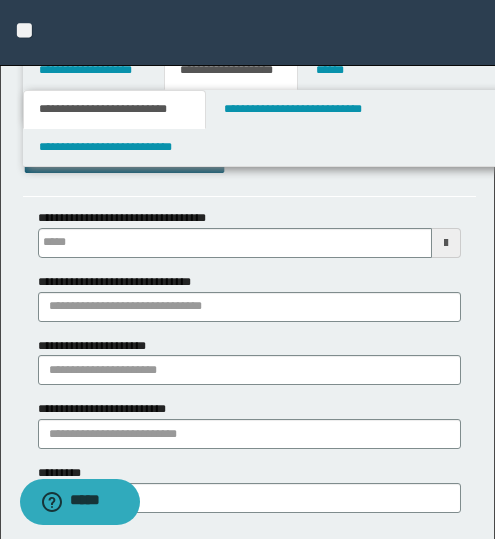 type 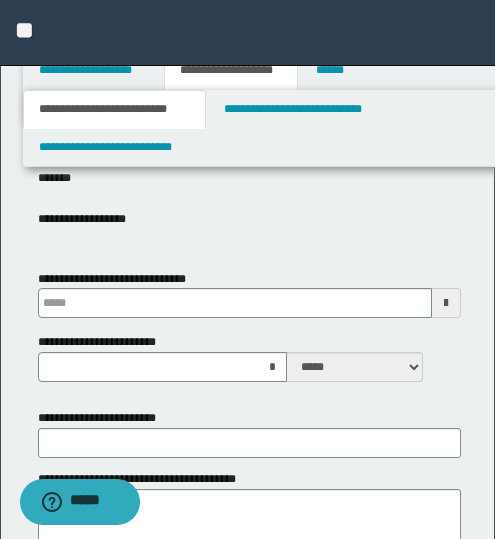 type 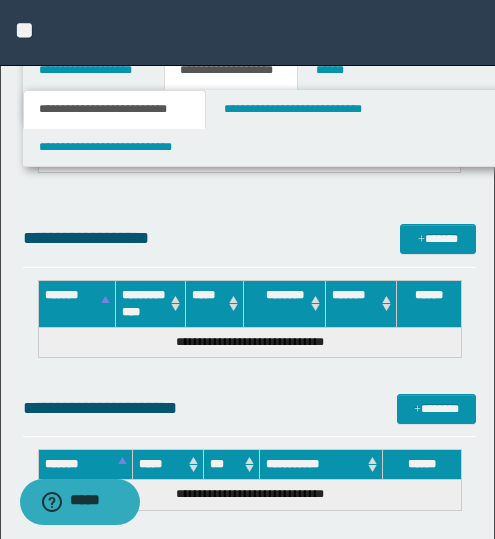 scroll, scrollTop: 1800, scrollLeft: 0, axis: vertical 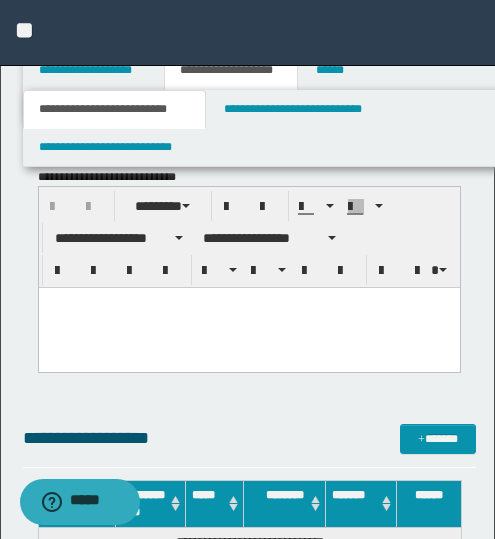 click at bounding box center [248, 328] 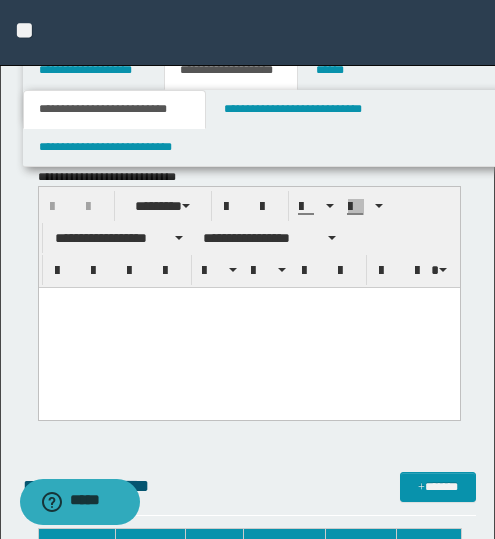 type 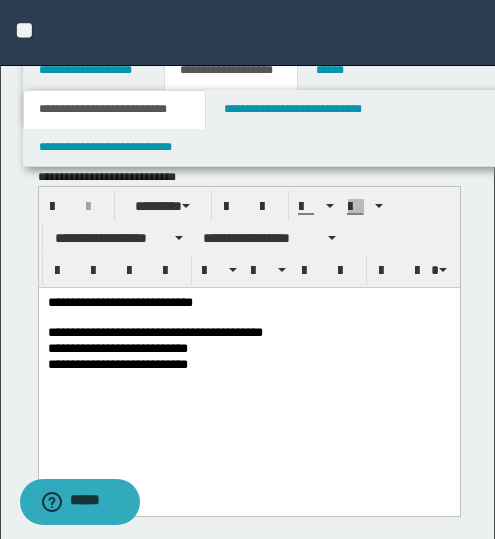 click on "[FIRST] [LAST]" at bounding box center [248, 374] 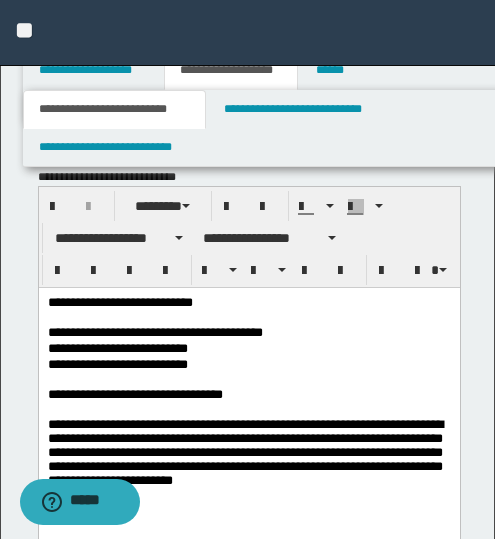 scroll, scrollTop: 2000, scrollLeft: 0, axis: vertical 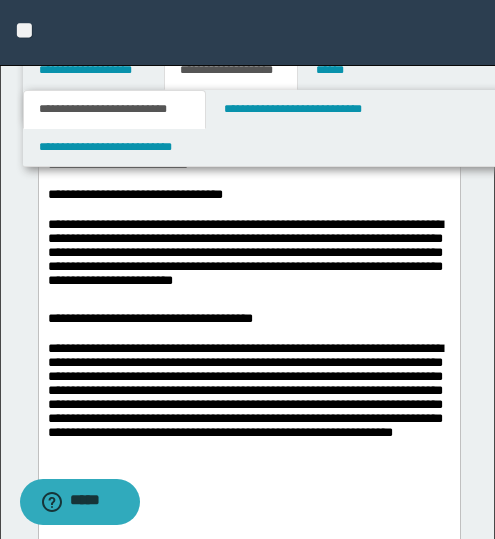 drag, startPoint x: 231, startPoint y: 408, endPoint x: 198, endPoint y: 367, distance: 52.63079 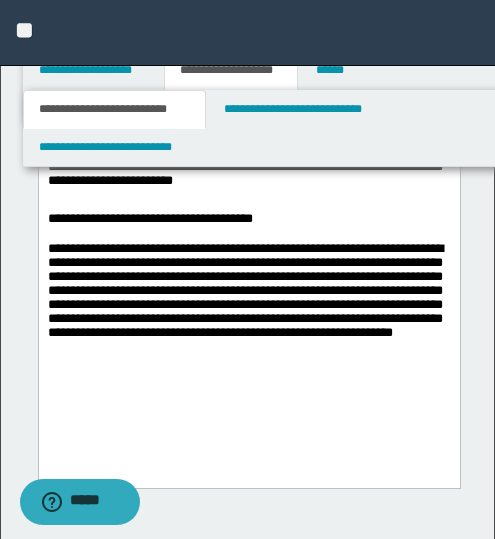 click on "[FIRST] [LAST] [NUMBER] [STREET], [CITY], [STATE] [POSTAL_CODE] [COUNTRY] [PHONE] [EMAIL] [DOB] [AGE] [CREDIT_CARD] [PASSPORT] [LICENSE]" at bounding box center [248, 209] 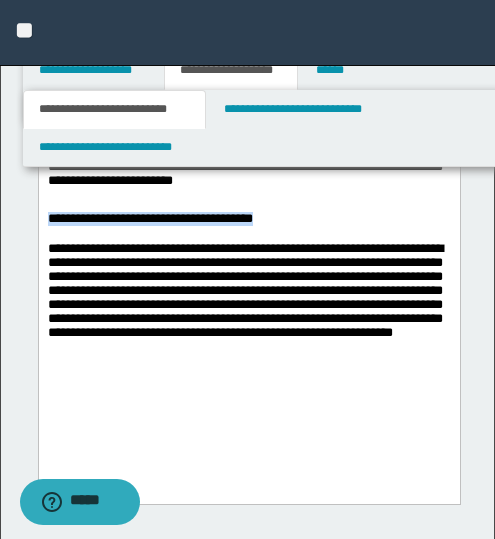 drag, startPoint x: 47, startPoint y: 231, endPoint x: 272, endPoint y: 231, distance: 225 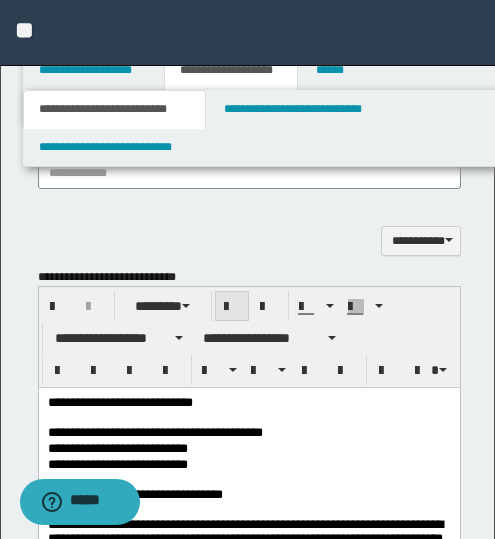 click at bounding box center [232, 306] 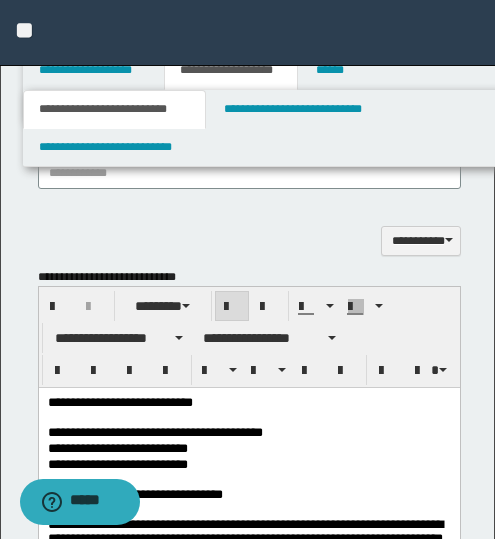 scroll, scrollTop: 2200, scrollLeft: 0, axis: vertical 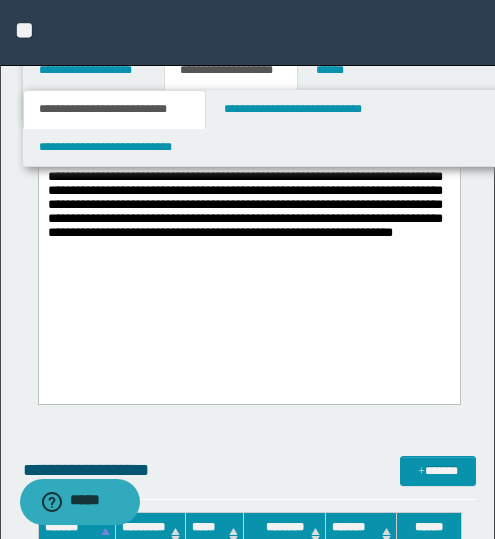 click at bounding box center (248, 278) 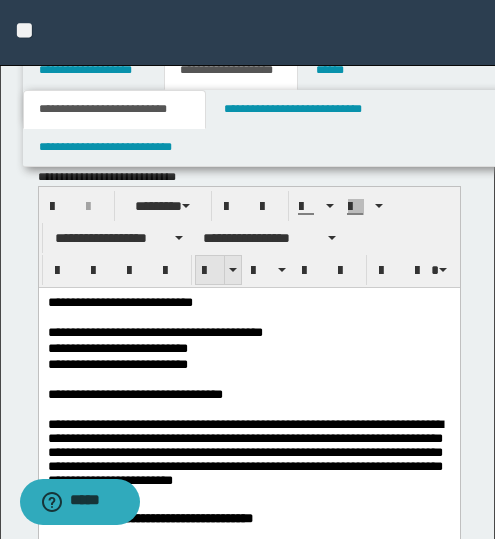 click at bounding box center (210, 271) 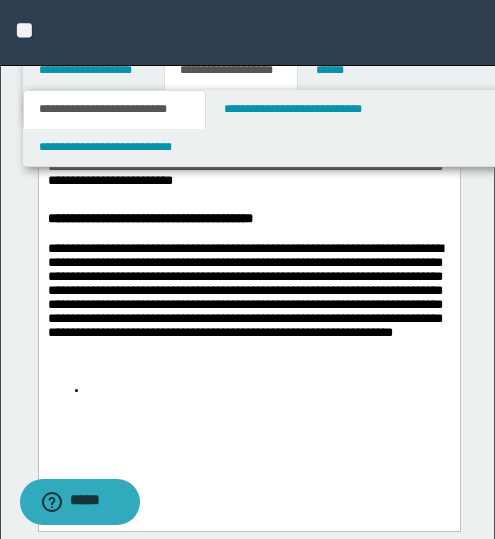 scroll, scrollTop: 2200, scrollLeft: 0, axis: vertical 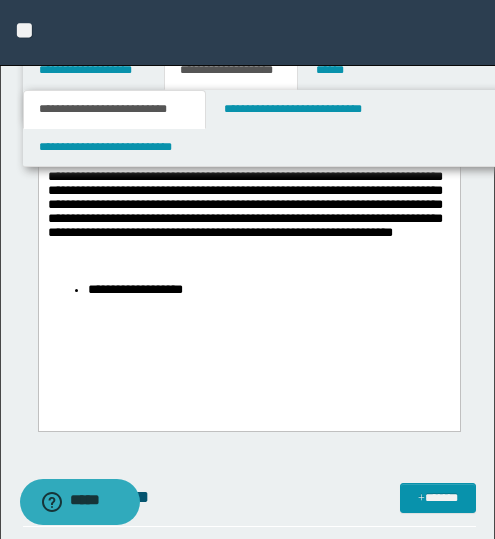 click on "**********" at bounding box center (268, 292) 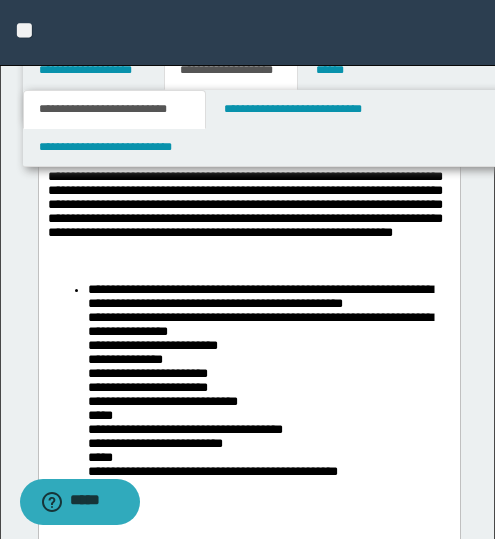 click on "[FIRST] [LAST] [NUMBER] [STREET], [CITY], [STATE] [POSTAL_CODE] [COUNTRY] [PHONE] [EMAIL] [DOB] [AGE] [CREDIT_CARD] [PASSPORT] [LICENSE]" at bounding box center [268, 396] 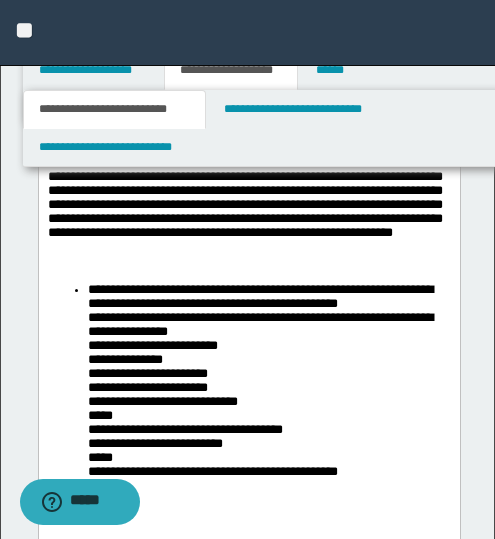 click on "[FIRST] [LAST] [NUMBER] [STREET], [CITY], [STATE] [POSTAL_CODE] [COUNTRY] [PHONE] [EMAIL] [DOB] [AGE] [CREDIT_CARD] [PASSPORT] [LICENSE]" at bounding box center [268, 396] 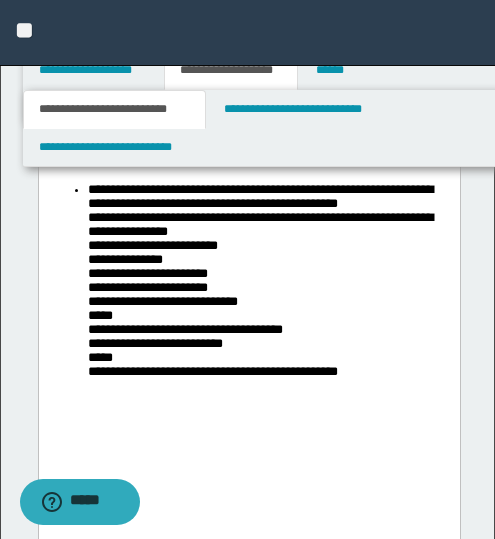 click on "[FIRST] [LAST] [NUMBER] [STREET], [CITY], [STATE] [POSTAL_CODE] [COUNTRY] [PHONE] [EMAIL] [DOB] [AGE] [CREDIT_CARD] [PASSPORT] [LICENSE]" at bounding box center [268, 296] 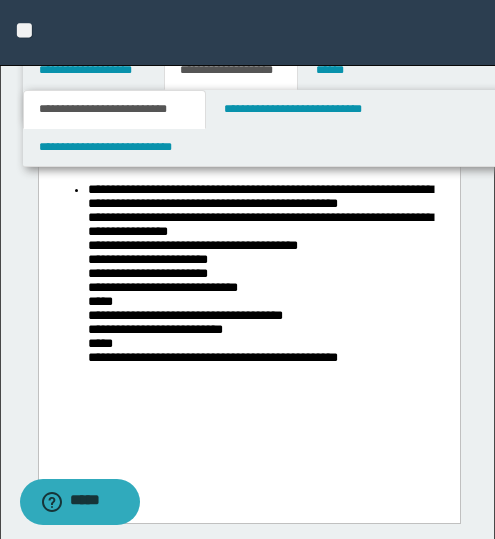 click on "[FIRST] [LAST] [NUMBER] [STREET], [CITY], [STATE] [POSTAL_CODE] [COUNTRY] [PHONE] [EMAIL] [DOB] [AGE] [CREDIT_CARD] [PASSPORT] [LICENSE]" at bounding box center [248, 288] 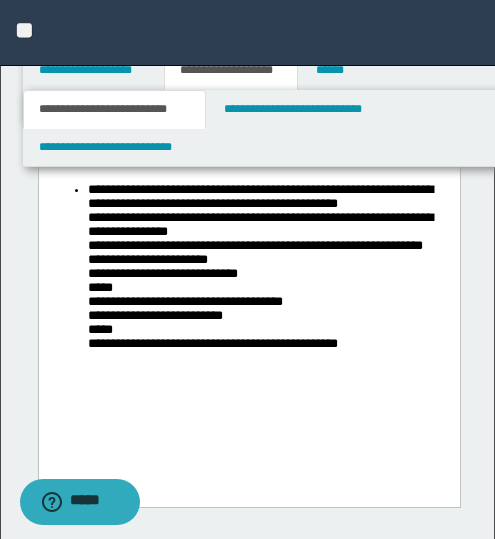 click on "[FIRST] [LAST] [NUMBER] [STREET], [CITY], [STATE] [POSTAL_CODE] [COUNTRY] [PHONE] [EMAIL] [DOB] [AGE] [CREDIT_CARD] [PASSPORT] [LICENSE]" at bounding box center [268, 280] 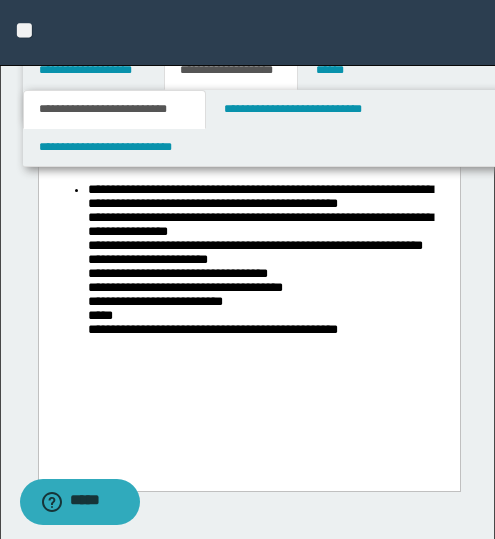 click on "[FIRST] [LAST] [NUMBER] [STREET], [CITY], [STATE] [POSTAL_CODE] [COUNTRY] [PHONE] [EMAIL] [DOB] [AGE] [CREDIT_CARD] [PASSPORT] [LICENSE]" at bounding box center (248, 272) 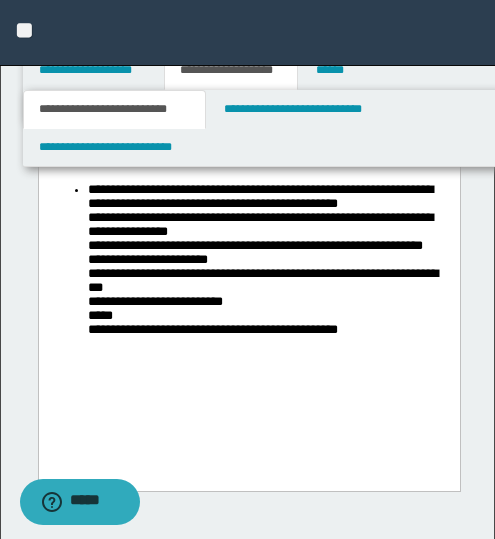 click on "[FIRST] [LAST] [NUMBER] [STREET], [CITY], [STATE] [POSTAL_CODE] [COUNTRY] [PHONE] [EMAIL] [DOB] [AGE] [CREDIT_CARD] [PASSPORT] [LICENSE]" at bounding box center (268, 272) 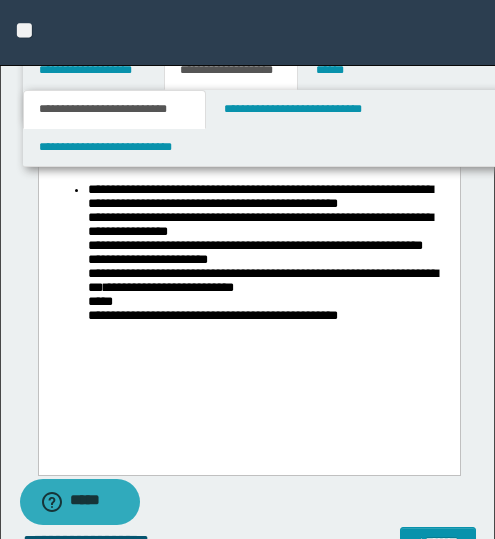 click on "[FIRST] [LAST] [LAST] [CITY] [STATE] [POSTAL_CODE] [COUNTRY] [ADDRESS] [ADDRESS] [ADDRESS] [ADDRESS] [PHONE] [EMAIL] [EMAIL] [EMAIL] [EMAIL]" at bounding box center [248, 264] 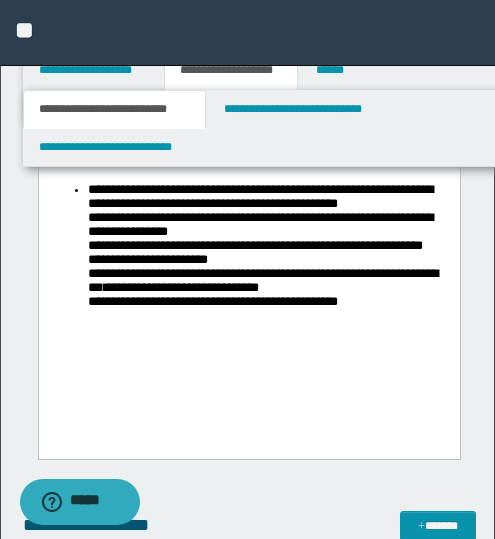 click on "[FIRST] [LAST] [LAST] [CITY] [STATE] [POSTAL_CODE] [COUNTRY] [ADDRESS] [ADDRESS] [ADDRESS] [ADDRESS] [PHONE] [EMAIL] [EMAIL] [EMAIL] [EMAIL]" at bounding box center (268, 256) 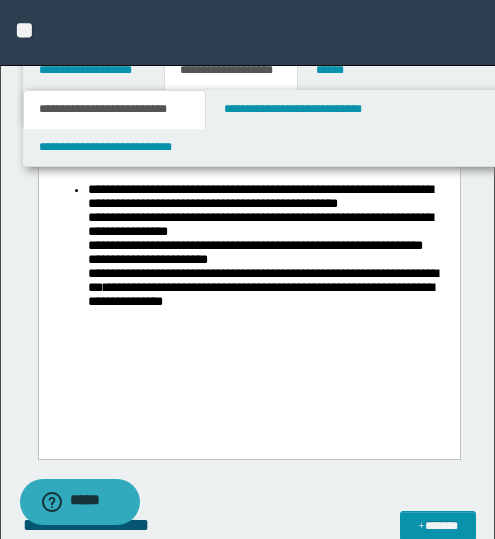 scroll, scrollTop: 2400, scrollLeft: 0, axis: vertical 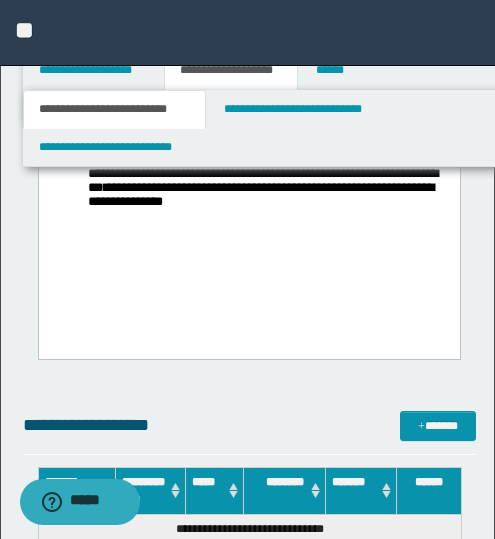 drag, startPoint x: 270, startPoint y: 231, endPoint x: 271, endPoint y: 241, distance: 10.049875 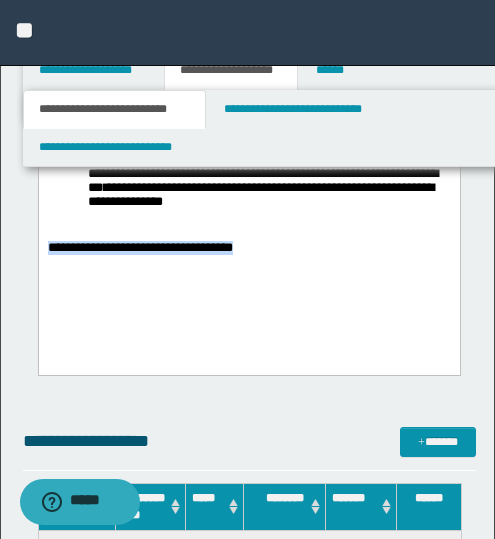 drag, startPoint x: 262, startPoint y: 265, endPoint x: 56, endPoint y: 275, distance: 206.24257 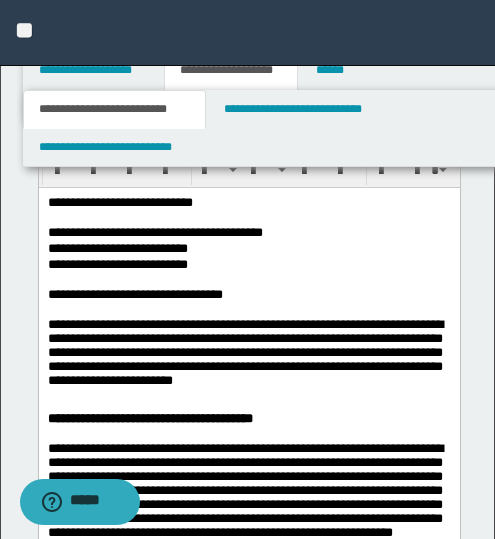 scroll, scrollTop: 1700, scrollLeft: 0, axis: vertical 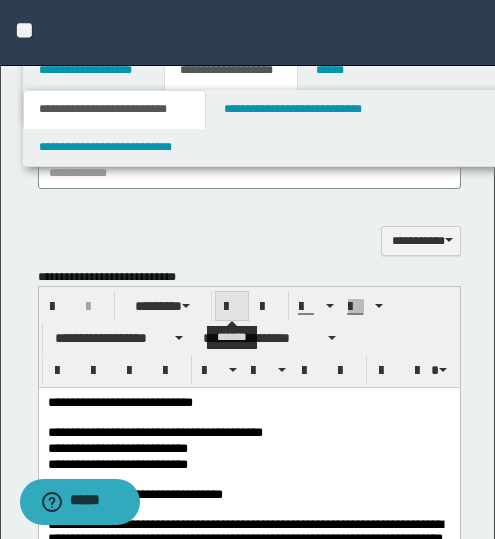 click at bounding box center (232, 307) 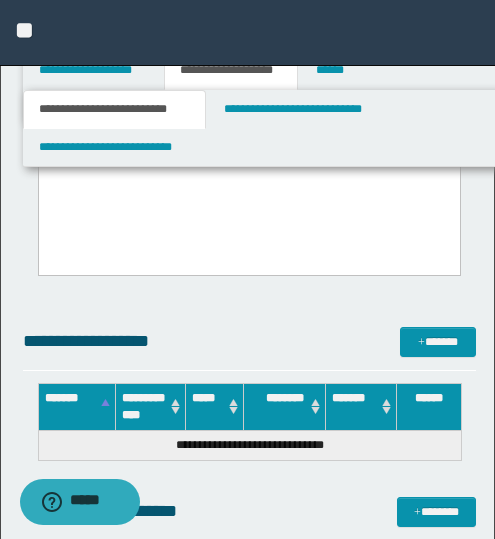 scroll, scrollTop: 2400, scrollLeft: 0, axis: vertical 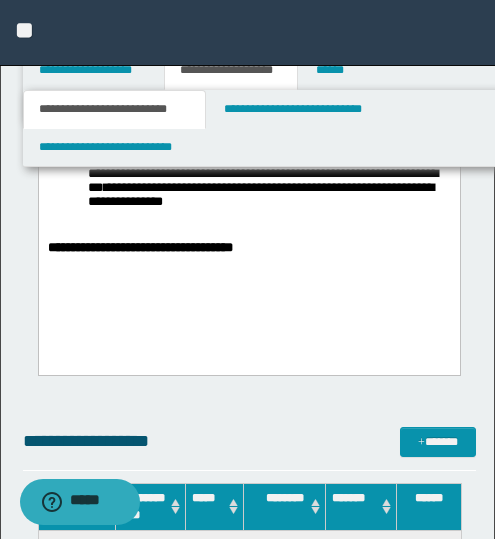 click on "[FIRST] [LAST] [LAST] [CITY] [STATE] [POSTAL_CODE] [COUNTRY] [ADDRESS] [ADDRESS] [ADDRESS] [ADDRESS] [PHONE] [EMAIL] [EMAIL] [EMAIL] [EMAIL]" at bounding box center (248, 2) 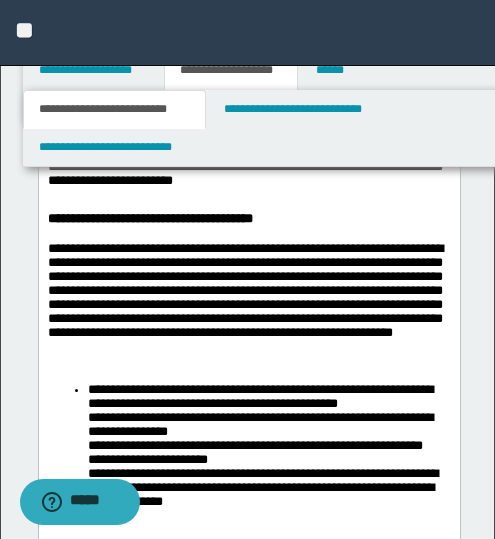 scroll, scrollTop: 2300, scrollLeft: 0, axis: vertical 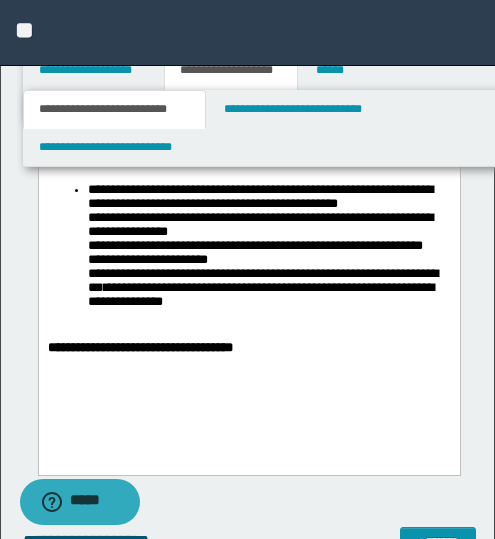 click on "**********" at bounding box center [248, 350] 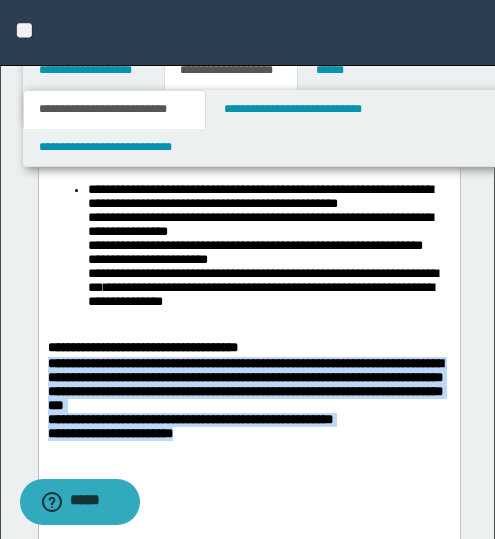 drag, startPoint x: 48, startPoint y: 377, endPoint x: 204, endPoint y: 454, distance: 173.96838 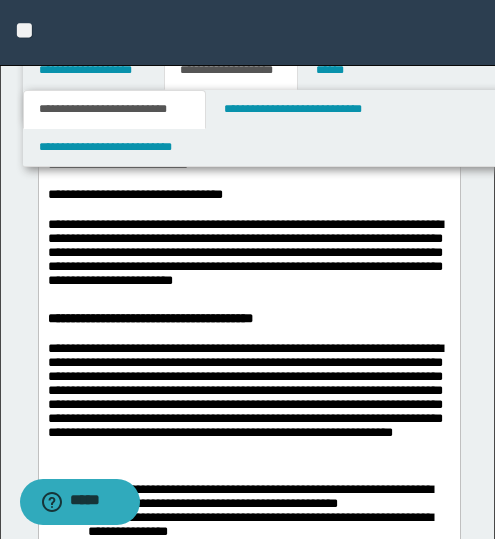 scroll, scrollTop: 1700, scrollLeft: 0, axis: vertical 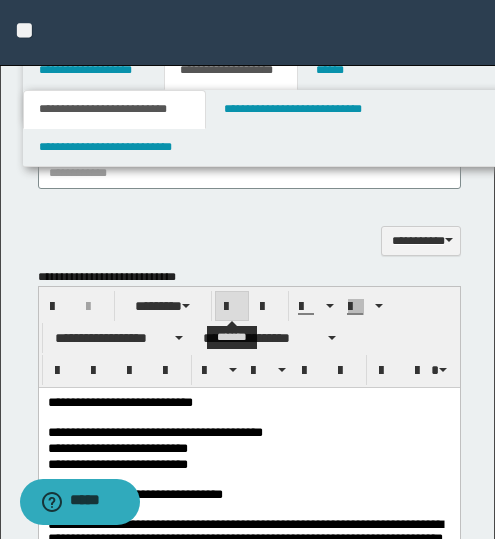 click at bounding box center (232, 307) 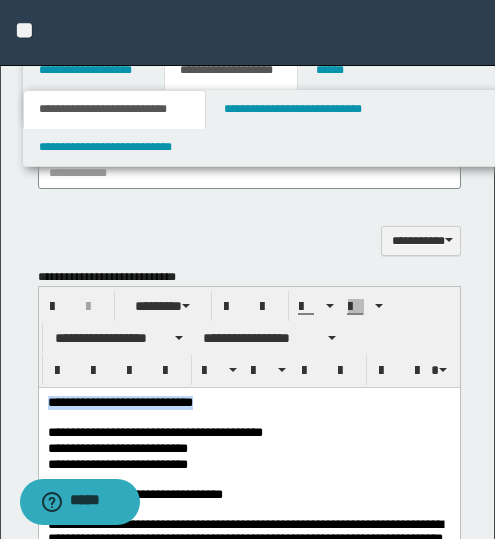 drag, startPoint x: 255, startPoint y: 404, endPoint x: 43, endPoint y: 385, distance: 212.84972 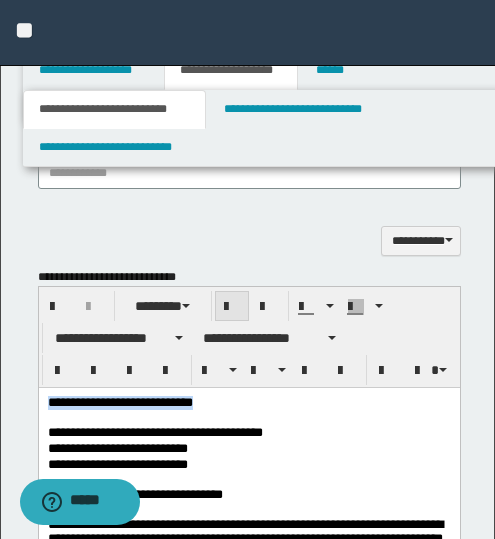 click at bounding box center [232, 307] 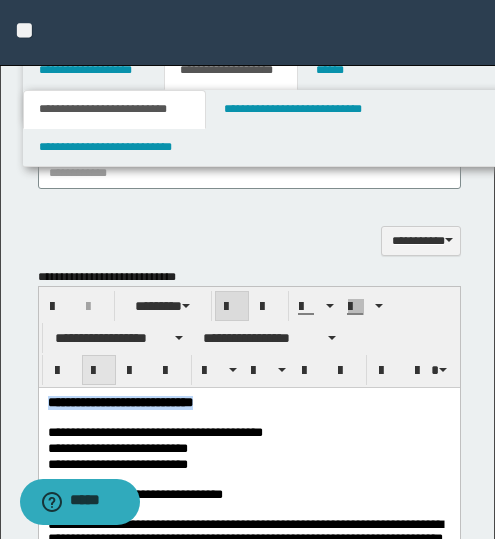 click at bounding box center [99, 371] 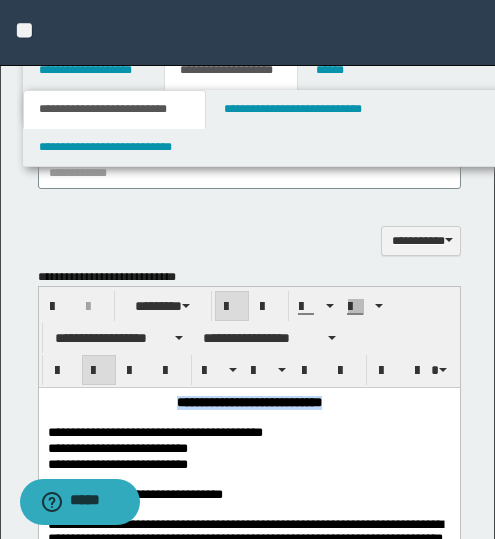 scroll, scrollTop: 1800, scrollLeft: 0, axis: vertical 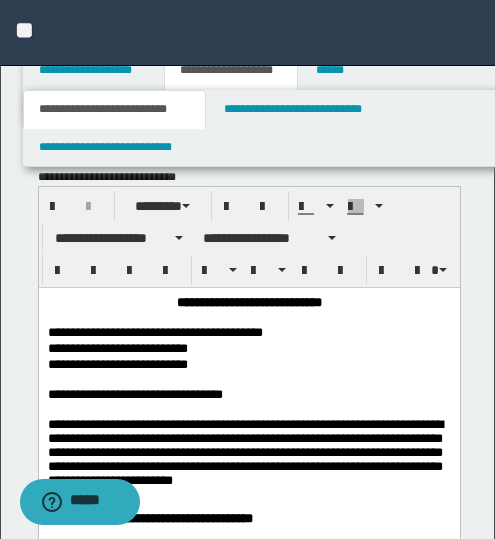 drag, startPoint x: 44, startPoint y: 336, endPoint x: 103, endPoint y: 340, distance: 59.135437 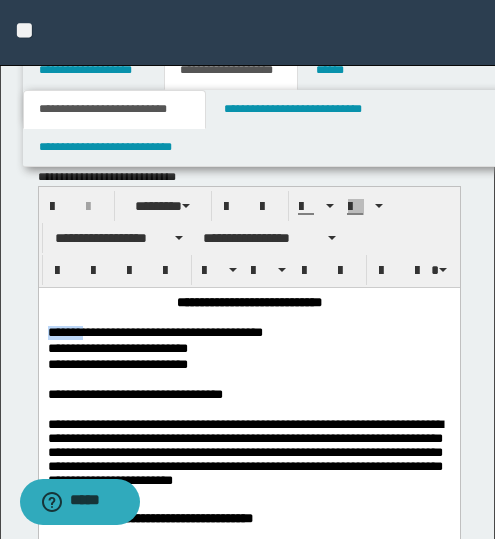 drag, startPoint x: 103, startPoint y: 339, endPoint x: 41, endPoint y: 341, distance: 62.03225 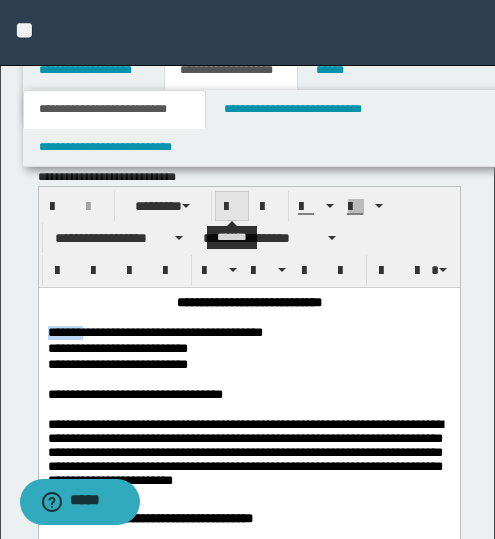 click at bounding box center (232, 207) 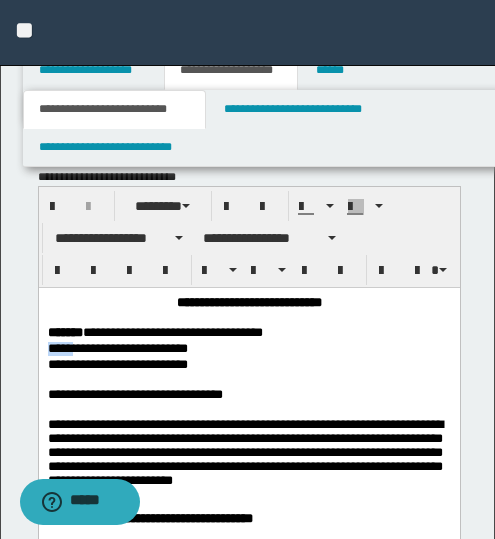 drag, startPoint x: 88, startPoint y: 353, endPoint x: 48, endPoint y: 352, distance: 40.012497 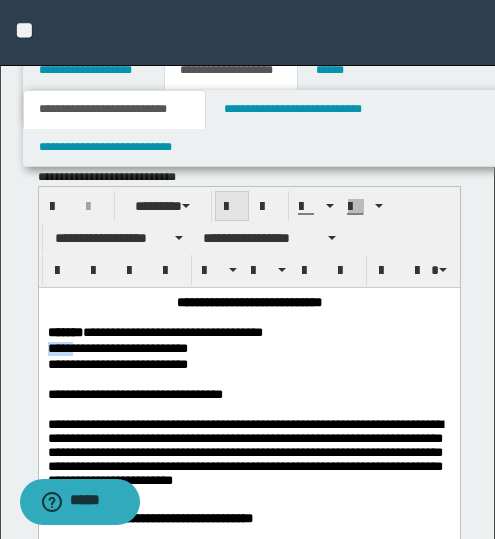 click at bounding box center (232, 207) 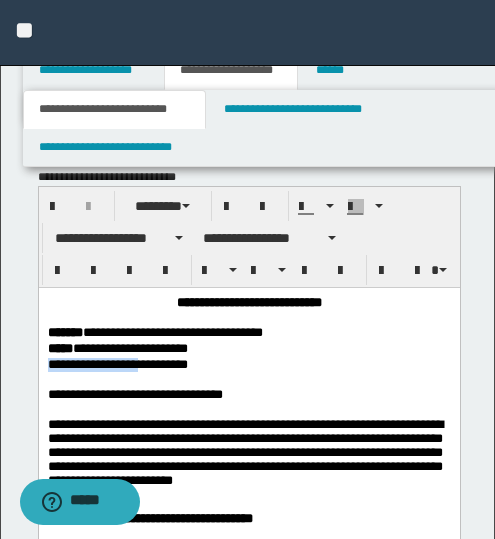 drag, startPoint x: 46, startPoint y: 364, endPoint x: 175, endPoint y: 367, distance: 129.03488 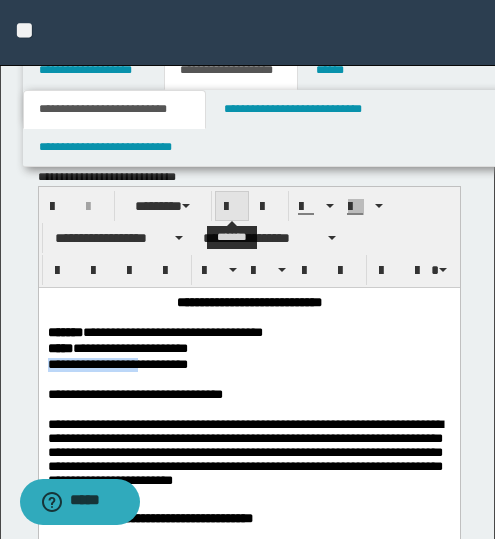click at bounding box center [232, 207] 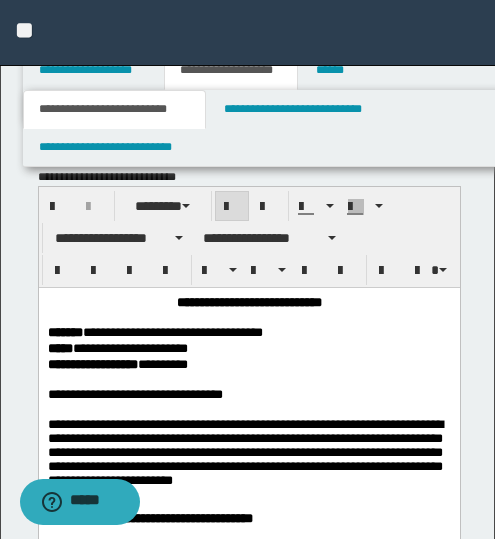 scroll, scrollTop: 2000, scrollLeft: 0, axis: vertical 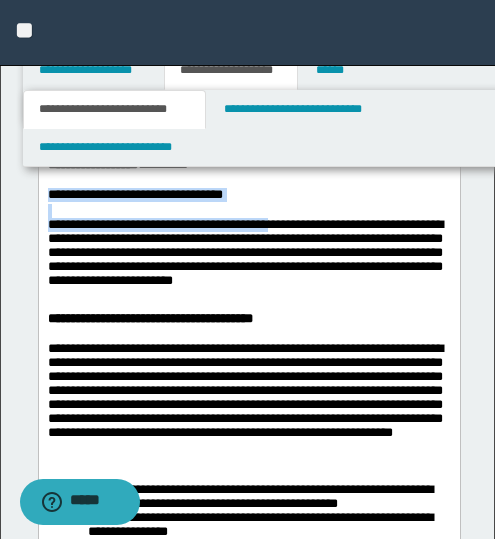 drag, startPoint x: 59, startPoint y: 203, endPoint x: 269, endPoint y: 224, distance: 211.0474 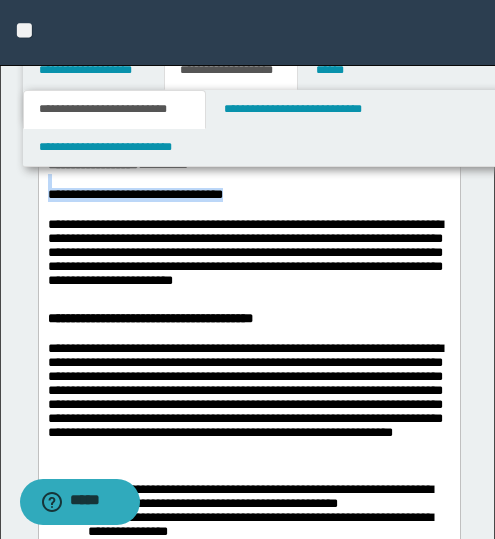 drag, startPoint x: 295, startPoint y: 200, endPoint x: 81, endPoint y: 182, distance: 214.75568 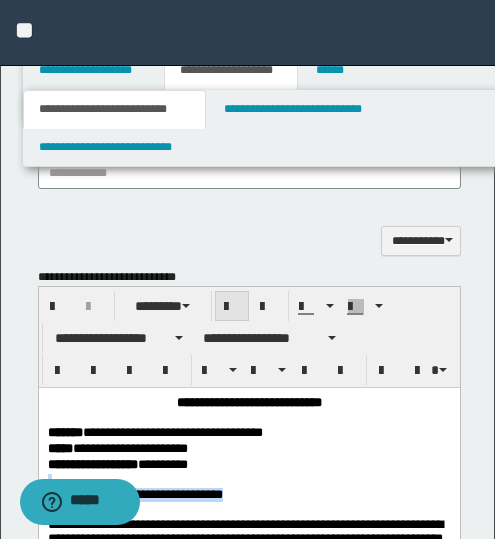 click at bounding box center [232, 306] 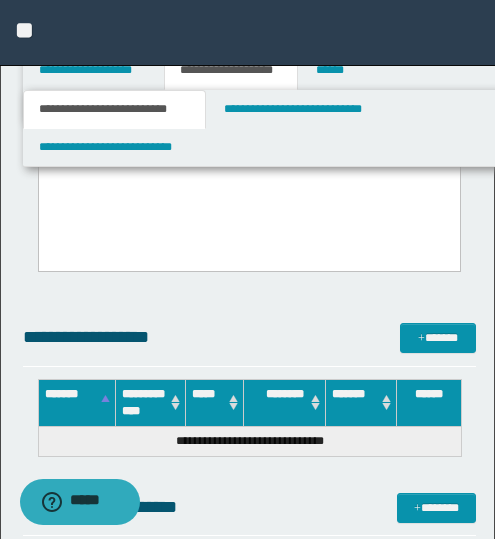 scroll, scrollTop: 2400, scrollLeft: 0, axis: vertical 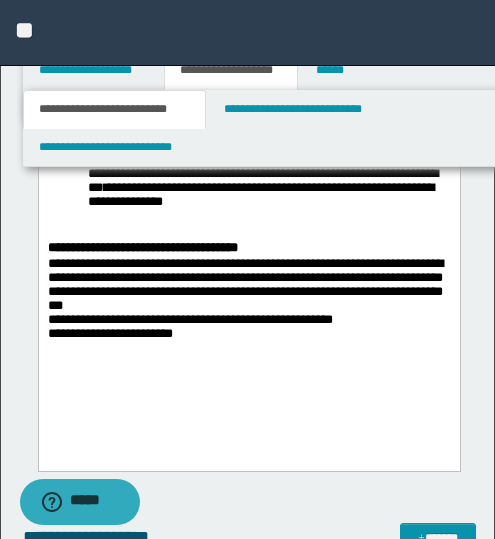 click on "[FIRST] [LAST] [NUMBER] [STREET], [CITY], [STATE] [POSTAL_CODE] [COUNTRY] [PHONE] [EMAIL] [DOB] [AGE] [CREDIT_CARD] [PASSPORT] [LICENSE]" at bounding box center [248, 306] 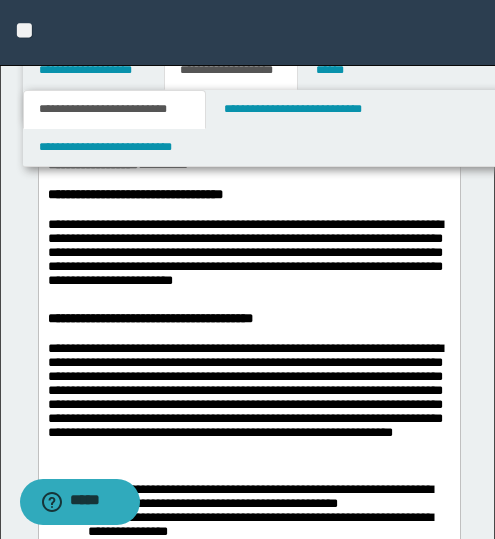 scroll, scrollTop: 1700, scrollLeft: 0, axis: vertical 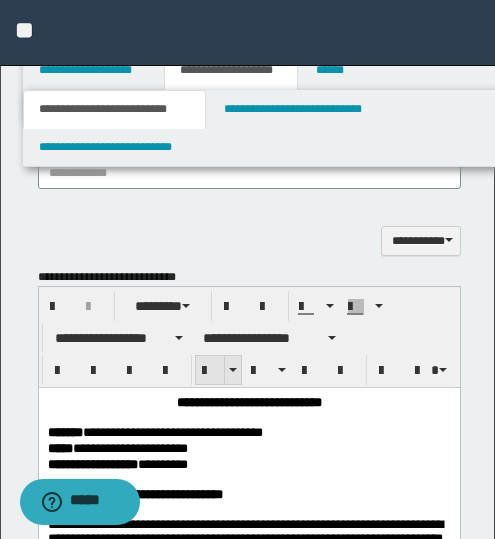 click at bounding box center (210, 371) 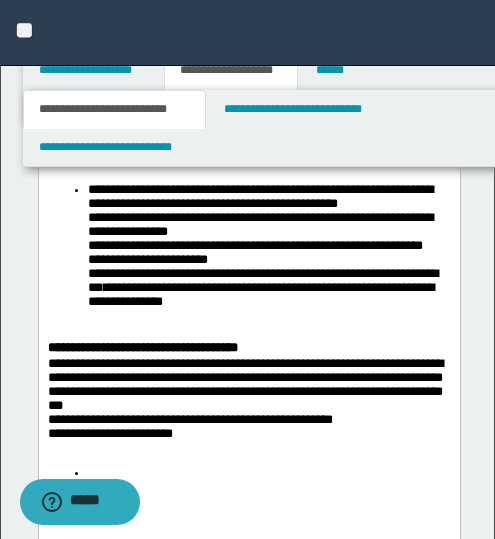 scroll, scrollTop: 2400, scrollLeft: 0, axis: vertical 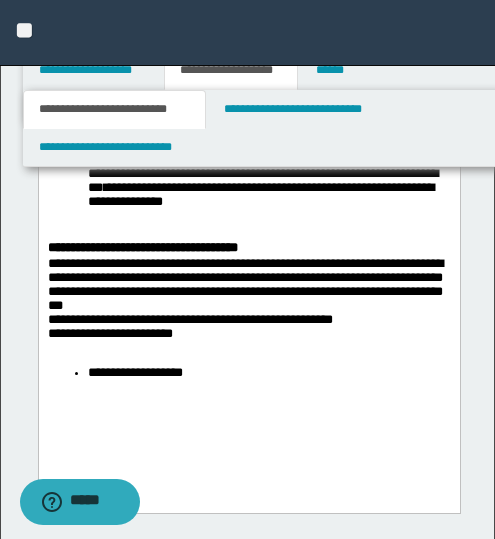 click on "**********" at bounding box center (268, 375) 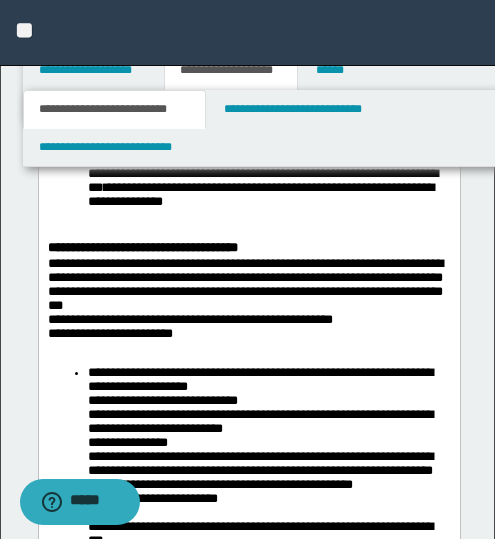 click on "[FIRST] [LAST] [NUMBER] [STREET], [CITY], [STATE] [POSTAL_CODE] [COUNTRY] [PHONE] [EMAIL] [DOB] [AGE] [CREDIT_CARD] [PASSPORT] [LICENSE]" at bounding box center [248, 599] 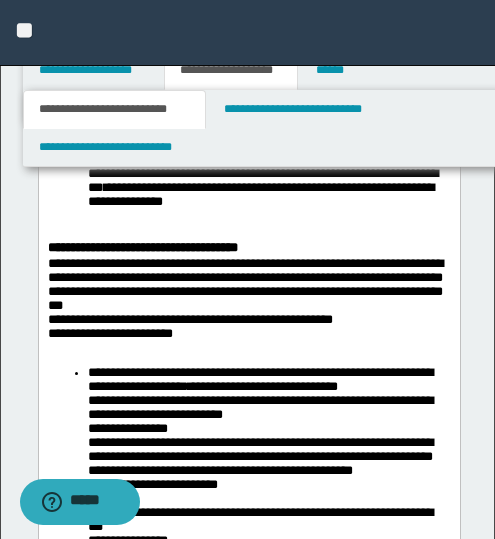 click on "[FIRST] [LAST] [NUMBER] [STREET], [CITY], [STATE] [POSTAL_CODE] [COUNTRY] [PHONE] [EMAIL] [DOB] [AGE] [CREDIT_CARD] [PASSPORT] [LICENSE]" at bounding box center [268, 591] 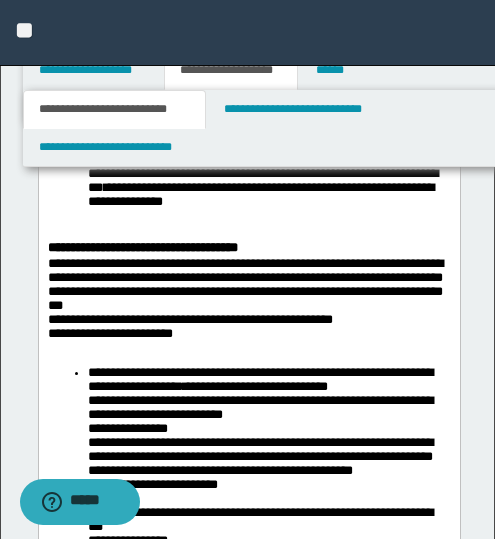 scroll, scrollTop: 2500, scrollLeft: 0, axis: vertical 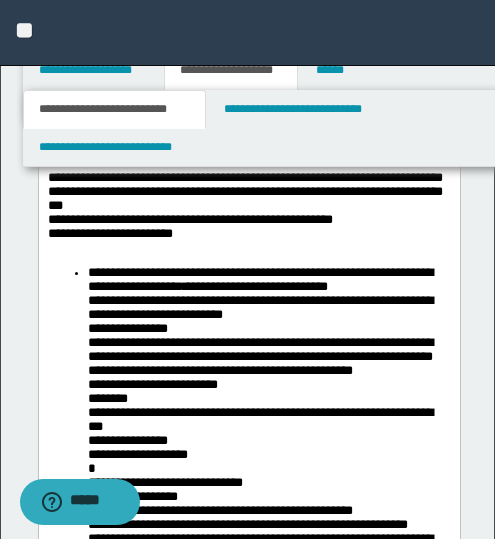 click on "[FIRST] [LAST] [NUMBER] [STREET], [CITY], [STATE] [POSTAL_CODE] [COUNTRY] [PHONE] [EMAIL] [DOB] [AGE] [CREDIT_CARD] [PASSPORT] [LICENSE]" at bounding box center (248, 491) 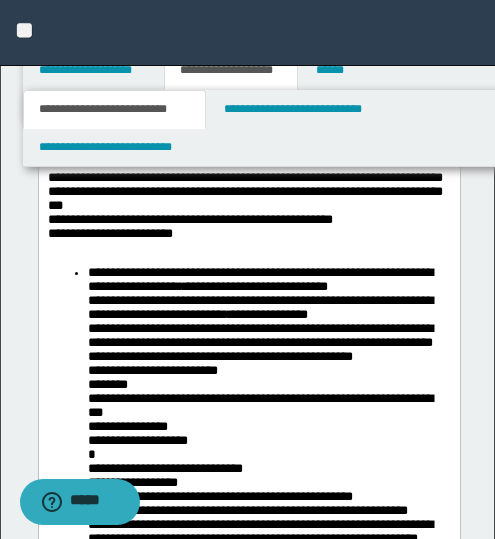 scroll, scrollTop: 2600, scrollLeft: 0, axis: vertical 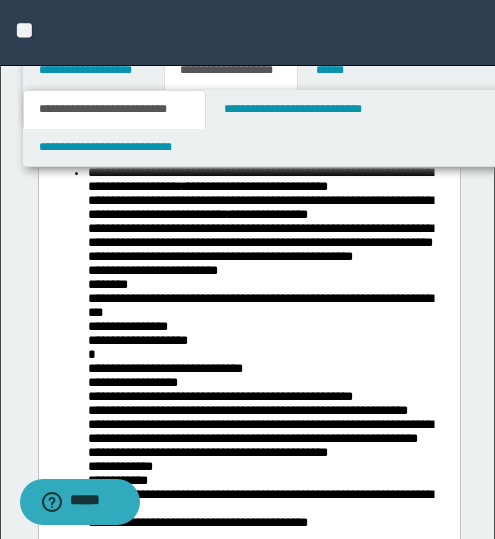 click on "[FIRST] [LAST] [NUMBER] [STREET], [CITY], [STATE] [POSTAL_CODE] [COUNTRY] [PHONE] [EMAIL] [DOB] [AGE] [CREDIT_CARD] [PASSPORT] [LICENSE]" at bounding box center (248, 383) 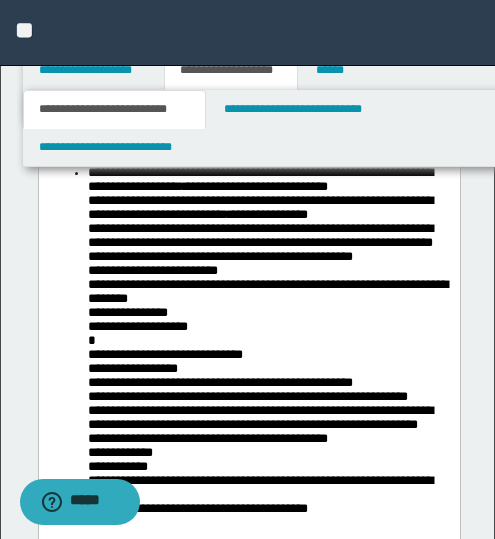 click on "[FIRST] [LAST] [NUMBER] [STREET], [CITY], [STATE] [POSTAL_CODE] [COUNTRY] [PHONE] [EMAIL] [DOB] [AGE] [CREDIT_CARD] [PASSPORT] [LICENSE]" at bounding box center [268, 375] 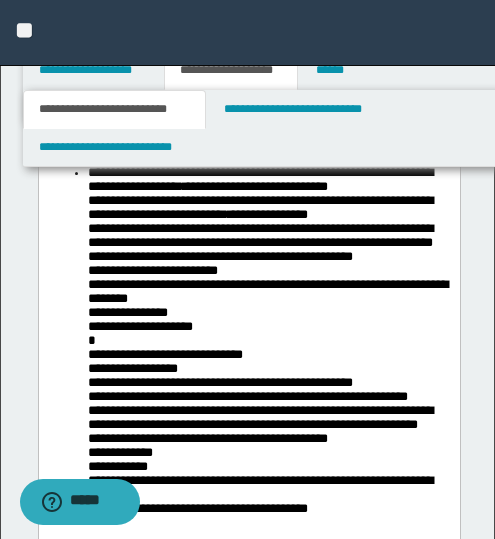 click on "[FIRST] [LAST] [NUMBER] [STREET], [CITY], [STATE] [POSTAL_CODE] [COUNTRY] [PHONE] [EMAIL] [DOB] [AGE] [CREDIT_CARD] [PASSPORT] [LICENSE]" at bounding box center (248, 375) 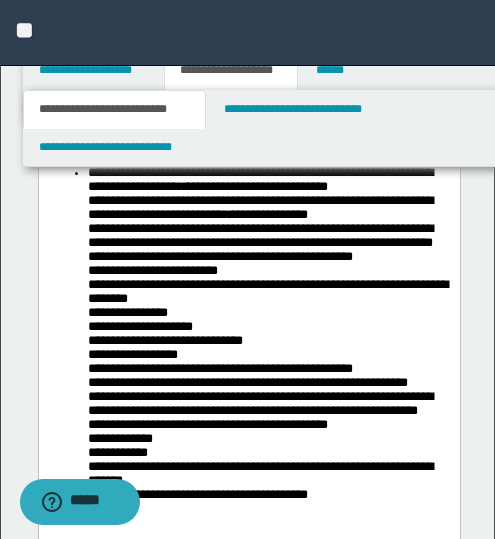 drag, startPoint x: 86, startPoint y: 376, endPoint x: 76, endPoint y: -86, distance: 462.10822 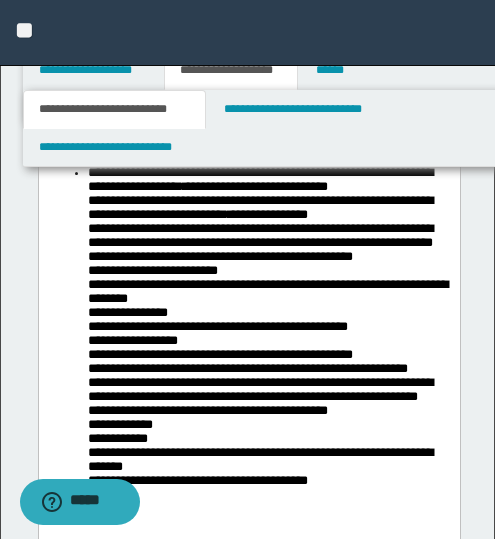 click on "[FIRST] [LAST] [NUMBER] [STREET], [CITY], [STATE] [POSTAL_CODE] [COUNTRY] [PHONE] [EMAIL] [DOB] [AGE] [CREDIT_CARD] [PASSPORT] [LICENSE]" at bounding box center (268, 359) 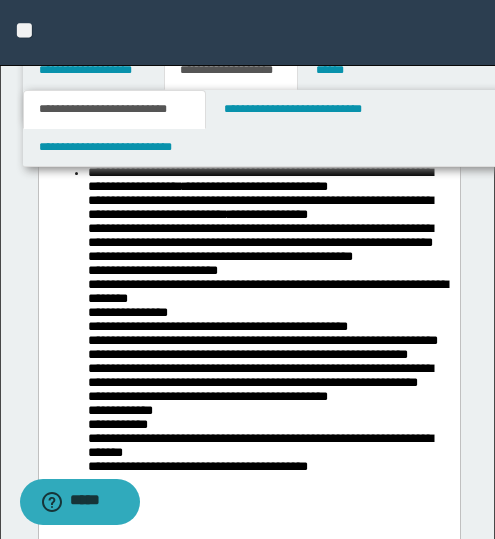 click on "[FIRST] [LAST] [NUMBER] [STREET], [CITY], [STATE] [POSTAL_CODE] [COUNTRY] [PHONE] [EMAIL] [DOB] [AGE] [CREDIT_CARD] [PASSPORT] [LICENSE]" at bounding box center (268, 351) 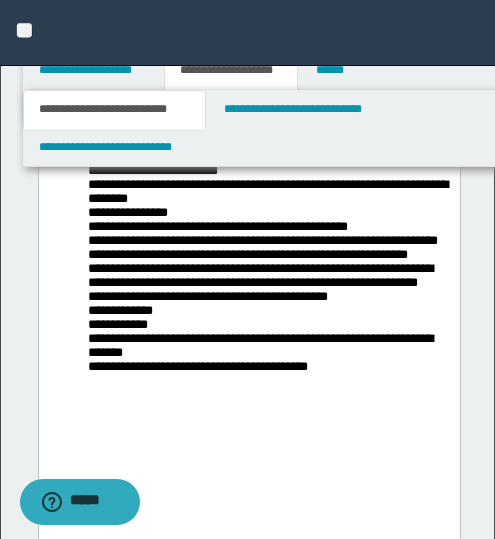 click on "[FIRST] [LAST] [NUMBER] [STREET], [CITY], [STATE] [POSTAL_CODE] [COUNTRY] [PHONE] [EMAIL] [DOB] [AGE] [CREDIT_CARD] [PASSPORT] [LICENSE]" at bounding box center [268, 251] 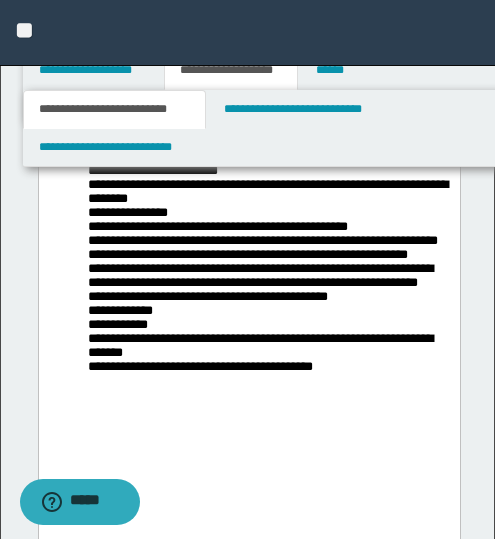 click on "[FIRST] [LAST] [NUMBER] [STREET], [CITY], [STATE] [POSTAL_CODE] [COUNTRY] [PHONE] [EMAIL] [DOB] [AGE] [CREDIT_CARD] [PASSPORT] [LICENSE]" at bounding box center (268, 251) 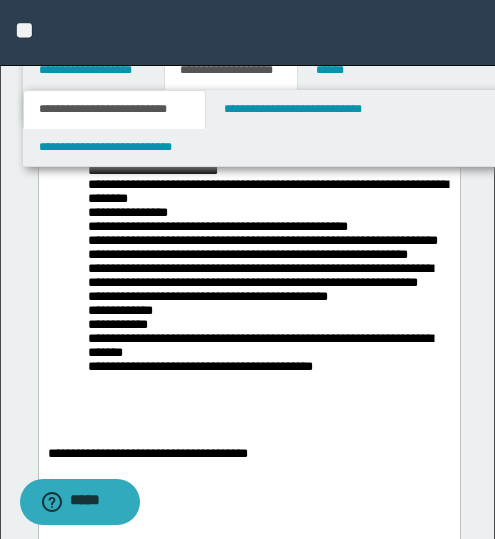 click on "**********" at bounding box center [248, 456] 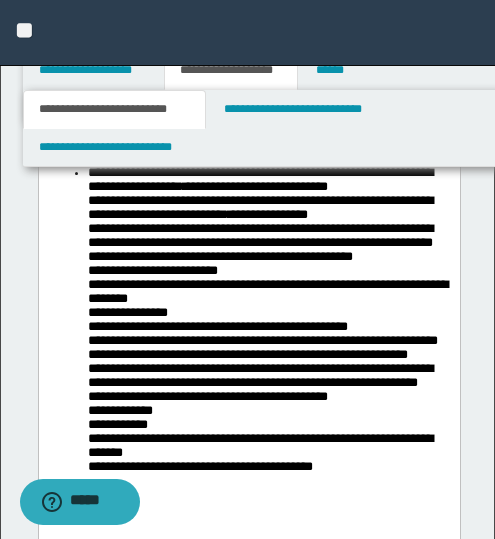 scroll, scrollTop: 2800, scrollLeft: 0, axis: vertical 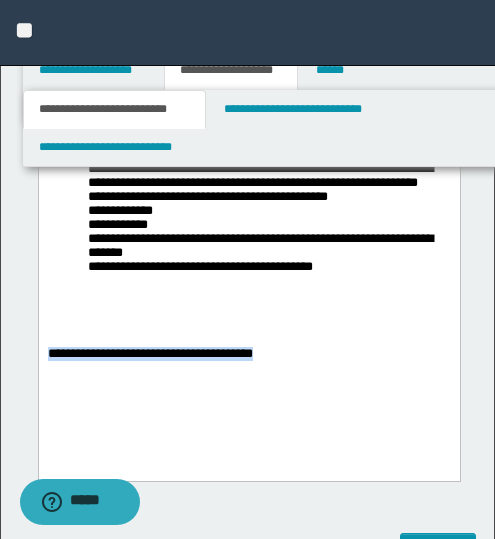 drag, startPoint x: 47, startPoint y: 367, endPoint x: 321, endPoint y: 366, distance: 274.00183 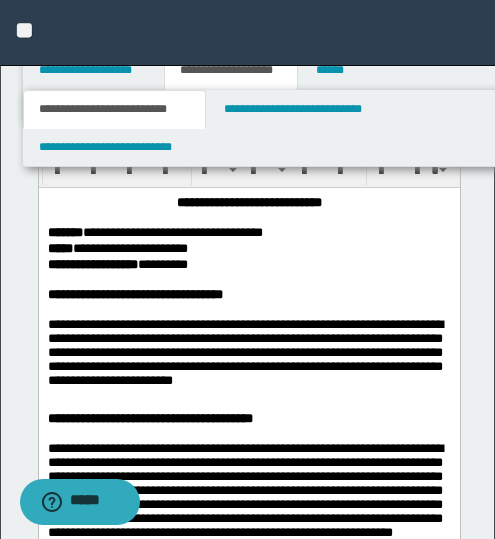 scroll, scrollTop: 1700, scrollLeft: 0, axis: vertical 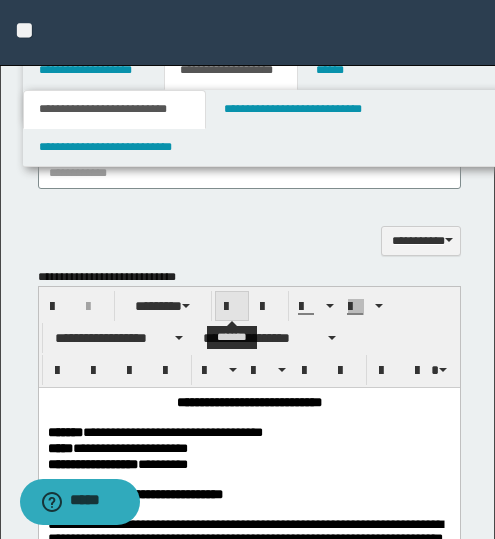 click at bounding box center (232, 307) 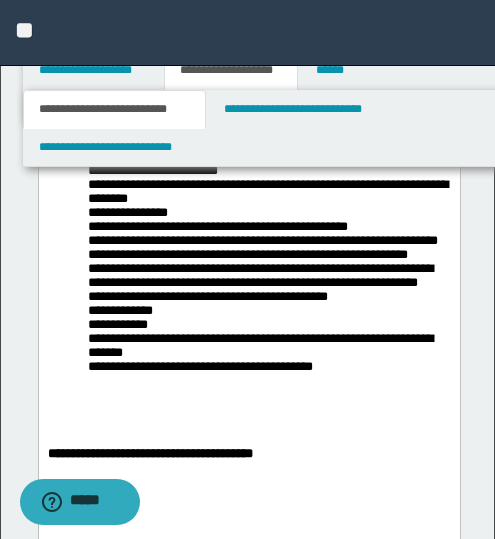 scroll, scrollTop: 2800, scrollLeft: 0, axis: vertical 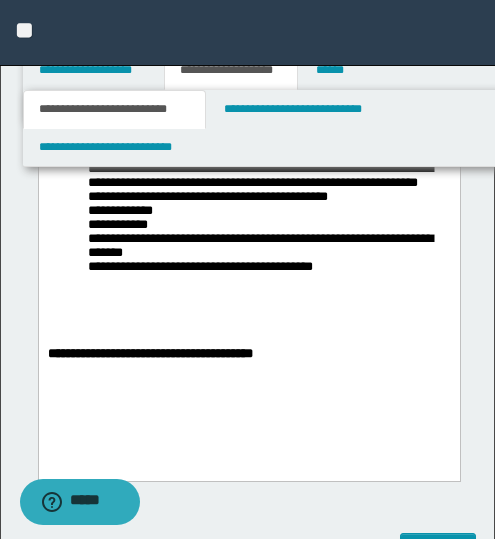 click on "**********" at bounding box center (248, 356) 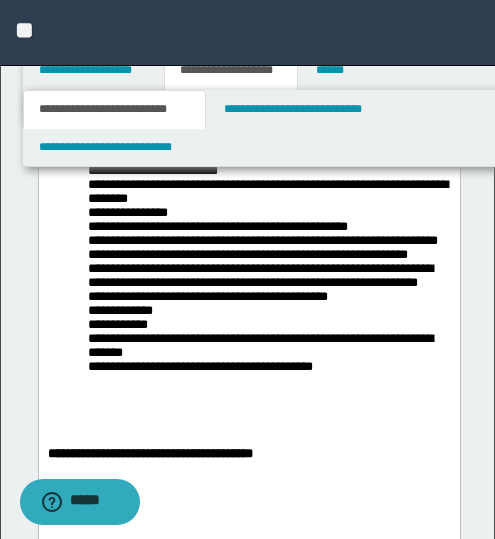scroll, scrollTop: 2800, scrollLeft: 0, axis: vertical 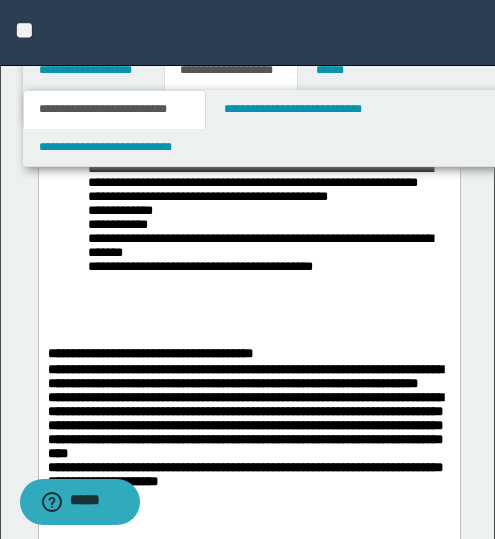 drag, startPoint x: 44, startPoint y: 384, endPoint x: 105, endPoint y: 426, distance: 74.06078 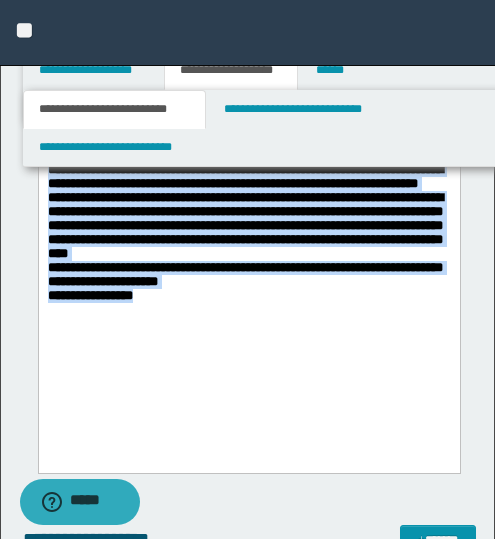 drag, startPoint x: 151, startPoint y: 362, endPoint x: 47, endPoint y: 188, distance: 202.71162 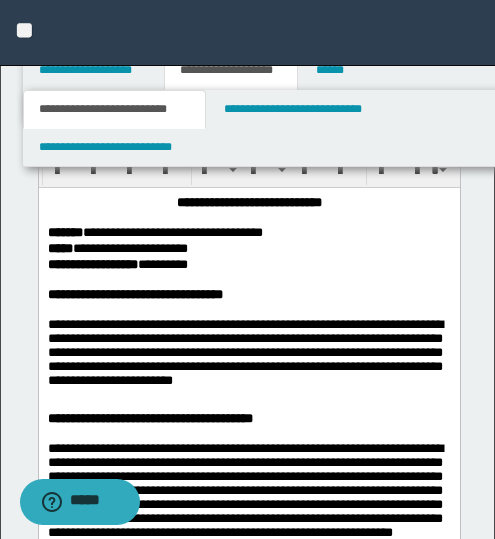 scroll, scrollTop: 1800, scrollLeft: 0, axis: vertical 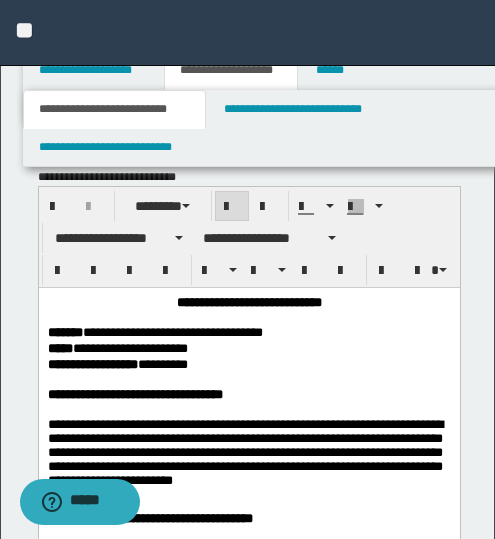 click at bounding box center (232, 207) 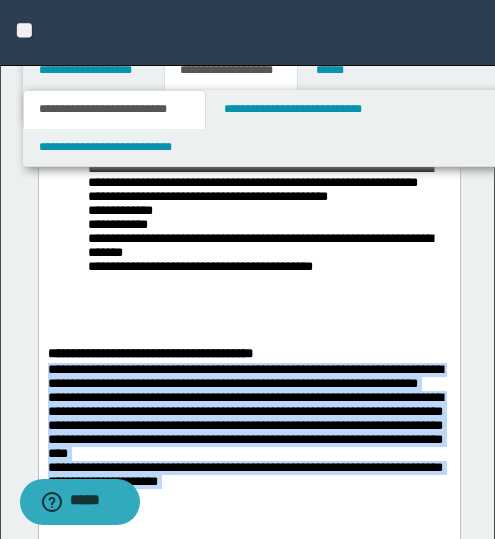 scroll, scrollTop: 3100, scrollLeft: 0, axis: vertical 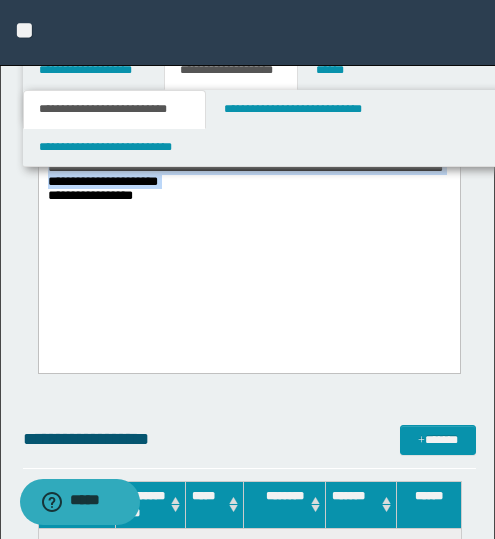 click on "**********" at bounding box center (248, -349) 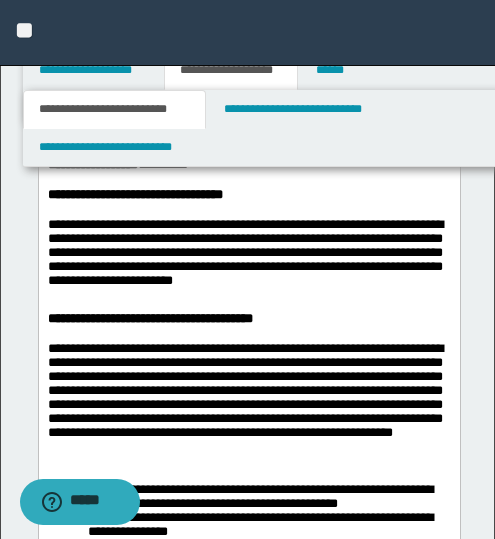 scroll, scrollTop: 1700, scrollLeft: 0, axis: vertical 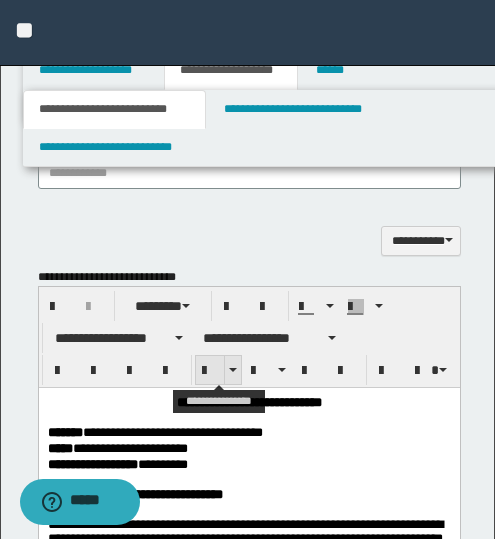 click at bounding box center (210, 370) 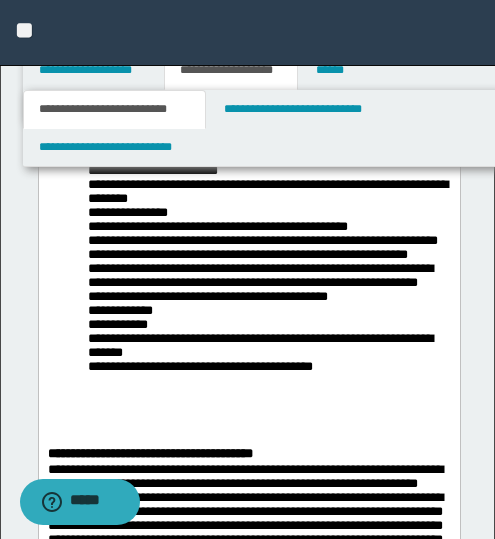 scroll, scrollTop: 3000, scrollLeft: 0, axis: vertical 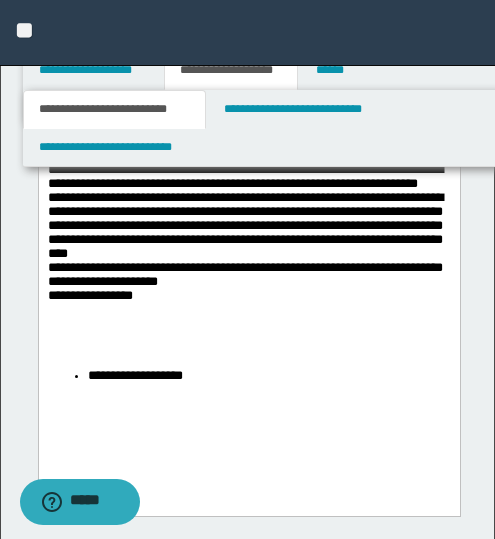 click on "**********" at bounding box center (268, 378) 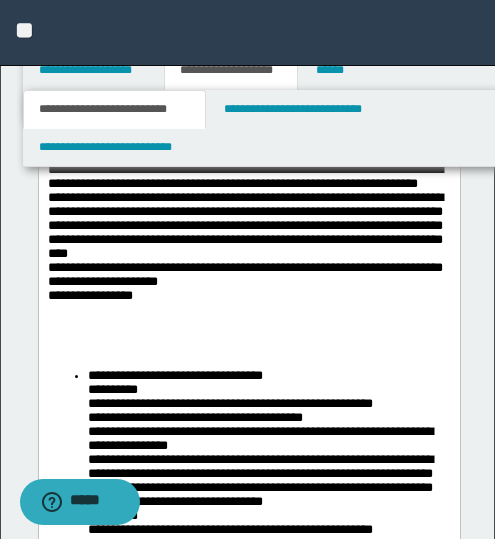 click on "[FIRST] [LAST] [NUMBER] [STREET], [CITY], [STATE] [POSTAL_CODE] [COUNTRY] [PHONE] [EMAIL] [DOB] [AGE] [CREDIT_CARD] [PASSPORT] [LICENSE]" at bounding box center [248, 538] 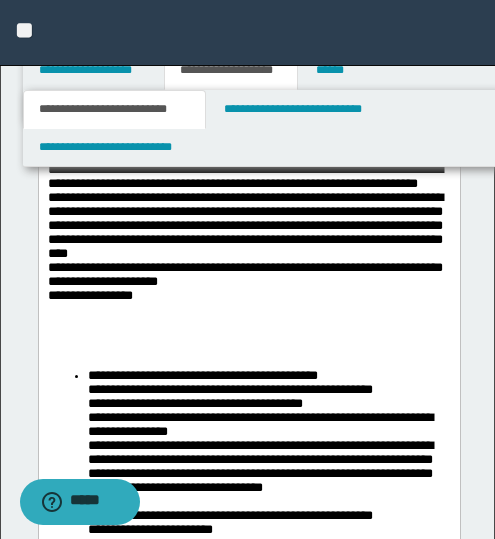 click on "[FIRST] [LAST] [NUMBER] [STREET], [CITY], [STATE] [POSTAL_CODE] [COUNTRY] [PHONE] [EMAIL] [DOB] [AGE] [CREDIT_CARD] [PASSPORT] [LICENSE]" at bounding box center [248, 530] 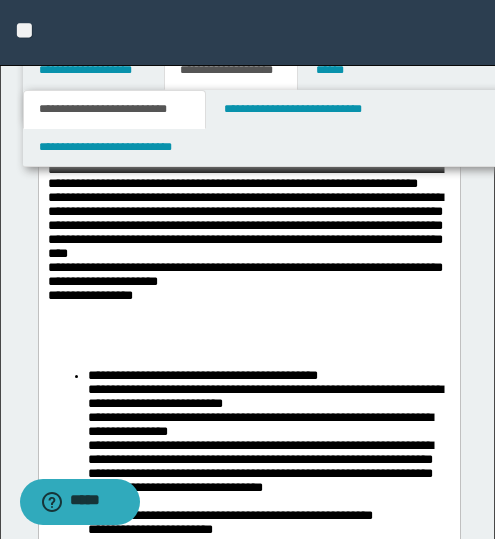 click on "[FIRST] [LAST] [NUMBER] [STREET], [CITY], [STATE] [POSTAL_CODE] [COUNTRY] [PHONE] [EMAIL] [DOB] [AGE] [CREDIT_CARD] [PASSPORT] [LICENSE]" at bounding box center [268, 530] 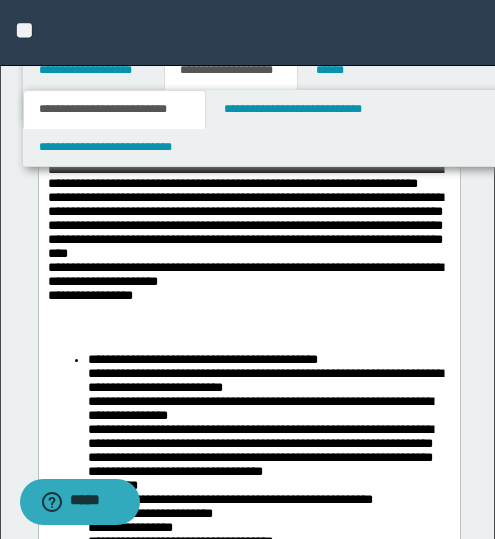 scroll, scrollTop: 3100, scrollLeft: 0, axis: vertical 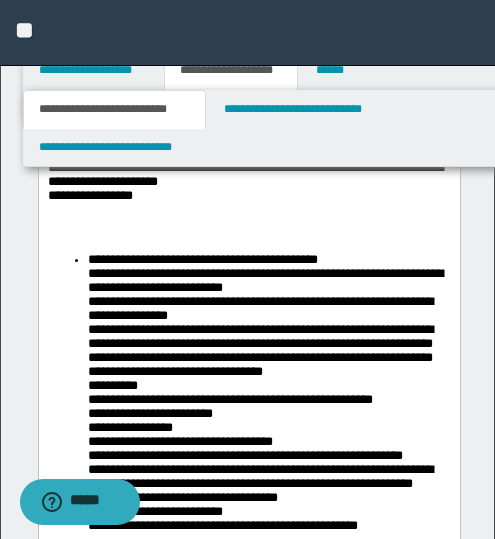 click on "[FIRST] [LAST] [NUMBER] [STREET], [CITY], [STATE] [POSTAL_CODE] [COUNTRY] [PHONE] [EMAIL] [DOB] [AGE] [CREDIT_CARD] [PASSPORT] [LICENSE]" at bounding box center (268, 414) 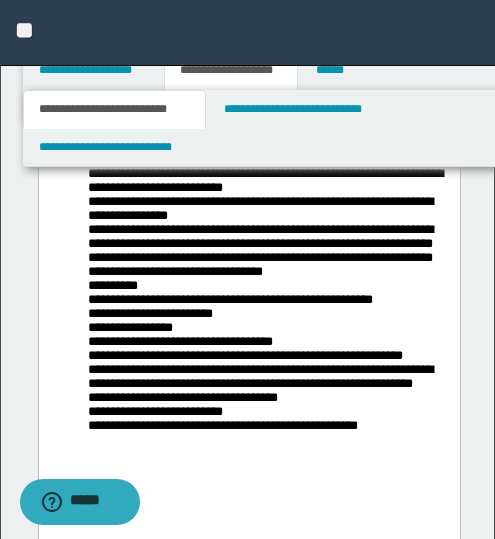 click on "[FIRST] [LAST] [NUMBER] [STREET], [CITY], [STATE] [POSTAL_CODE] [COUNTRY] [PHONE] [EMAIL] [DOB] [AGE] [CREDIT_CARD] [PASSPORT] [LICENSE]" at bounding box center [248, 314] 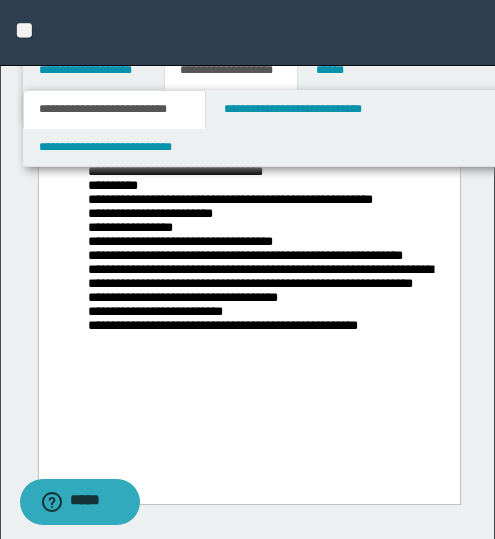 scroll, scrollTop: 3200, scrollLeft: 0, axis: vertical 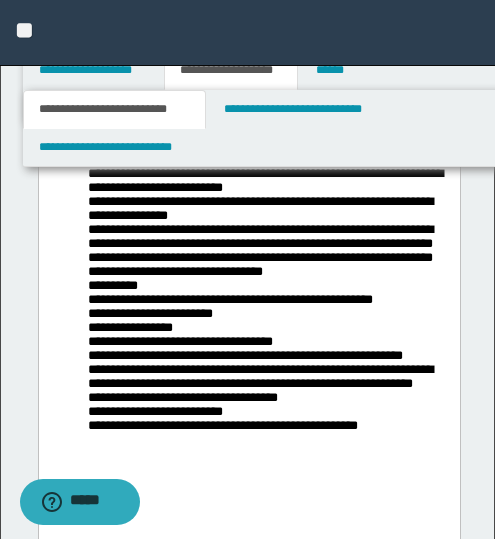 click on "[FIRST] [LAST] [NUMBER] [STREET], [CITY], [STATE] [POSTAL_CODE] [COUNTRY] [PHONE] [EMAIL] [DOB] [AGE] [CREDIT_CARD] [PASSPORT] [LICENSE]" at bounding box center [248, 314] 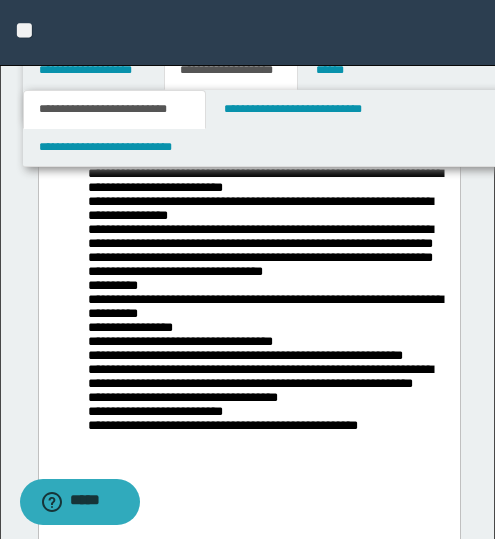 click on "[FIRST] [LAST] [NUMBER] [STREET], [CITY], [STATE] [POSTAL_CODE] [COUNTRY] [PHONE] [EMAIL] [DOB] [AGE] [CREDIT_CARD] [PASSPORT] [LICENSE]" at bounding box center (248, 314) 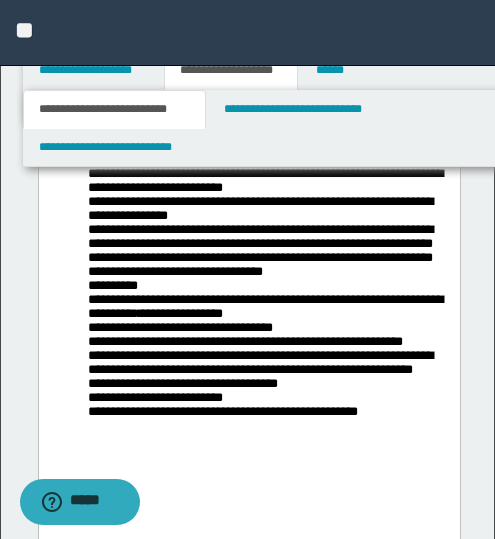 click on "[FIRST] [LAST] [NUMBER] [STREET], [CITY], [STATE] [POSTAL_CODE] [COUNTRY] [PHONE] [EMAIL] [DOB] [AGE] [CREDIT_CARD] [PASSPORT] [LICENSE]" at bounding box center [268, 306] 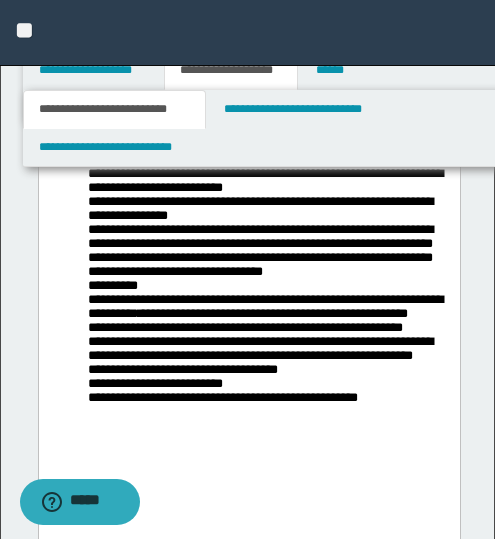 drag, startPoint x: 351, startPoint y: 360, endPoint x: 290, endPoint y: 371, distance: 61.983868 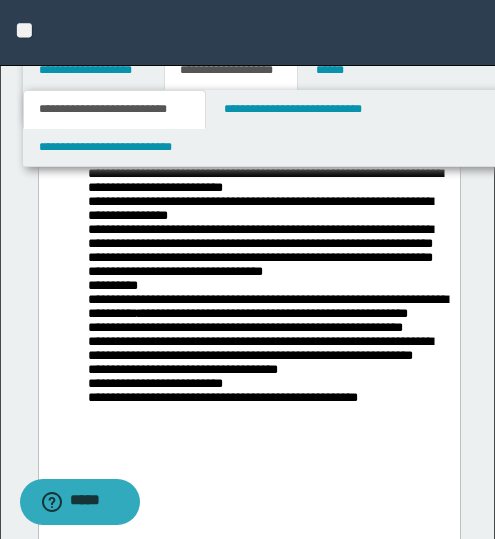 click on "[FIRST] [LAST] [NUMBER] [STREET], [CITY], [STATE] [POSTAL_CODE] [COUNTRY] [PHONE] [EMAIL] [DOB] [AGE] [CREDIT_CARD] [PASSPORT] [LICENSE]" at bounding box center [268, 298] 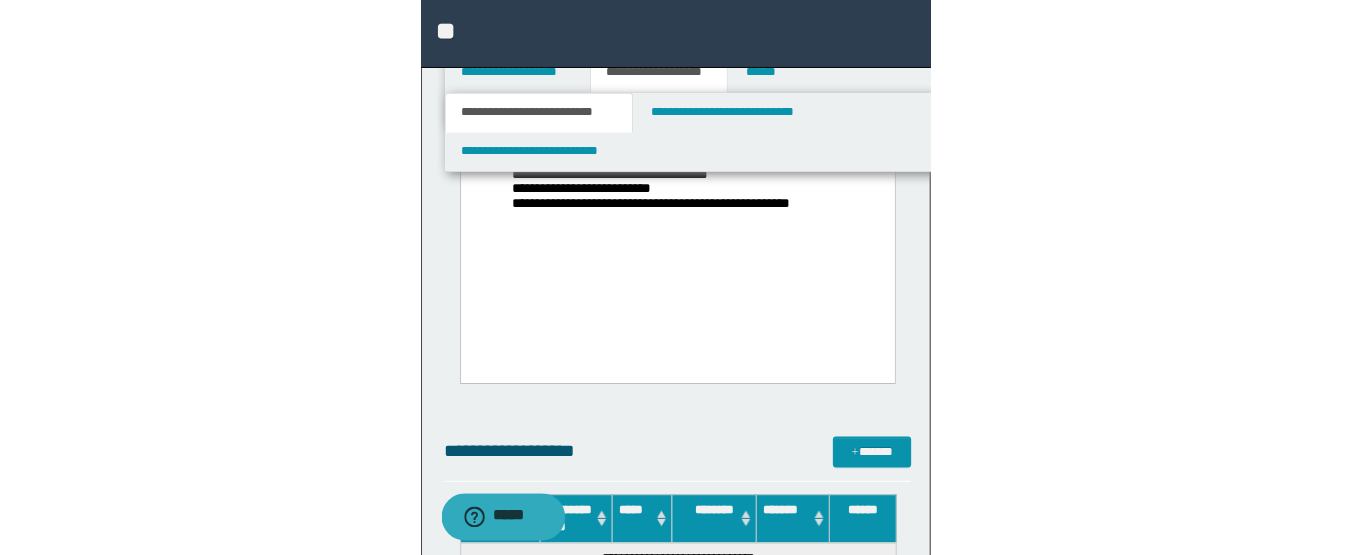 scroll, scrollTop: 2960, scrollLeft: 0, axis: vertical 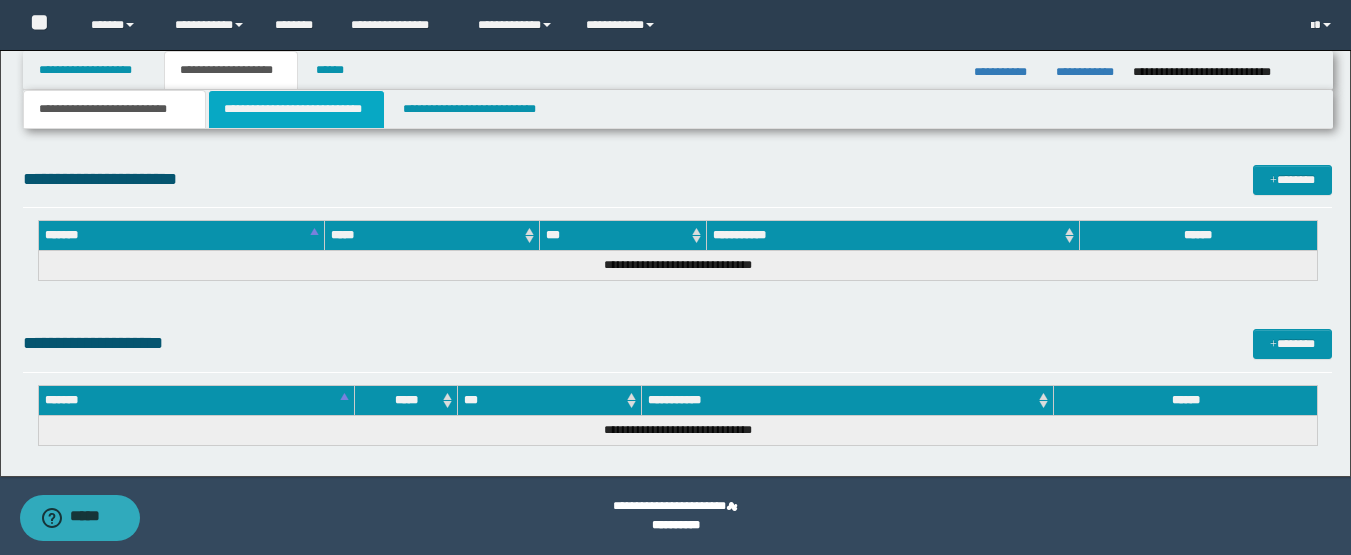 click on "**********" at bounding box center [296, 109] 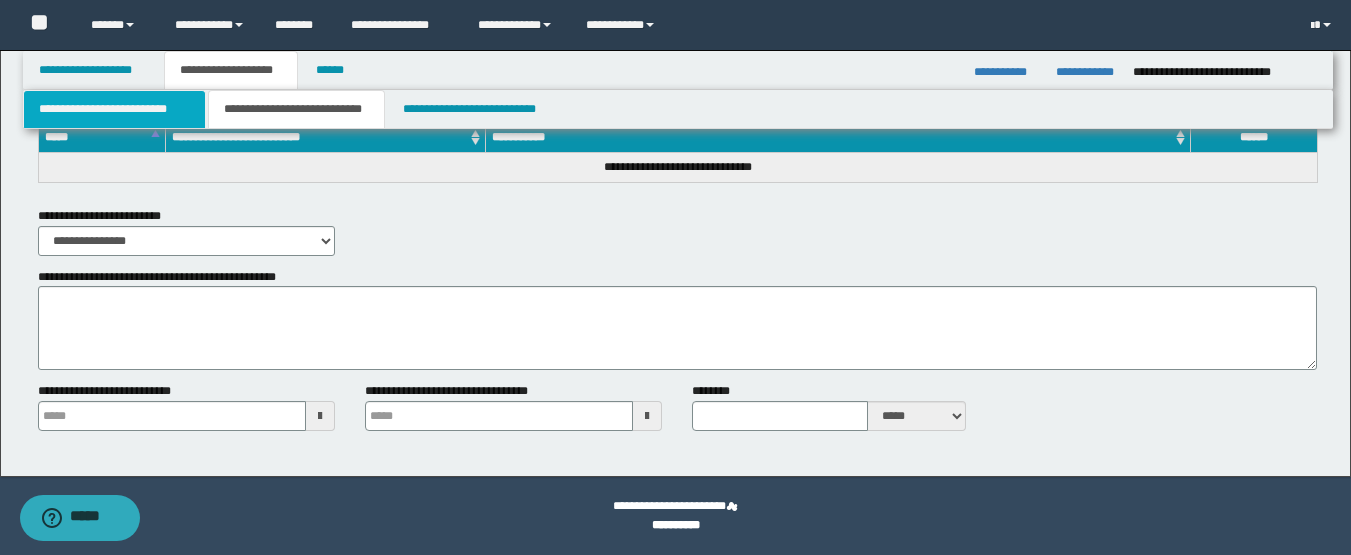 click on "**********" at bounding box center [114, 109] 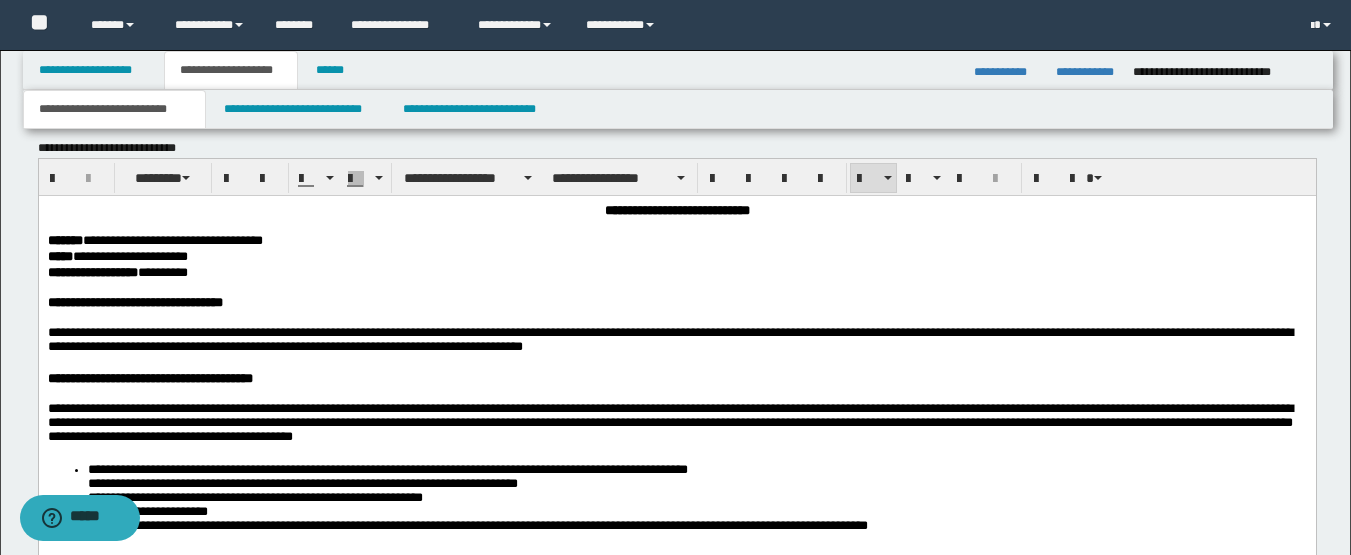 scroll, scrollTop: 1128, scrollLeft: 0, axis: vertical 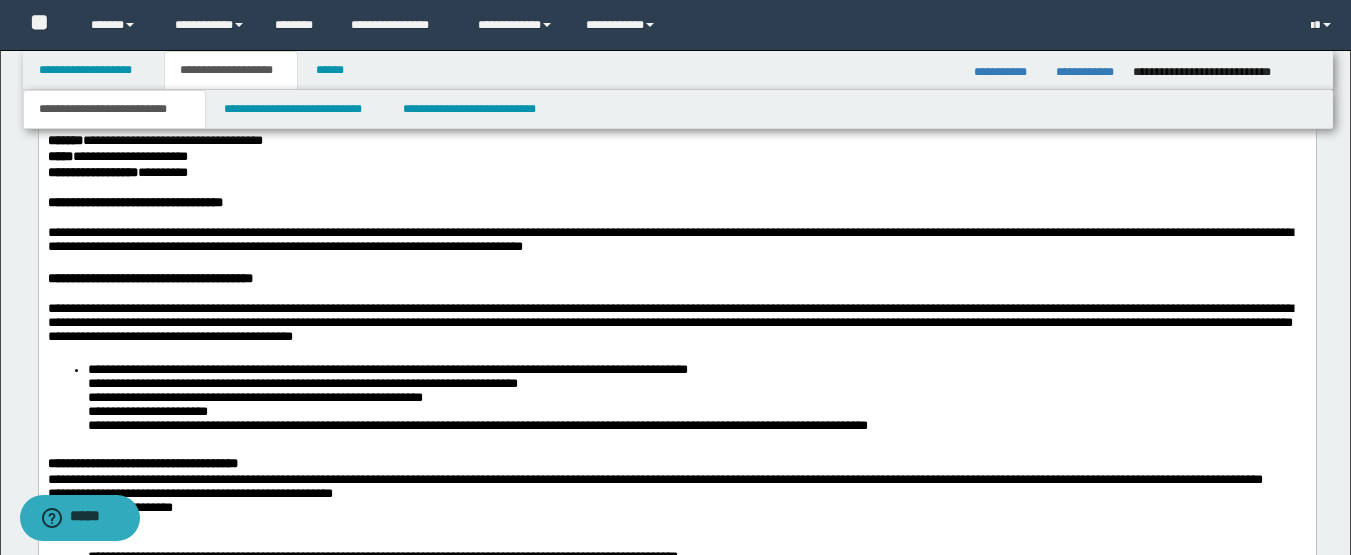 click on "**********" at bounding box center (149, 278) 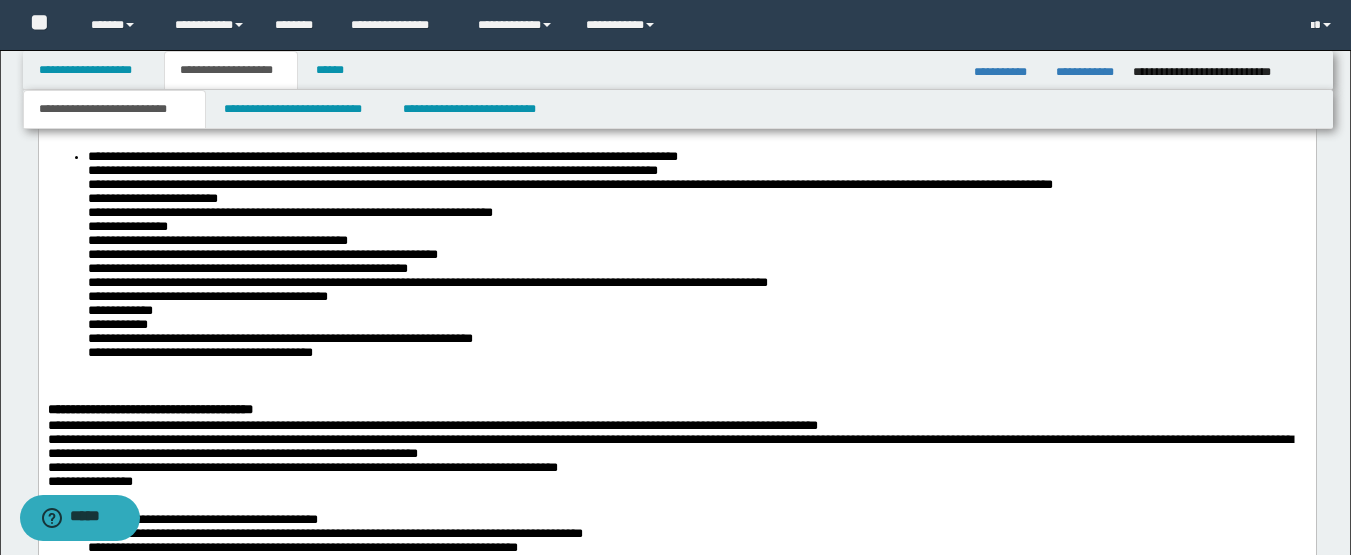 scroll, scrollTop: 1928, scrollLeft: 0, axis: vertical 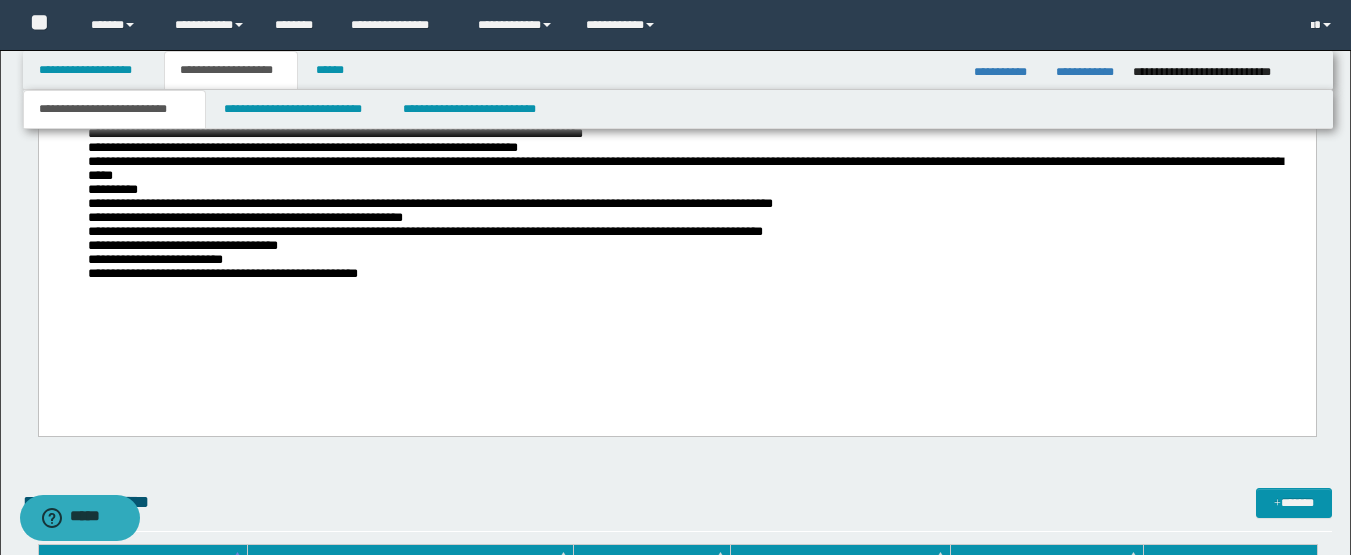 click on "[FIRST] [LAST] [NUMBER] [STREET], [CITY], [STATE] [POSTAL_CODE] [COUNTRY] [PHONE] [EMAIL] [DOB] [AGE] [CREDIT_CARD] [PASSPORT] [LICENSE]" at bounding box center (696, 210) 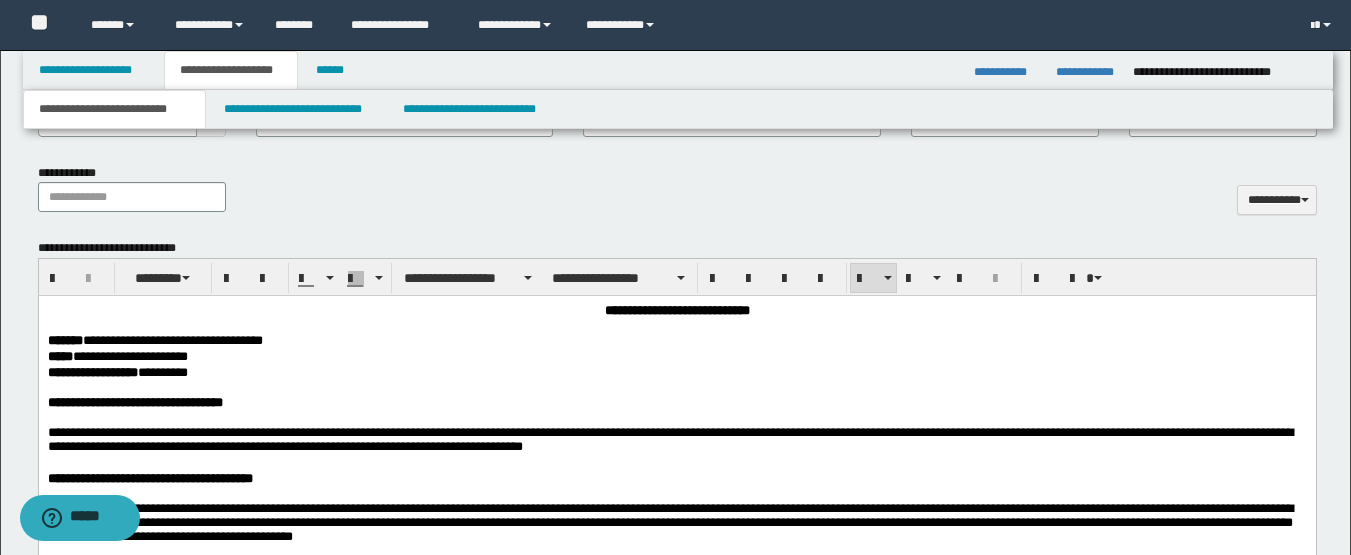 scroll, scrollTop: 1128, scrollLeft: 0, axis: vertical 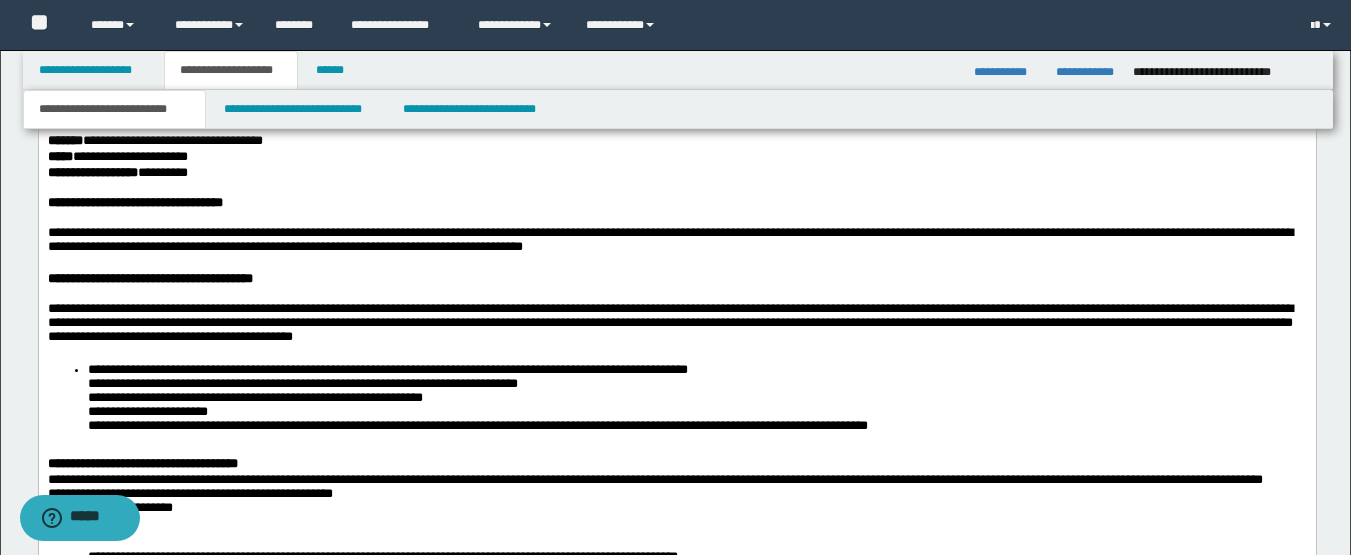 click on "[FIRST] [LAST] [LAST] [CITY] [STATE] [POSTAL_CODE] [COUNTRY] [ADDRESS] [ADDRESS] [ADDRESS] [ADDRESS] [PHONE] [EMAIL] [EMAIL] [EMAIL] [EMAIL]" at bounding box center (676, 403) 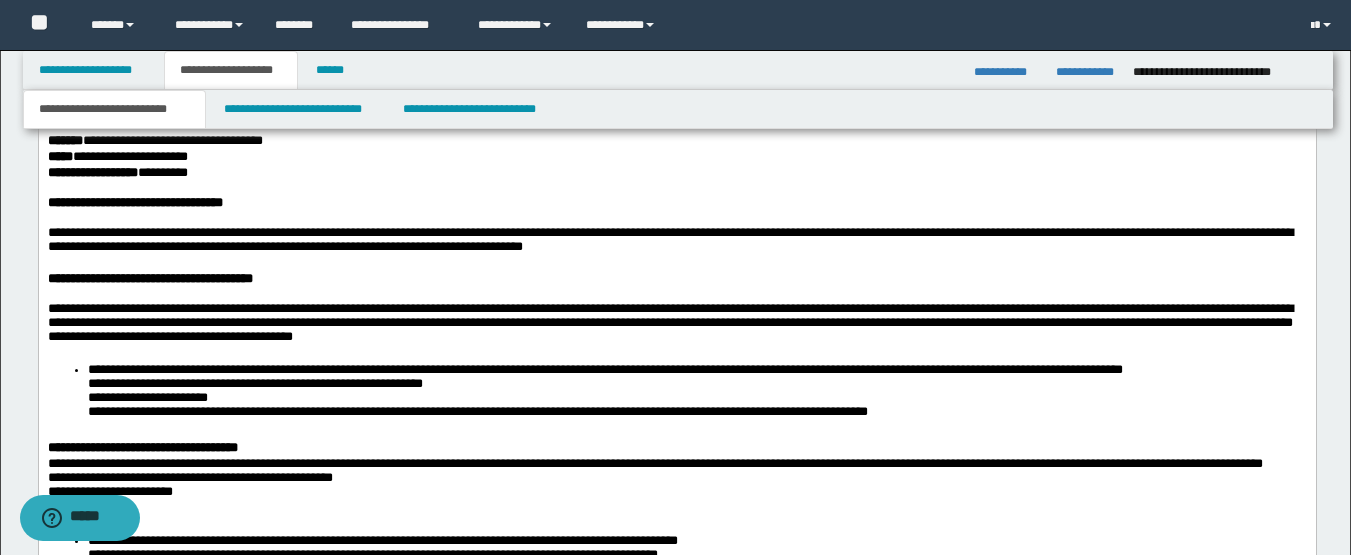 click on "[FIRST] [LAST] [LAST] [CITY] [STATE] [POSTAL_CODE] [COUNTRY] [ADDRESS] [ADDRESS] [ADDRESS] [ADDRESS] [PHONE] [EMAIL] [EMAIL] [EMAIL] [EMAIL]" at bounding box center [676, 395] 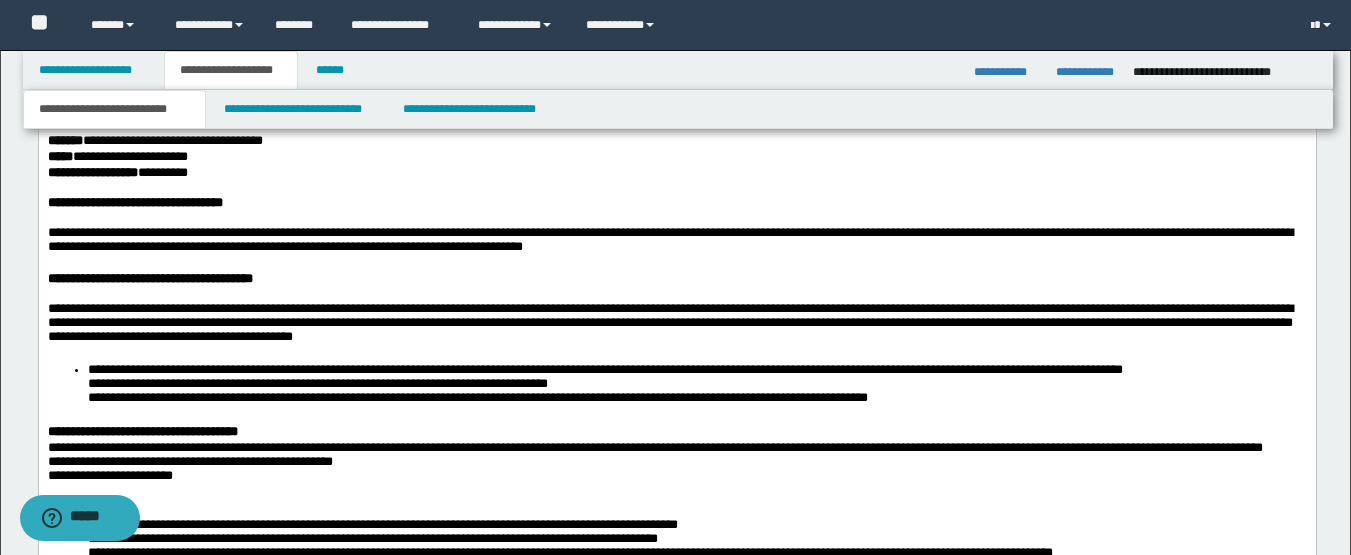 click on "[FIRST] [LAST] [LAST] [CITY] [STATE] [POSTAL_CODE] [COUNTRY] [ADDRESS] [ADDRESS] [ADDRESS] [ADDRESS] [PHONE] [EMAIL] [EMAIL] [EMAIL] [EMAIL]" at bounding box center (676, 387) 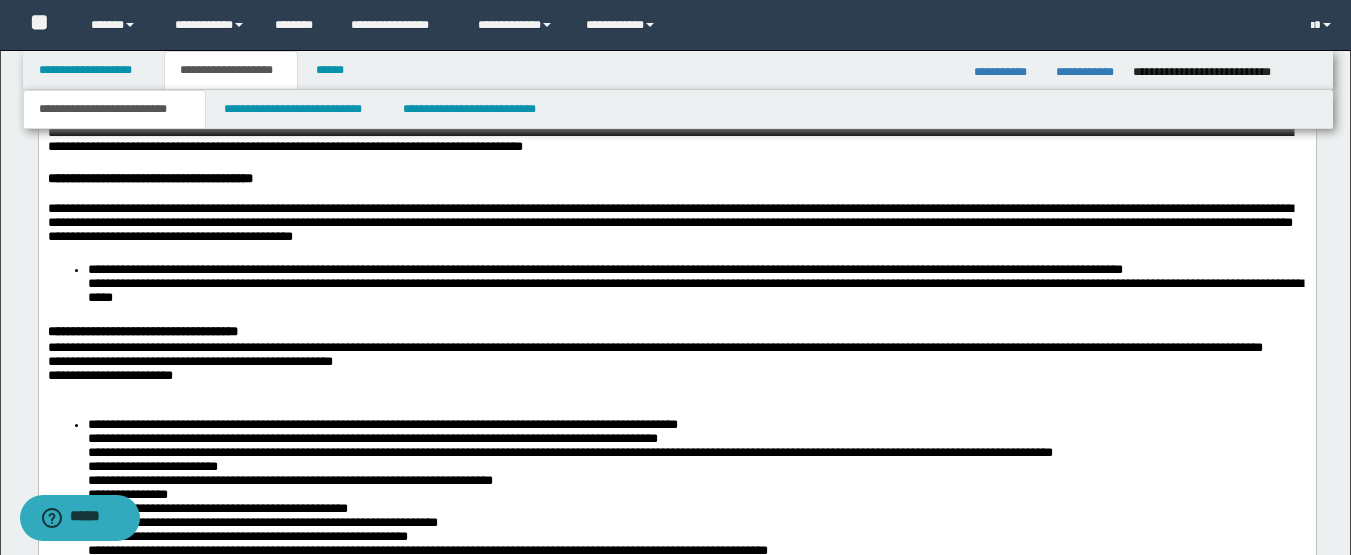 scroll, scrollTop: 1328, scrollLeft: 0, axis: vertical 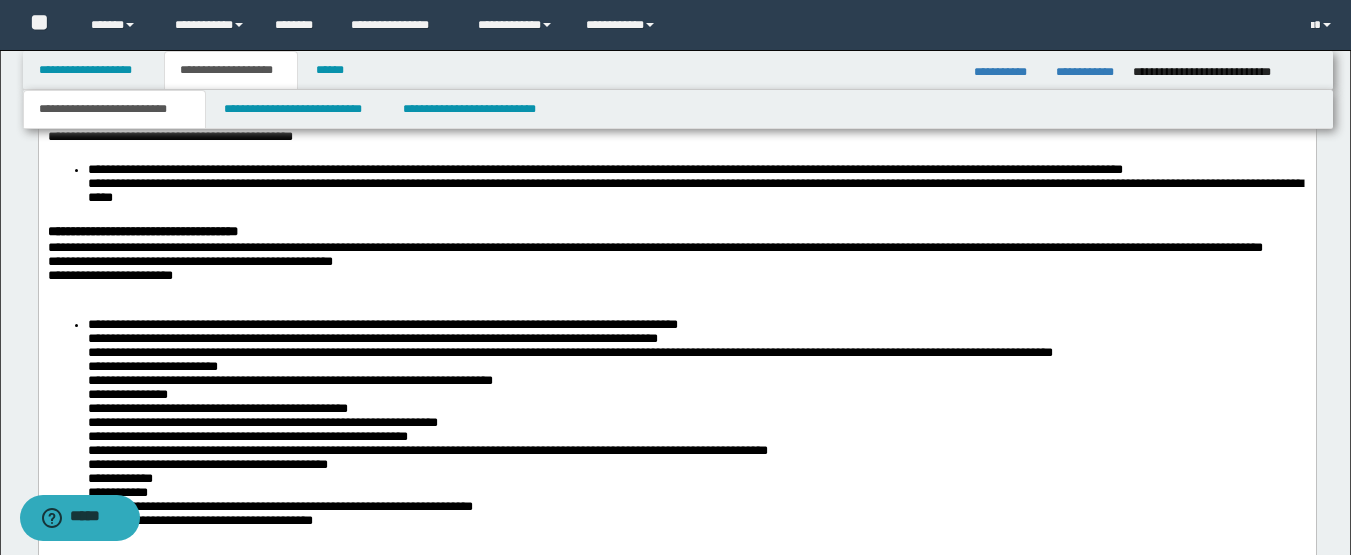 click on "[FIRST] [LAST] [NUMBER] [STREET], [CITY], [STATE] [POSTAL_CODE] [COUNTRY] [PHONE] [EMAIL] [DOB] [AGE] [CREDIT_CARD] [PASSPORT] [LICENSE]" at bounding box center (676, 439) 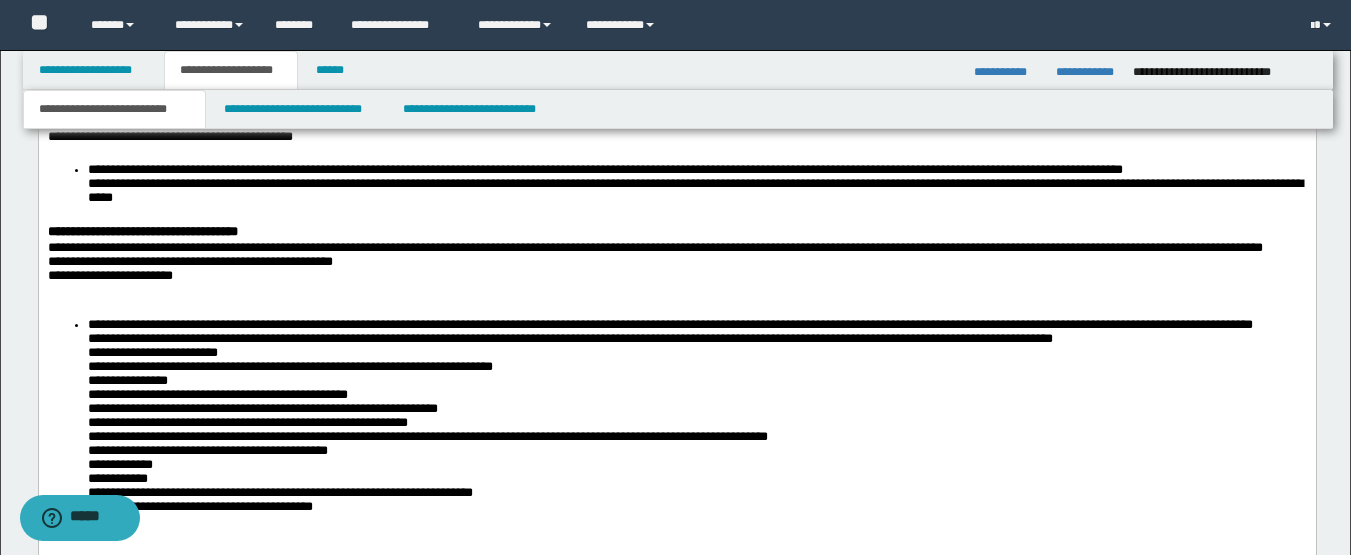 click on "[FIRST] [LAST] [NUMBER] [STREET], [CITY], [STATE] [POSTAL_CODE] [COUNTRY] [PHONE] [EMAIL] [DOB] [AGE] [CREDIT_CARD] [PASSPORT] [LICENSE]" at bounding box center [676, 431] 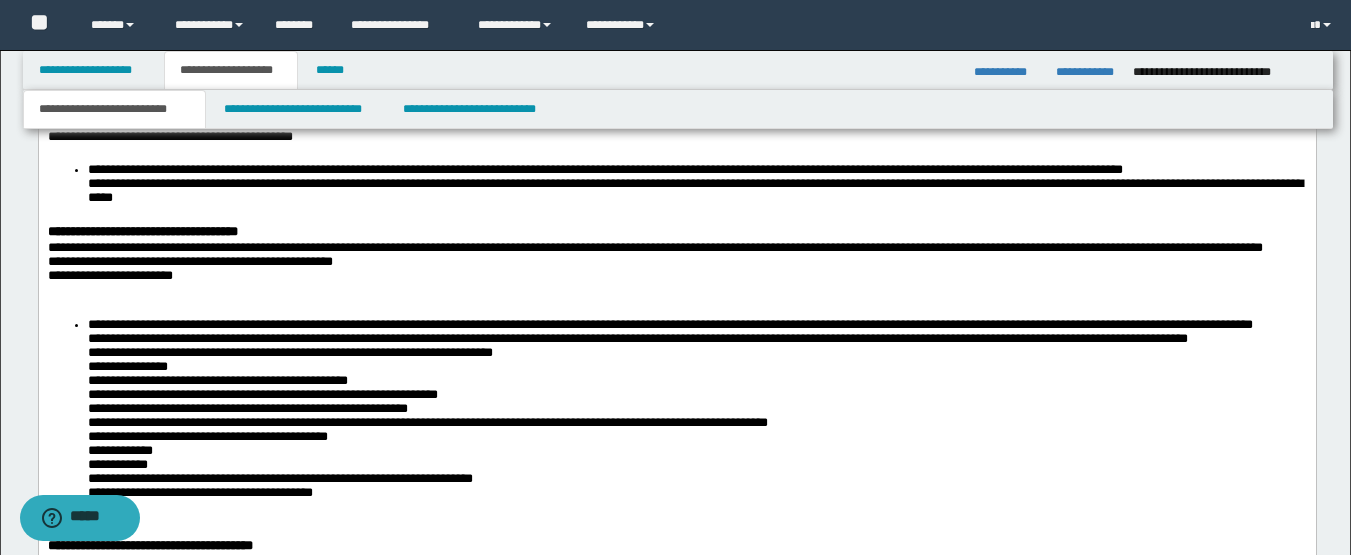 click on "[FIRST] [LAST] [NUMBER] [STREET], [CITY], [STATE] [POSTAL_CODE] [COUNTRY] [PHONE] [EMAIL] [DOB] [AGE] [CREDIT_CARD] [PASSPORT] [LICENSE]" at bounding box center [676, 423] 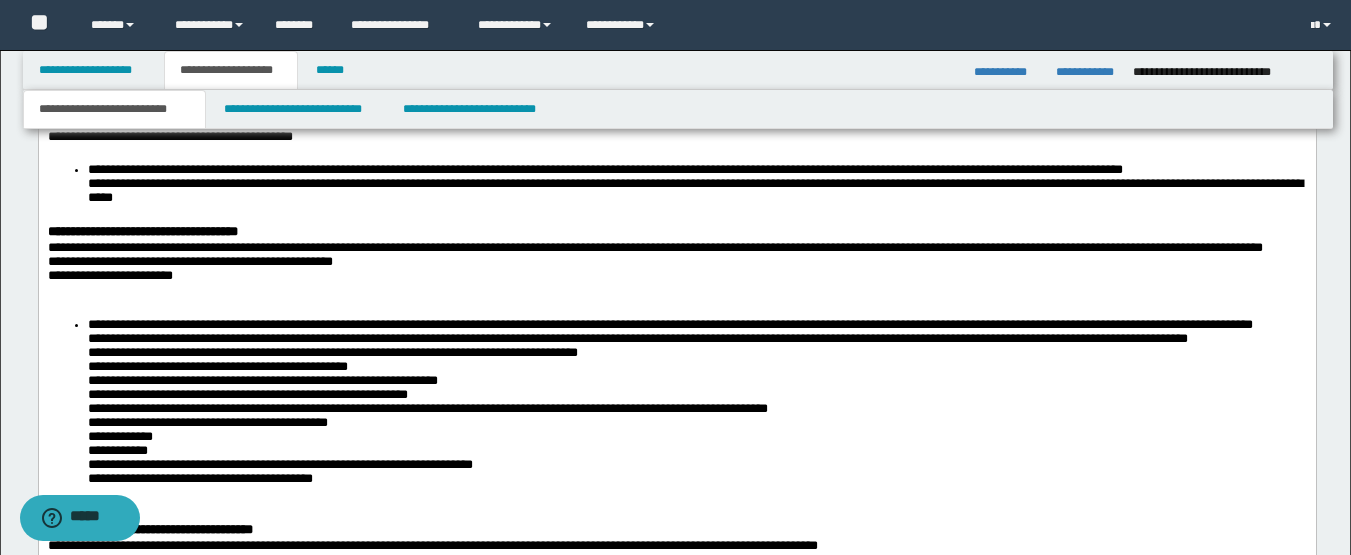 click on "[FIRST] [LAST] [NUMBER] [STREET], [CITY], [STATE] [POSTAL_CODE] [COUNTRY] [PHONE] [EMAIL] [DOB] [AGE] [CREDIT_CARD] [PASSPORT] [LICENSE]" at bounding box center (676, 415) 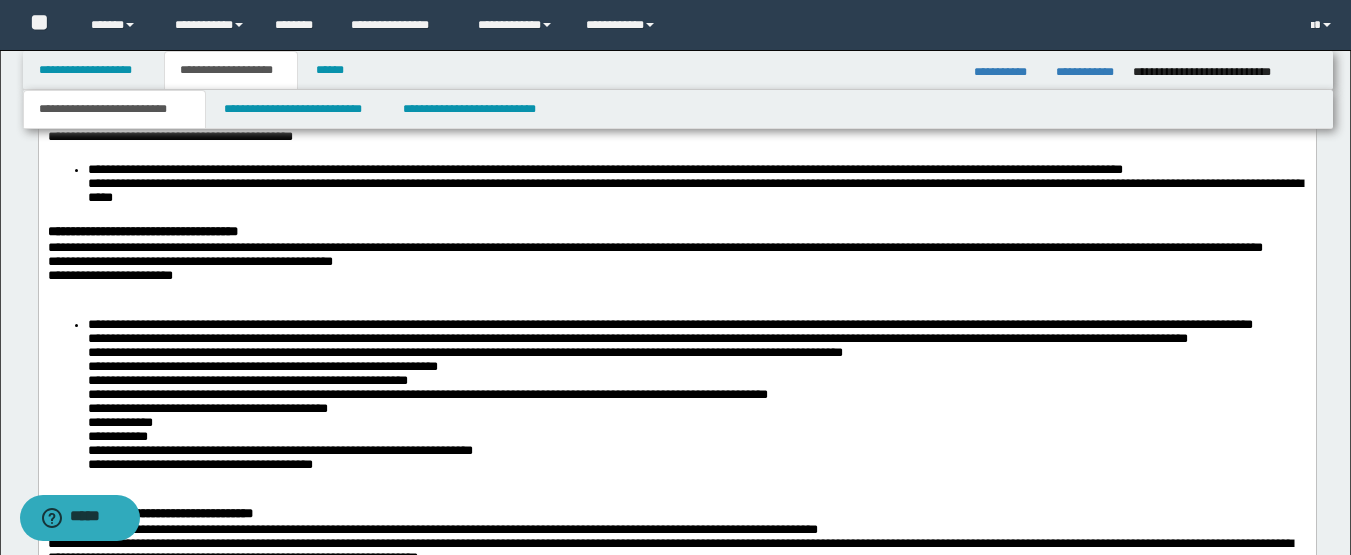click on "[FIRST] [LAST] [NUMBER] [STREET], [CITY], [STATE] [POSTAL_CODE] [COUNTRY] [PHONE] [EMAIL] [DOB] [AGE] [CREDIT_CARD] [PASSPORT] [LICENSE]" at bounding box center (696, 407) 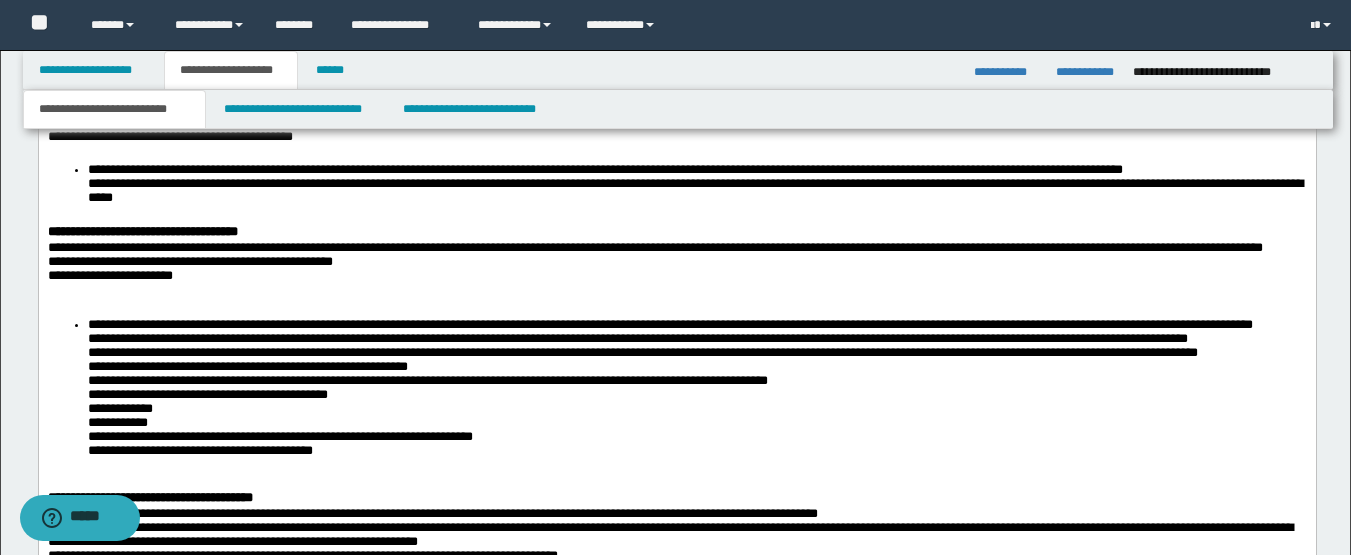 click on "[FIRST] [LAST] [NUMBER] [STREET], [CITY], [STATE] [POSTAL_CODE] [COUNTRY] [PHONE] [EMAIL] [DOB] [AGE] [CREDIT_CARD] [PASSPORT] [LICENSE]" at bounding box center [676, 399] 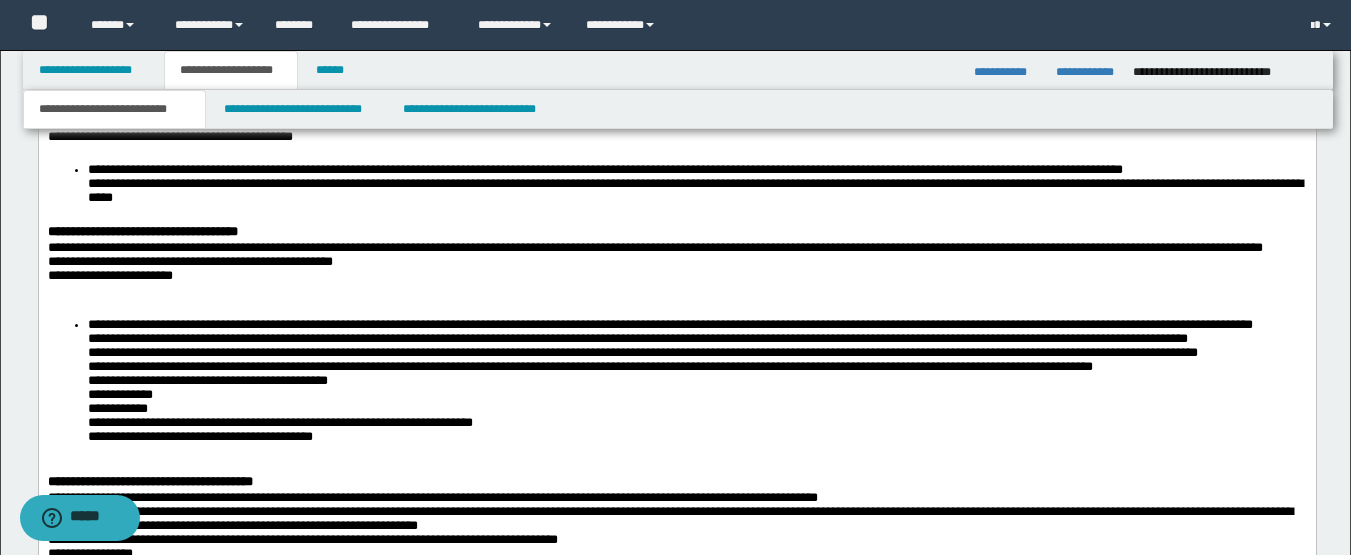 click on "[FIRST] [LAST] [NUMBER] [STREET], [CITY], [STATE] [POSTAL_CODE] [COUNTRY] [PHONE] [EMAIL] [DOB] [AGE] [CREDIT_CARD] [PASSPORT] [LICENSE]" at bounding box center [696, 391] 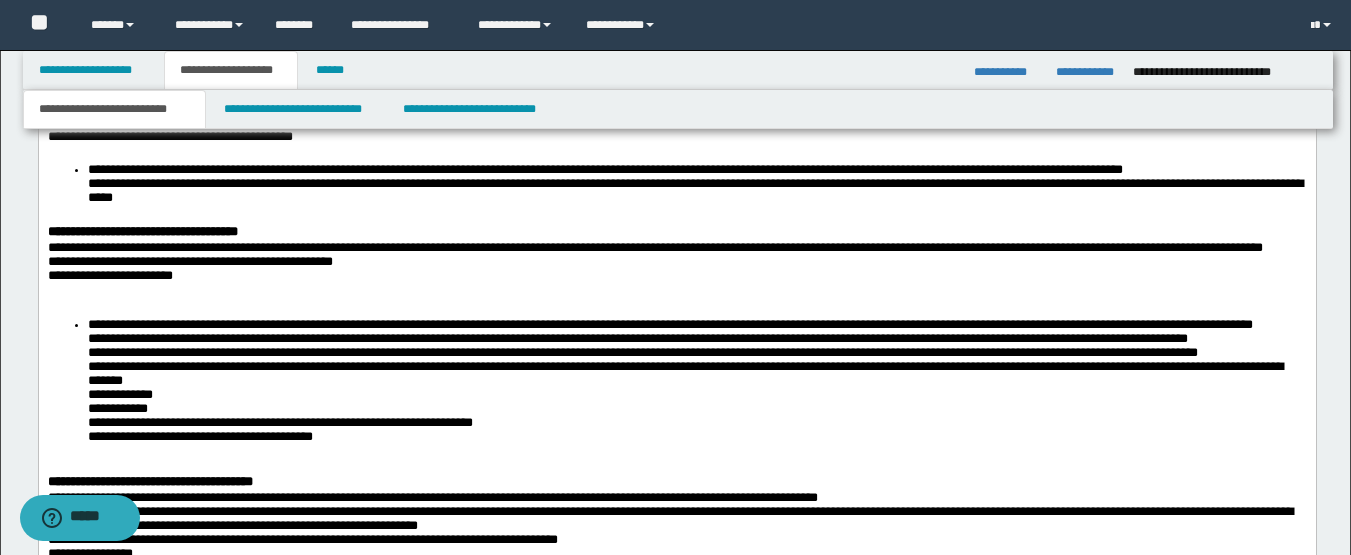 click on "[FIRST] [LAST] [NUMBER] [STREET], [CITY], [STATE] [POSTAL_CODE] [COUNTRY] [PHONE] [EMAIL] [DOB] [AGE] [CREDIT_CARD] [PASSPORT] [LICENSE]" at bounding box center (696, 391) 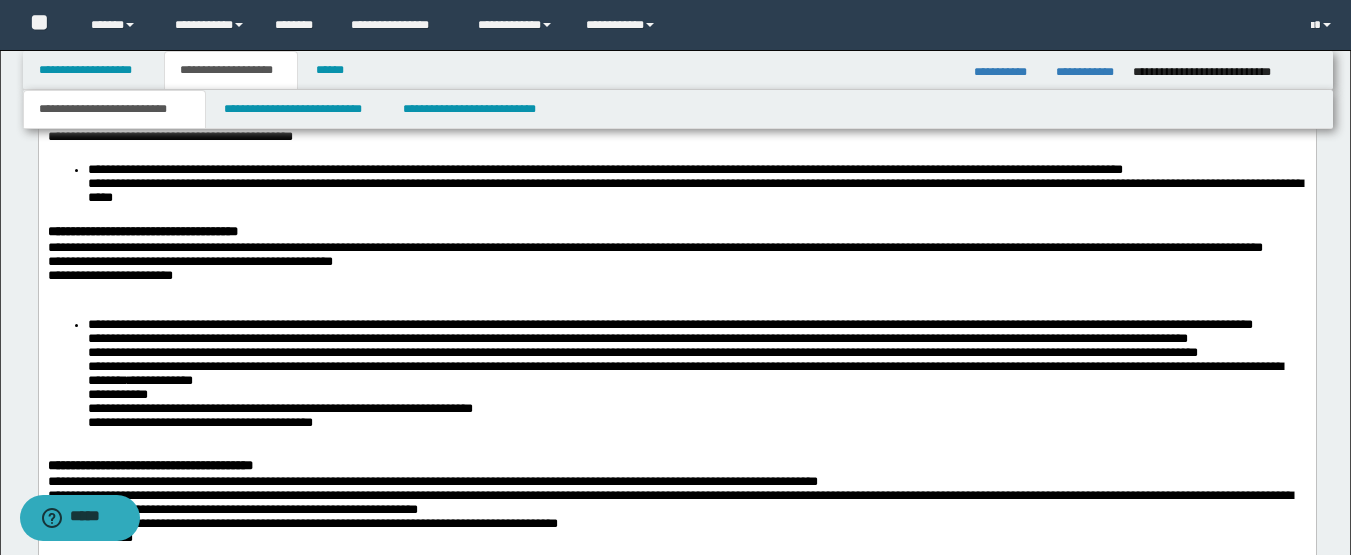 click on "[FIRST] [LAST] [NUMBER] [STREET], [CITY], [STATE] [POSTAL_CODE] [COUNTRY] [PHONE] [EMAIL] [DOB] [AGE] [CREDIT_CARD] [PASSPORT] [LICENSE]" at bounding box center [696, 383] 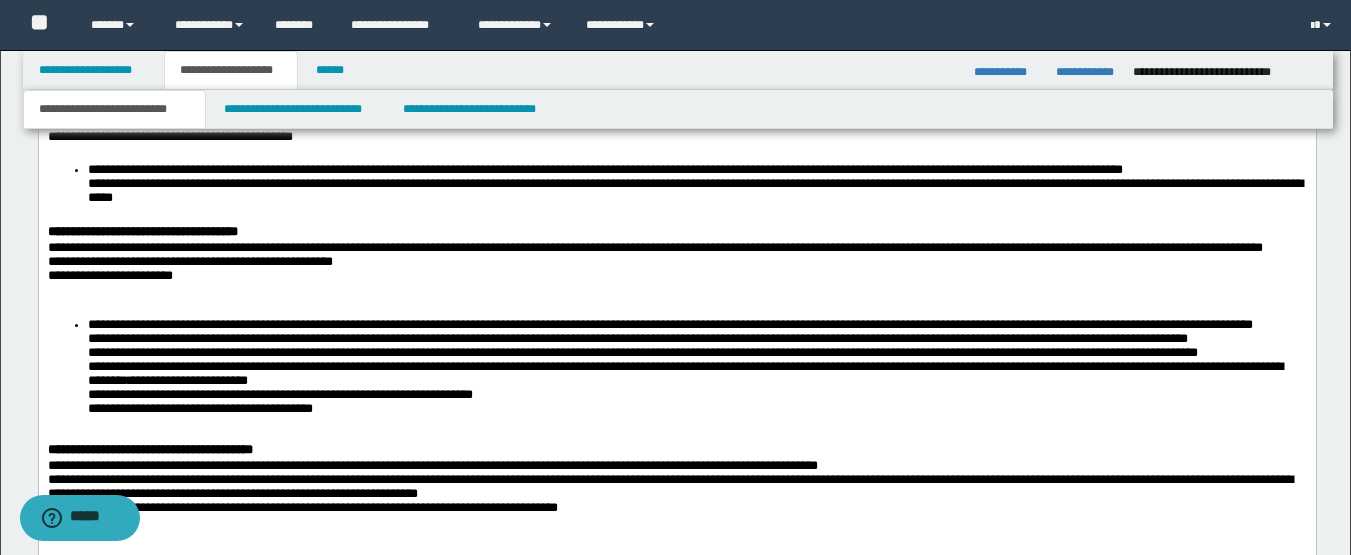 click on "[FIRST] [LAST] [NUMBER] [STREET], [CITY], [STATE] [POSTAL_CODE] [COUNTRY] [PHONE] [EMAIL] [DOB] [AGE] [CREDIT_CARD] [PASSPORT] [LICENSE]" at bounding box center [696, 375] 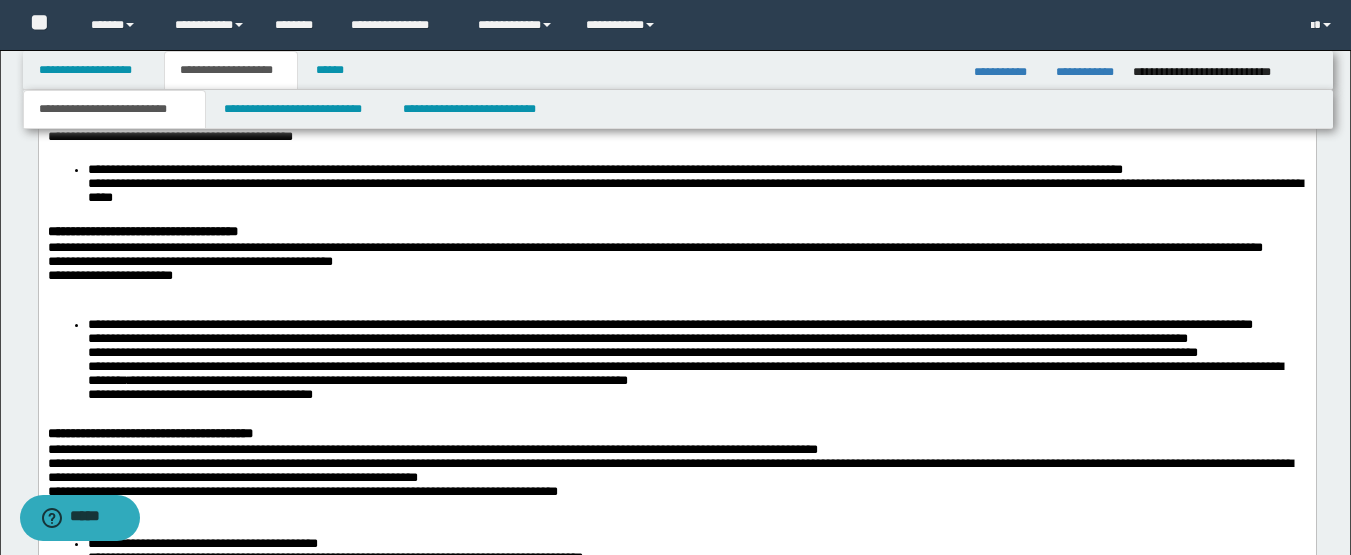 click on "[FIRST] [LAST] [NUMBER] [STREET], [CITY], [STATE] [POSTAL_CODE] [COUNTRY] [PHONE] [EMAIL] [DOB] [AGE] [CREDIT_CARD] [PASSPORT] [LICENSE]" at bounding box center [676, 367] 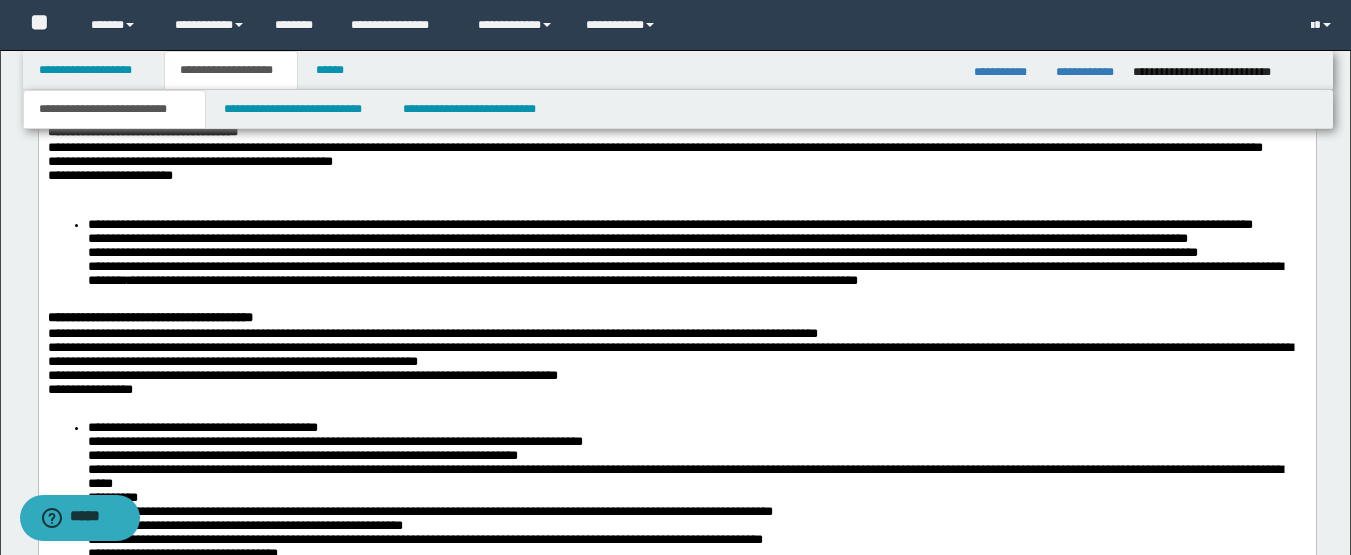 scroll, scrollTop: 1528, scrollLeft: 0, axis: vertical 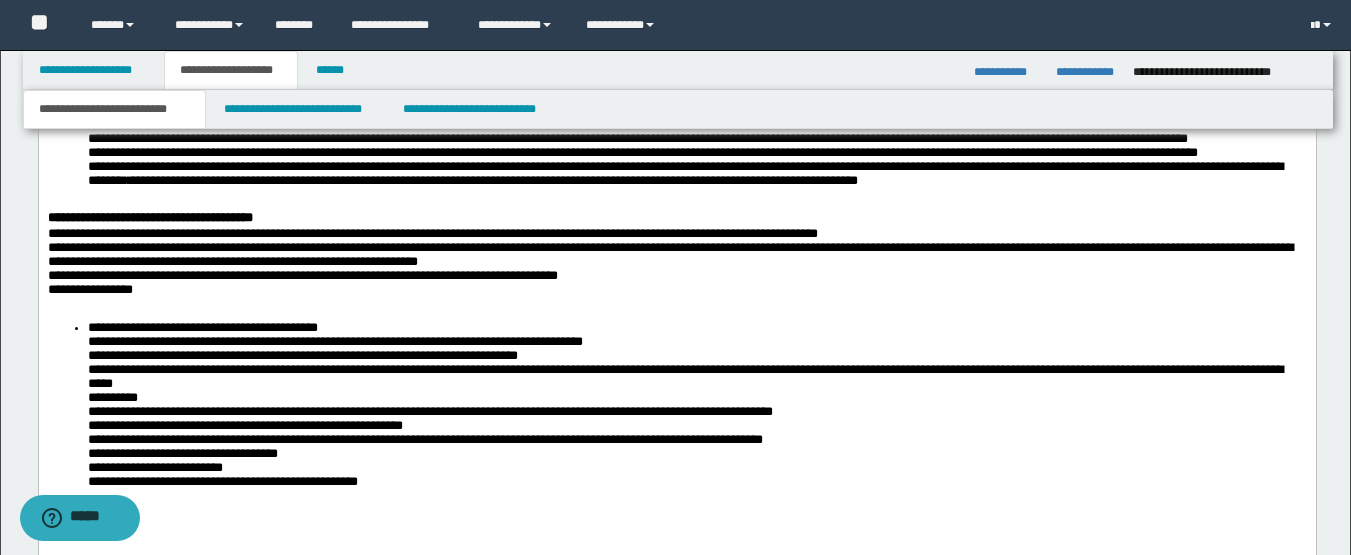 click on "[FIRST] [LAST] [NUMBER] [STREET], [CITY], [STATE] [POSTAL_CODE] [COUNTRY] [PHONE] [EMAIL] [DOB] [AGE] [CREDIT_CARD] [PASSPORT] [LICENSE]" at bounding box center (676, 418) 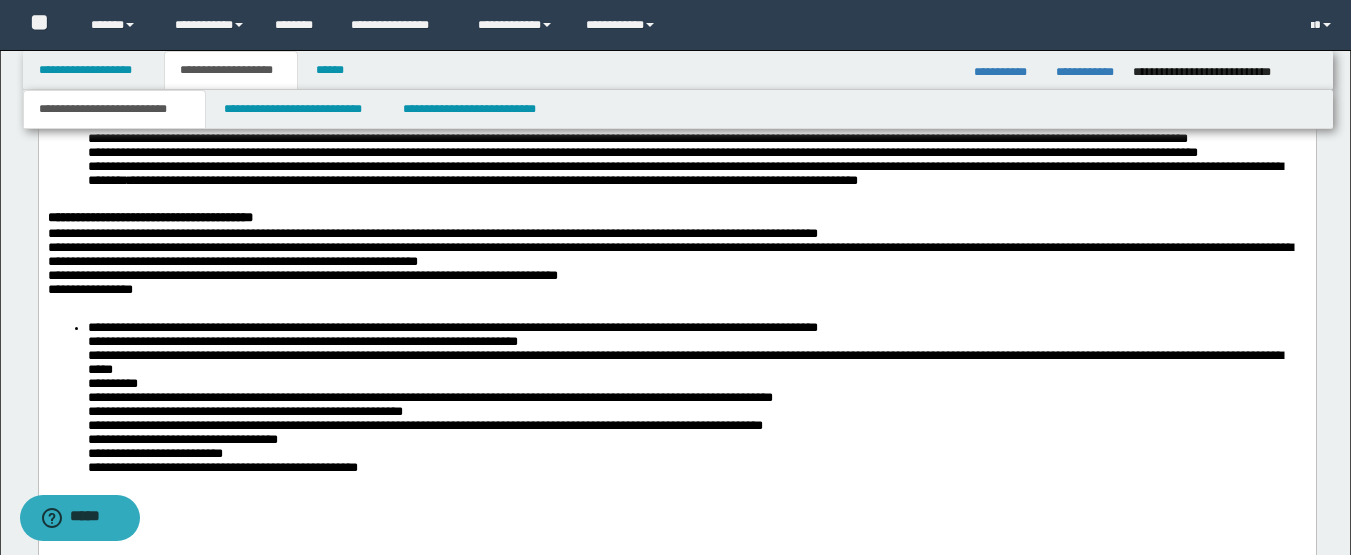 click on "[FIRST] [LAST] [NUMBER] [STREET], [CITY], [STATE] [POSTAL_CODE] [COUNTRY] [PHONE] [EMAIL] [DOB] [AGE] [CREDIT_CARD] [PASSPORT] [LICENSE]" at bounding box center (676, 410) 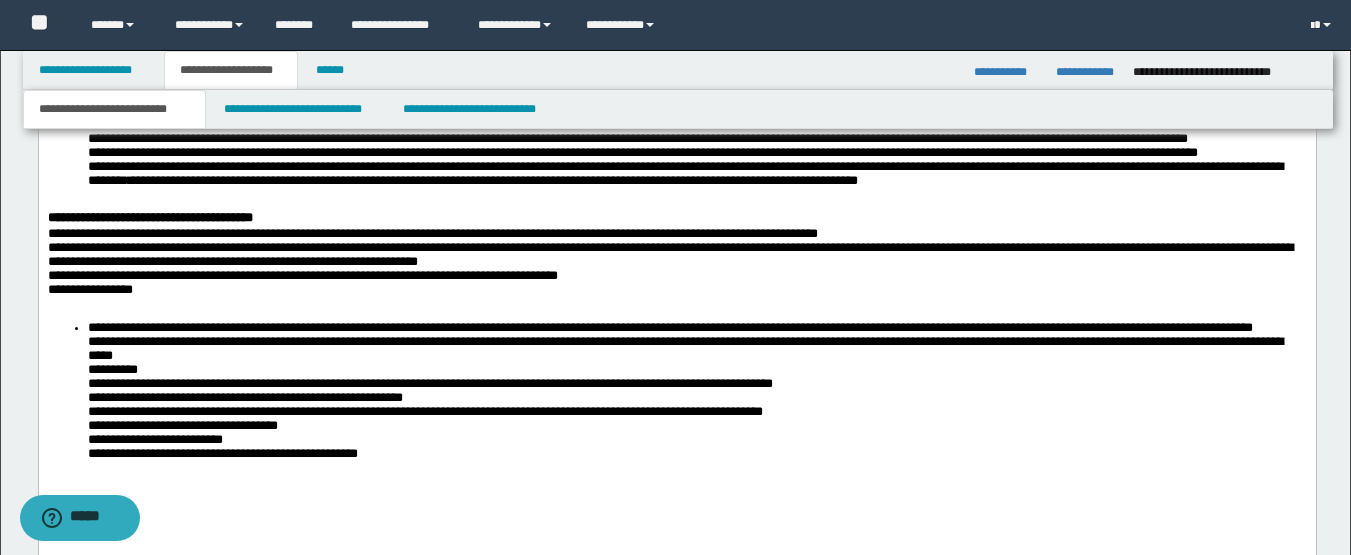 click on "[FIRST] [LAST] [NUMBER] [STREET], [CITY], [STATE] [POSTAL_CODE] [COUNTRY] [PHONE] [EMAIL] [DOB] [AGE] [CREDIT_CARD] [PASSPORT] [LICENSE]" at bounding box center (676, 410) 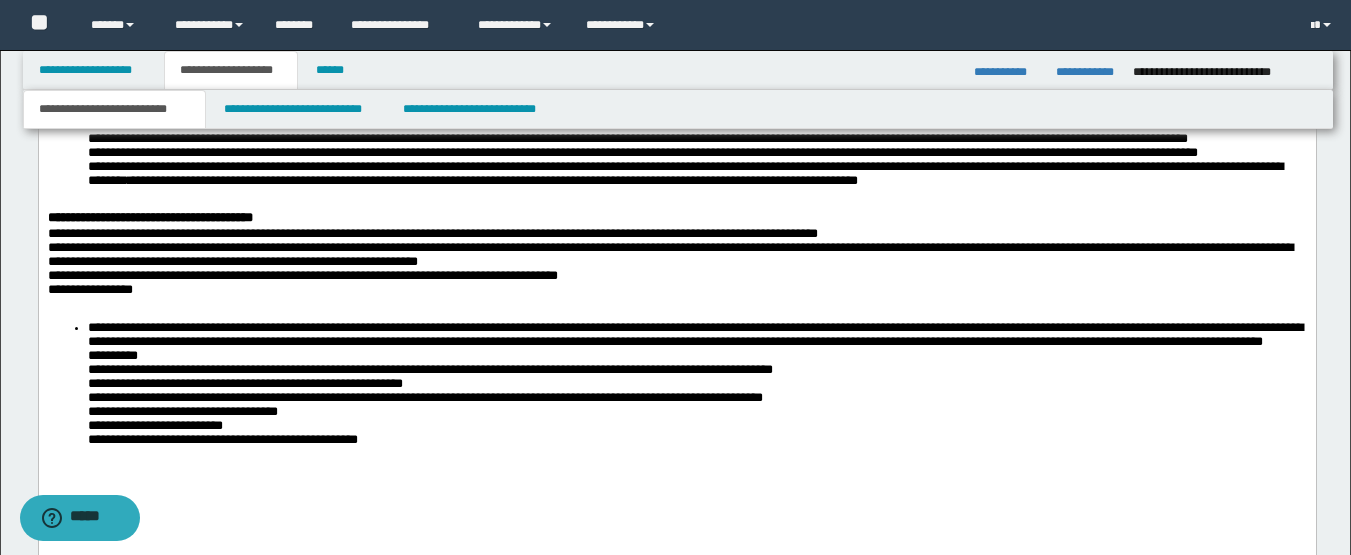click on "[FIRST] [LAST] [NUMBER] [STREET], [CITY], [STATE] [POSTAL_CODE] [COUNTRY] [PHONE] [EMAIL] [DOB] [AGE] [CREDIT_CARD] [PASSPORT] [LICENSE]" at bounding box center (676, 402) 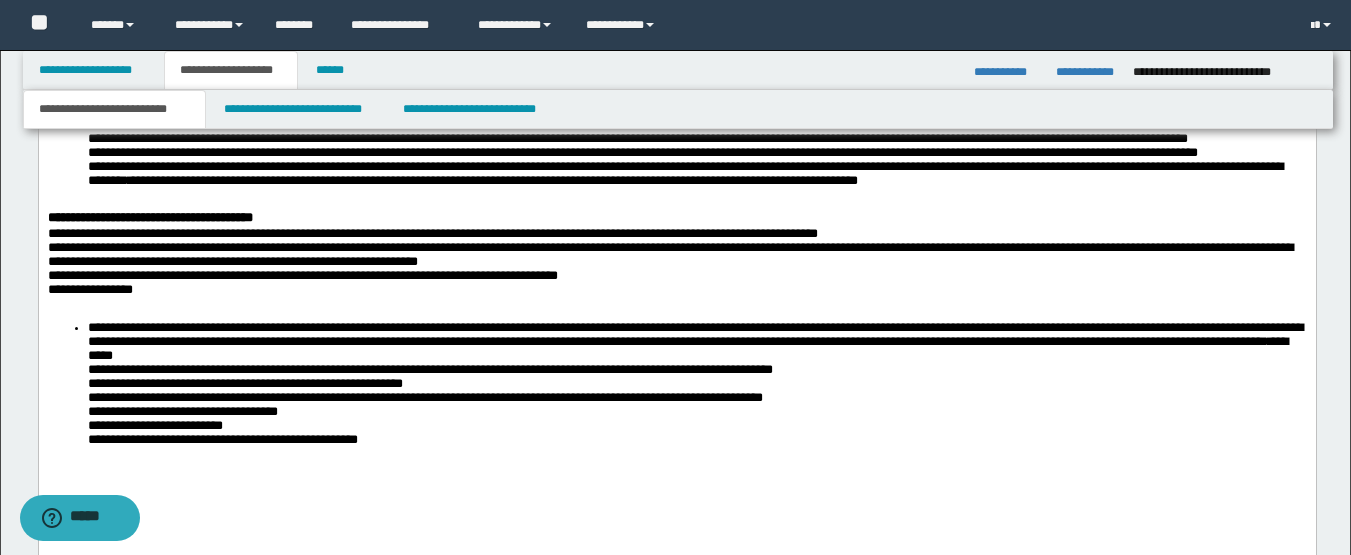 click on "[FIRST] [LAST] [NUMBER] [STREET], [CITY], [STATE] [POSTAL_CODE] [COUNTRY] [PHONE] [EMAIL] [DOB] [AGE] [CREDIT_CARD] [PASSPORT] [LICENSE]" at bounding box center [676, 394] 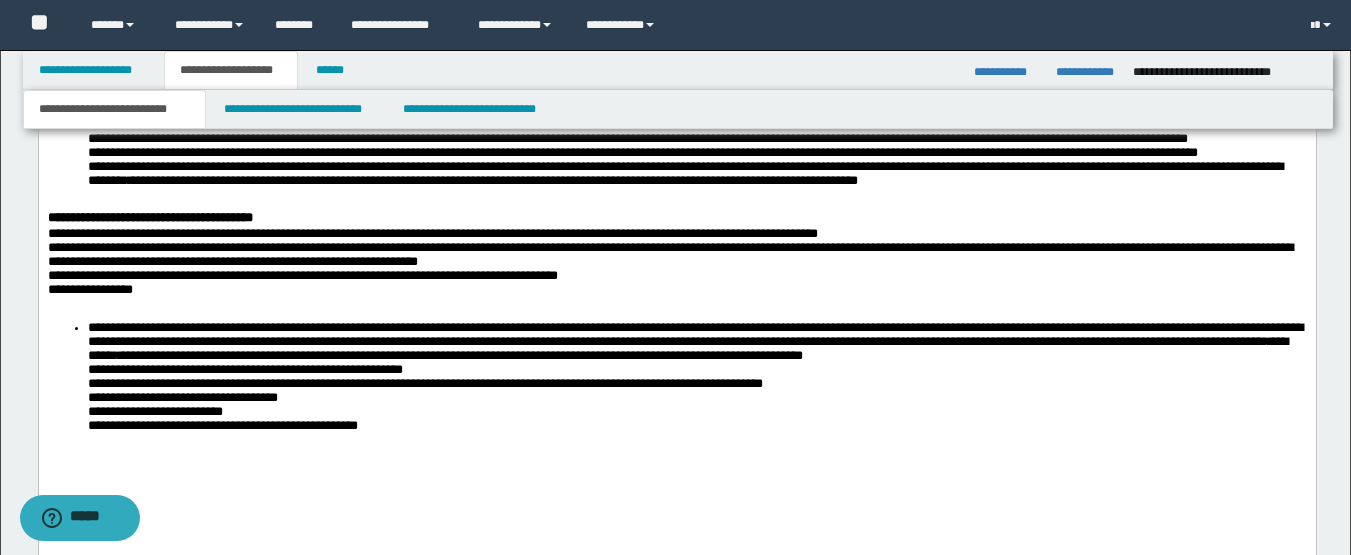 click on "[FIRST] [LAST] [NUMBER] [STREET], [CITY], [STATE] [POSTAL_CODE] [COUNTRY] [PHONE] [EMAIL] [DOB] [AGE] [CREDIT_CARD] [PASSPORT] [LICENSE]" at bounding box center [696, 386] 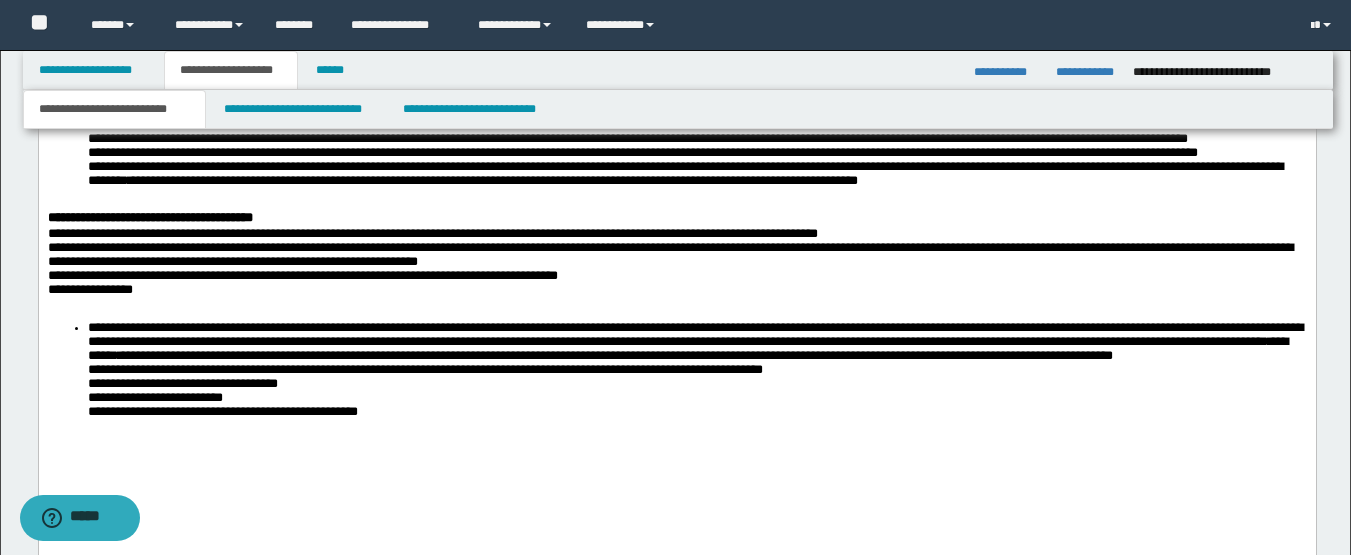 click on "[FIRST] [LAST] [NUMBER] [STREET], [CITY], [STATE] [POSTAL_CODE] [COUNTRY] [PHONE] [EMAIL] [DOB] [AGE] [CREDIT_CARD] [PASSPORT] [LICENSE]" at bounding box center [676, 386] 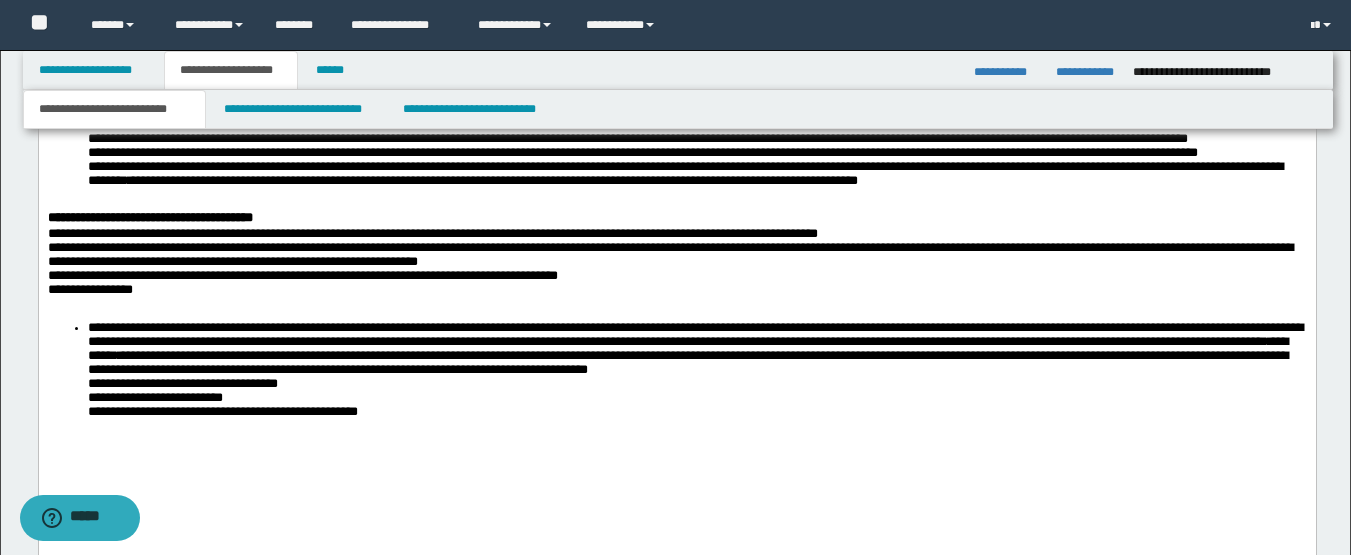 click on "[FIRST] [LAST] [NUMBER] [STREET], [CITY], [STATE] [POSTAL_CODE] [COUNTRY] [PHONE] [EMAIL] [DOB] [AGE] [CREDIT_CARD] [PASSPORT] [LICENSE]" at bounding box center (676, 378) 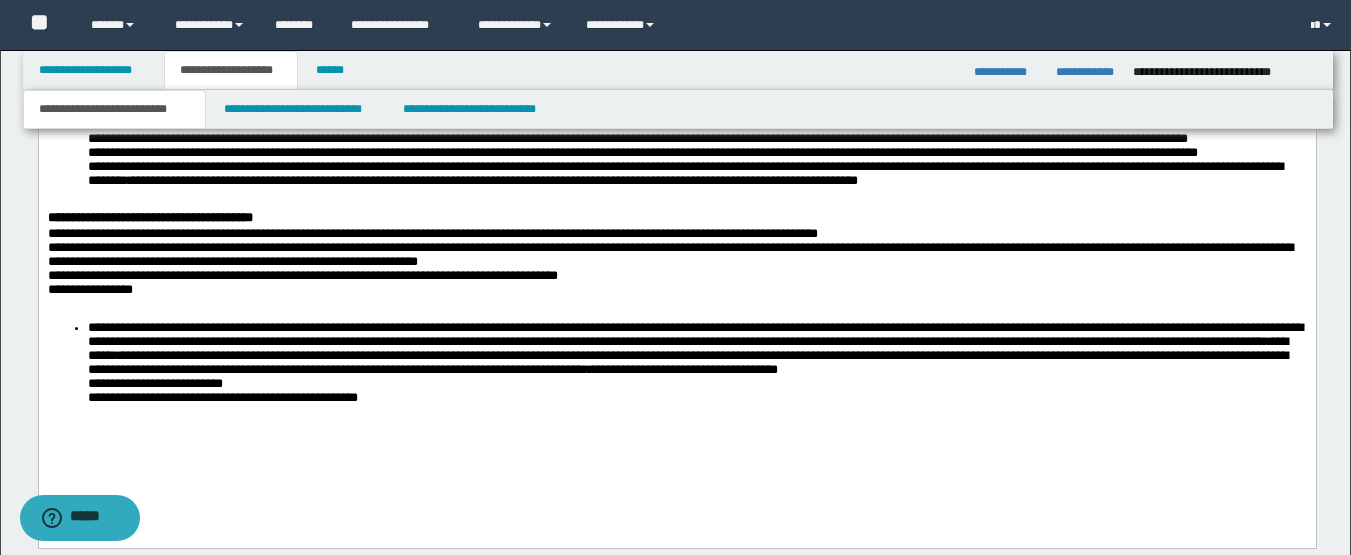 drag, startPoint x: 82, startPoint y: 421, endPoint x: 106, endPoint y: 431, distance: 26 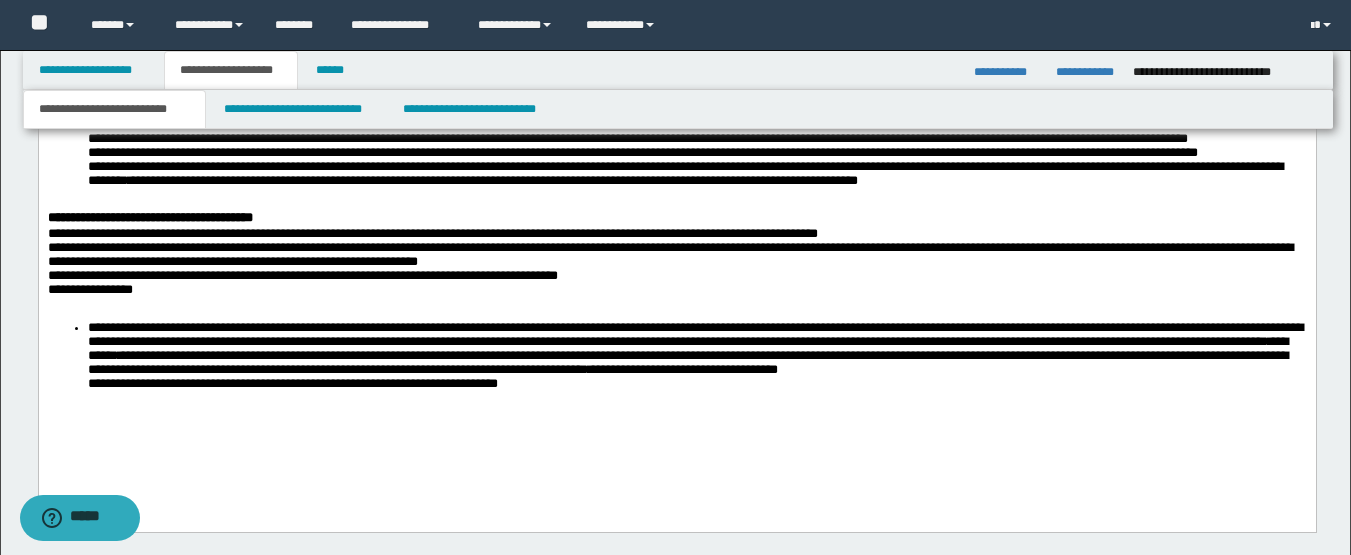 click on "[FIRST] [LAST] [NUMBER] [STREET], [CITY], [STATE] [POSTAL_CODE] [COUNTRY] [PHONE] [EMAIL] [DOB] [AGE] [CREDIT_CARD] [PASSPORT] [LICENSE]" at bounding box center (696, 362) 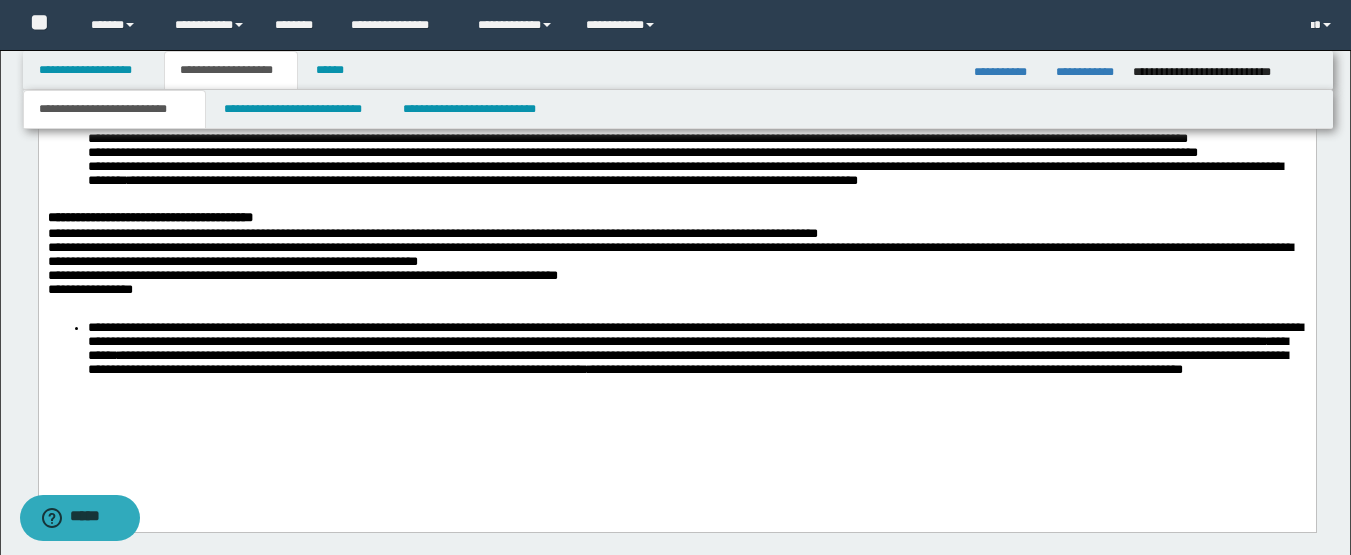 click on "**********" at bounding box center (676, 85) 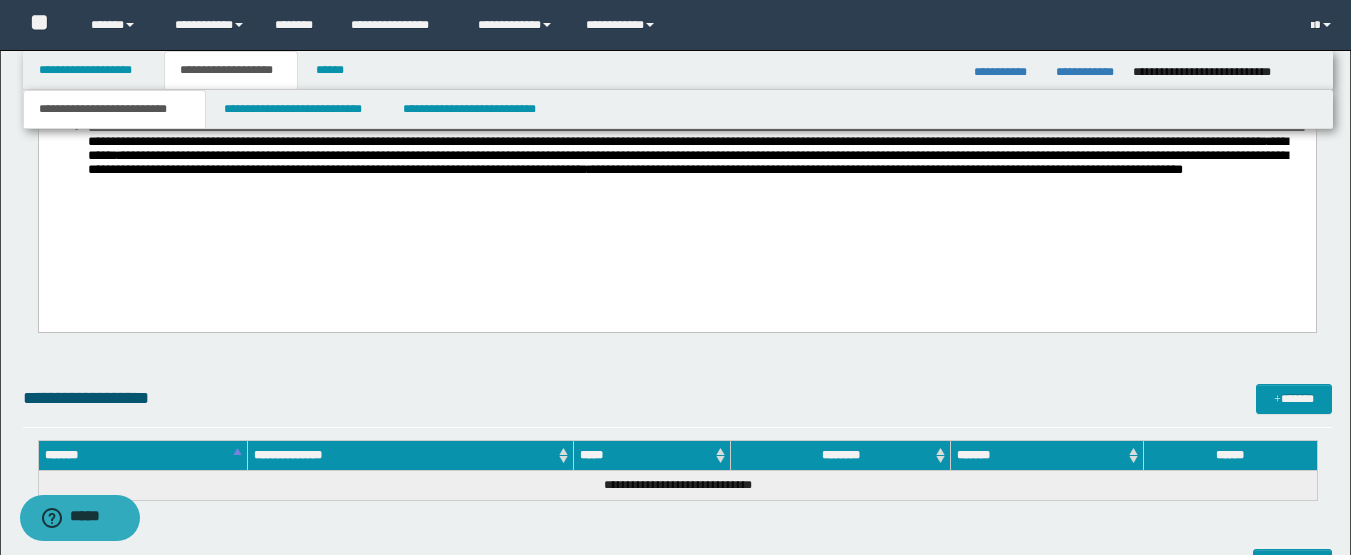 scroll, scrollTop: 1828, scrollLeft: 0, axis: vertical 